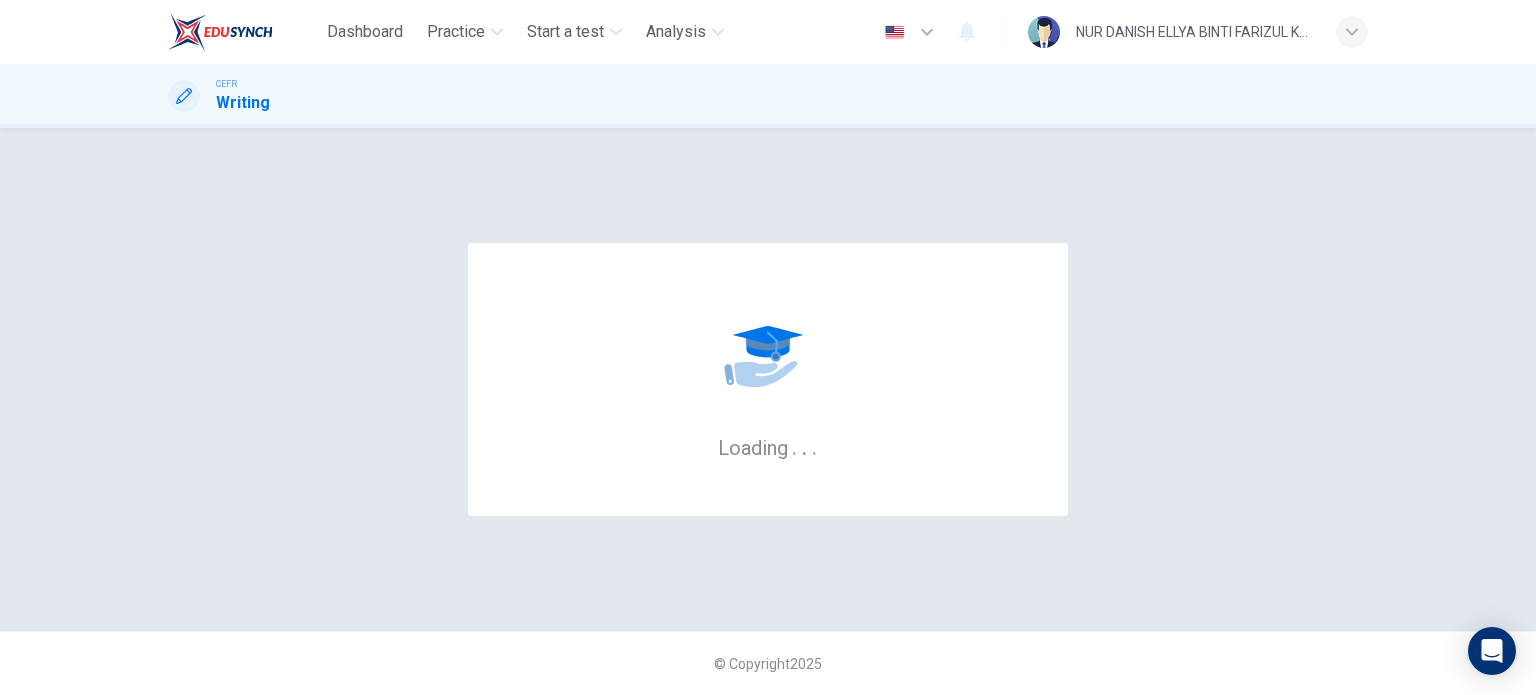 scroll, scrollTop: 0, scrollLeft: 0, axis: both 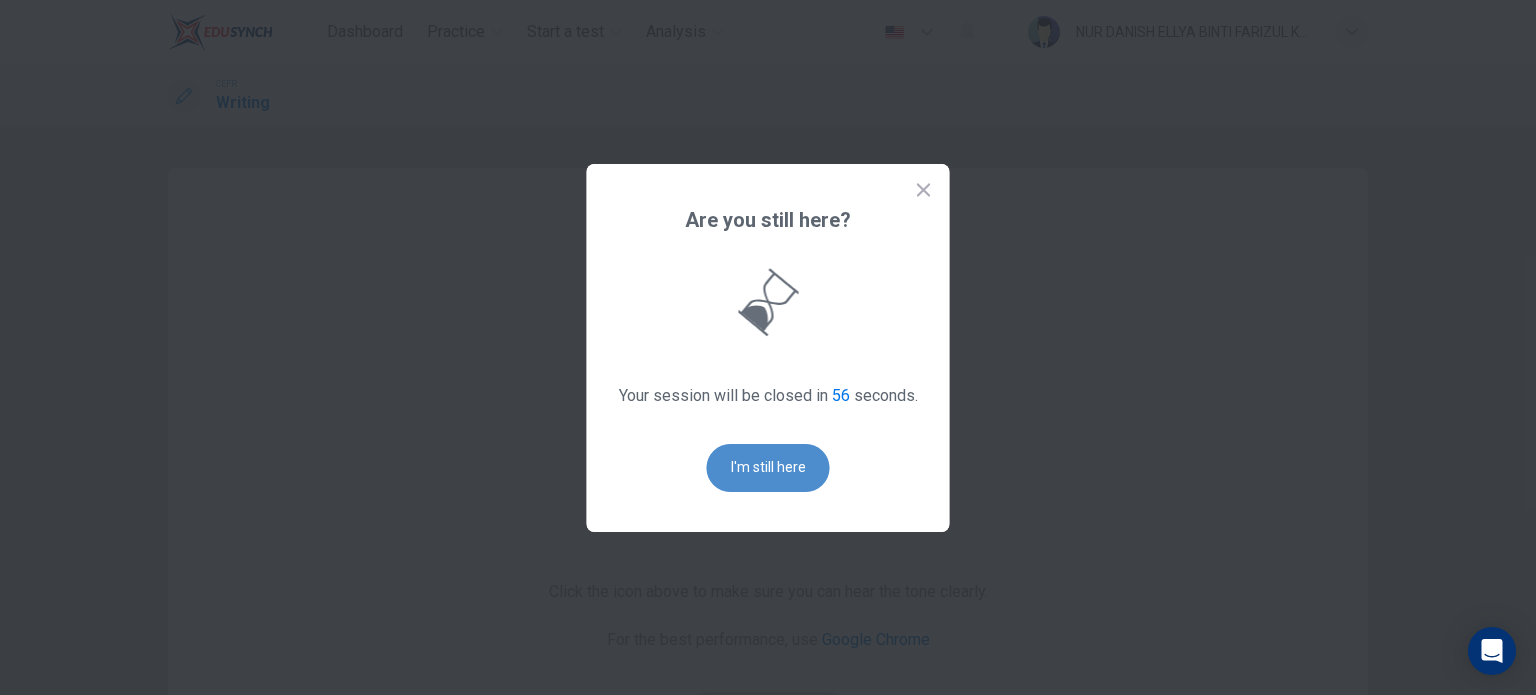 click on "I'm still here" at bounding box center (768, 468) 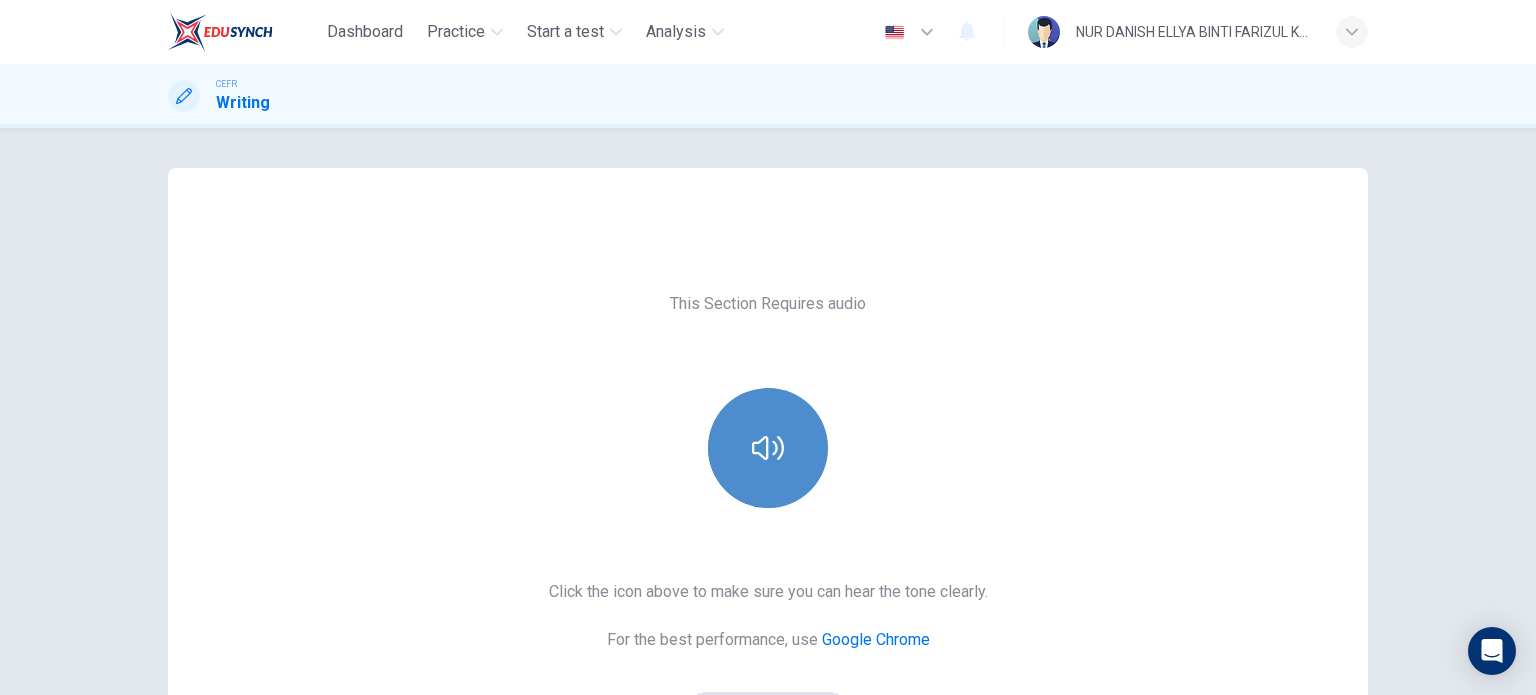 click at bounding box center [768, 448] 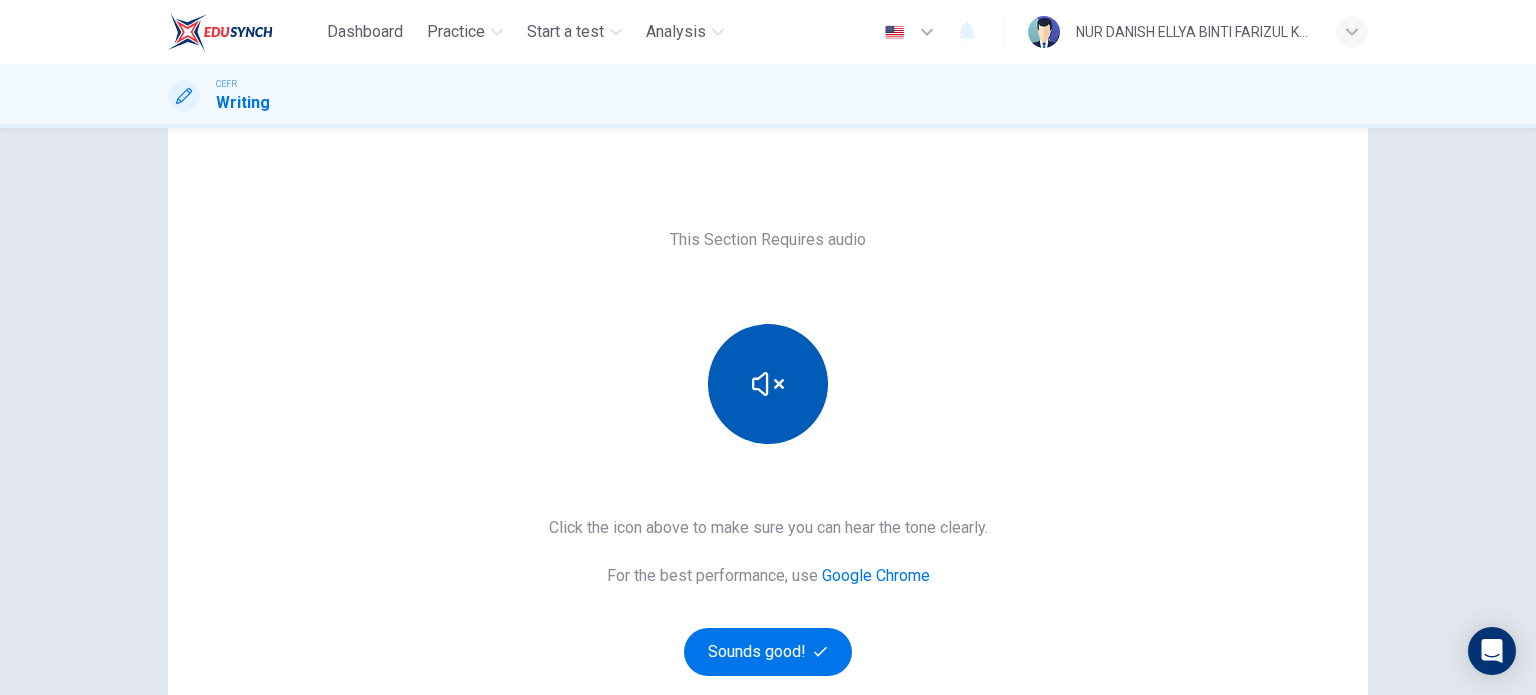 scroll, scrollTop: 64, scrollLeft: 0, axis: vertical 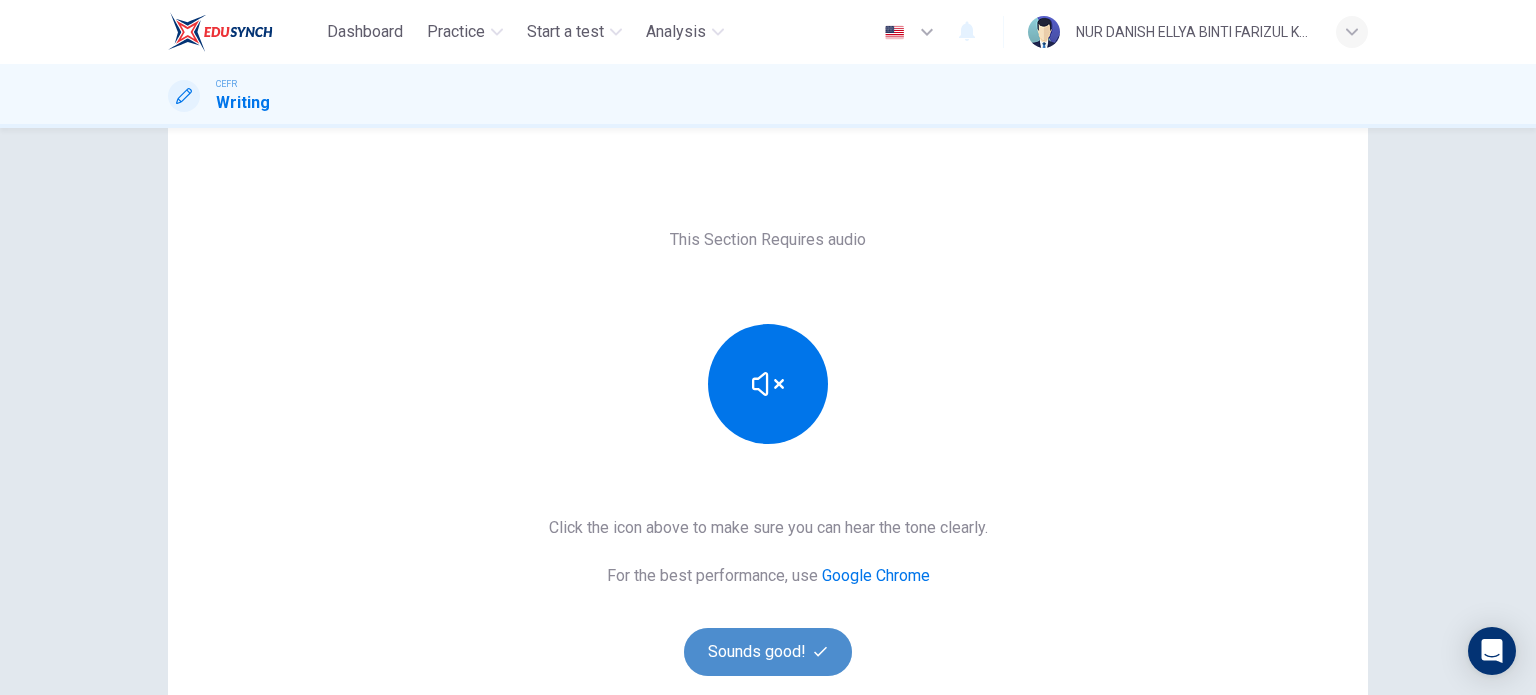 click on "Sounds good!" at bounding box center [768, 652] 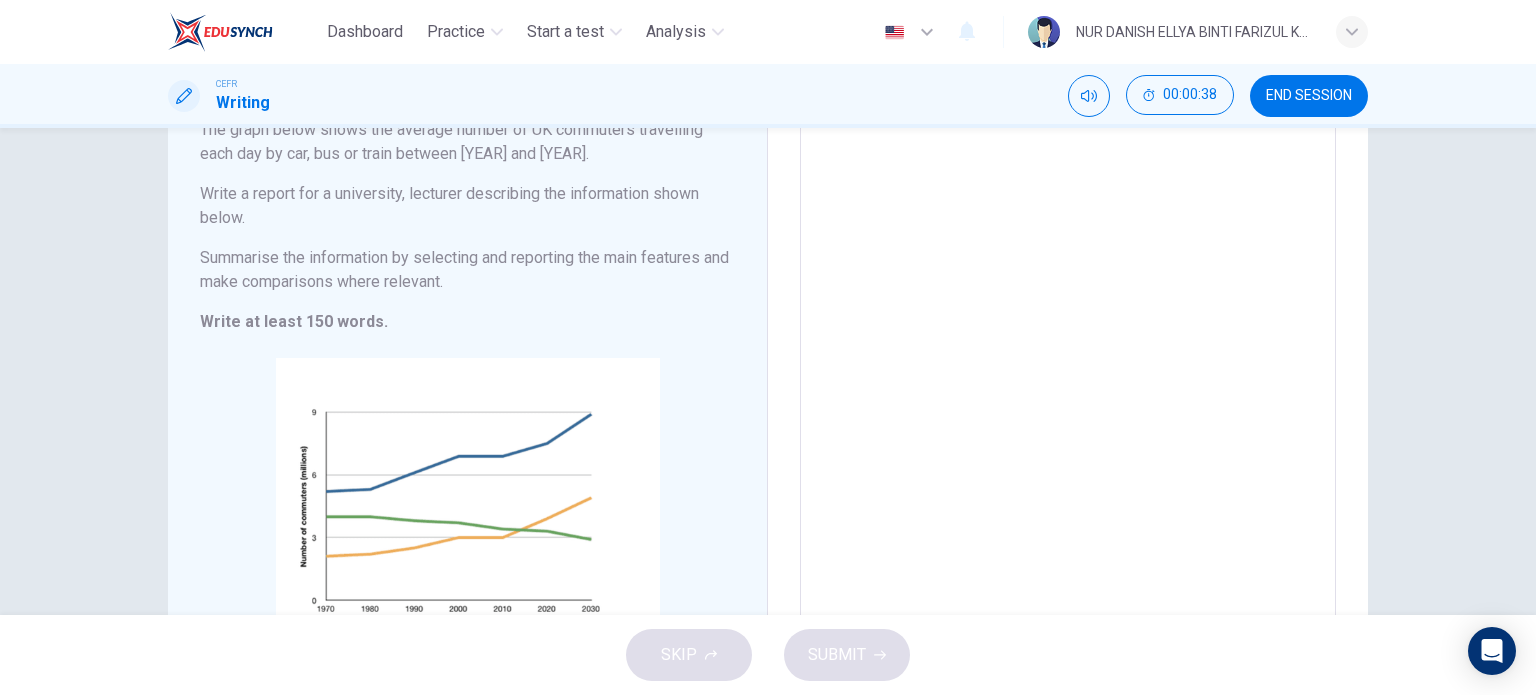 scroll, scrollTop: 194, scrollLeft: 0, axis: vertical 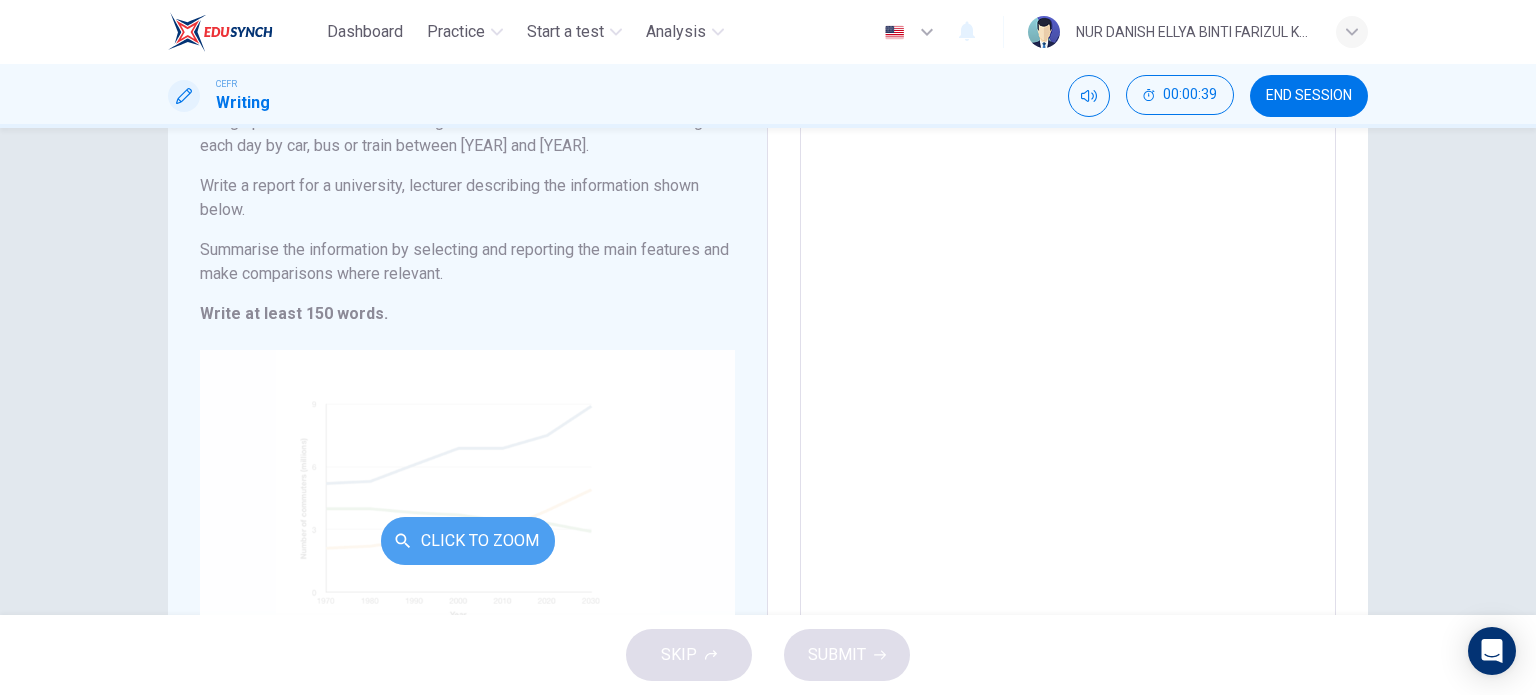 click on "Click to Zoom" at bounding box center (468, 541) 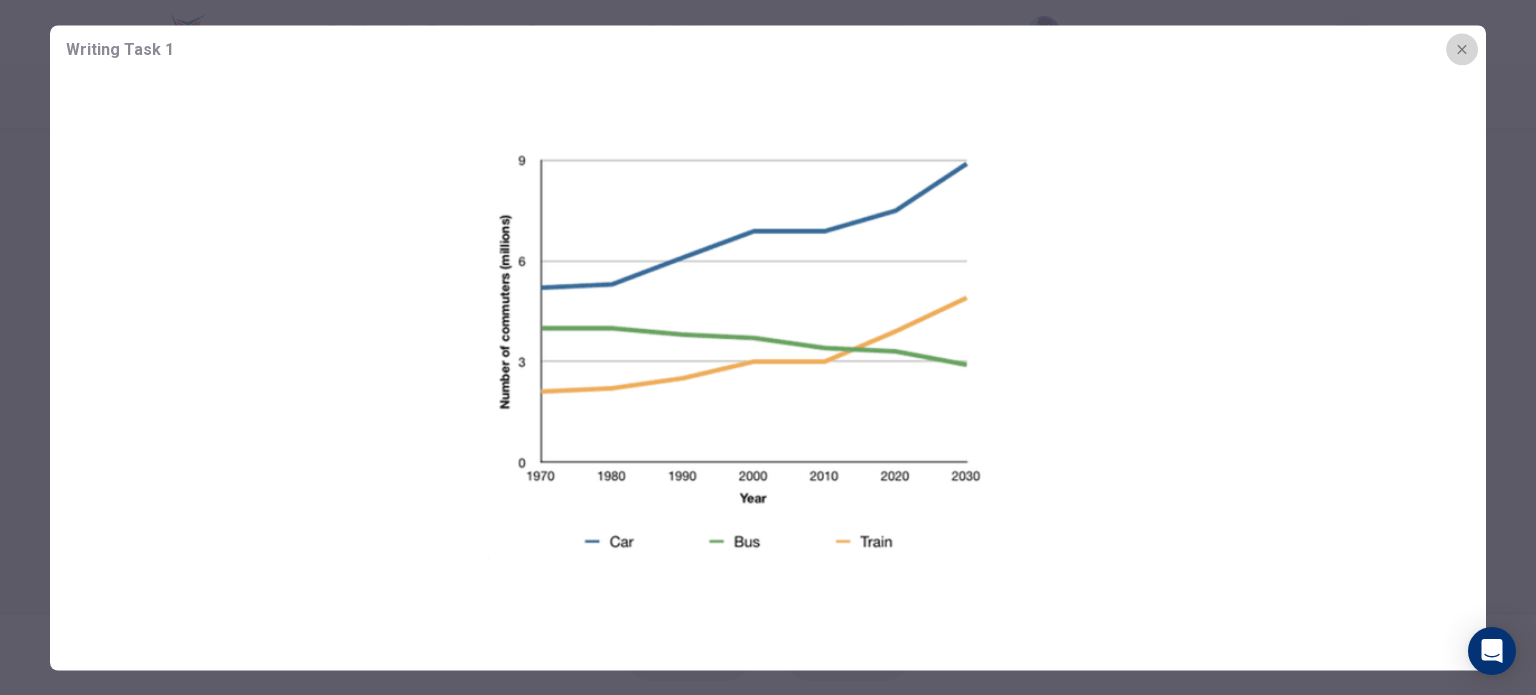 click at bounding box center (1462, 49) 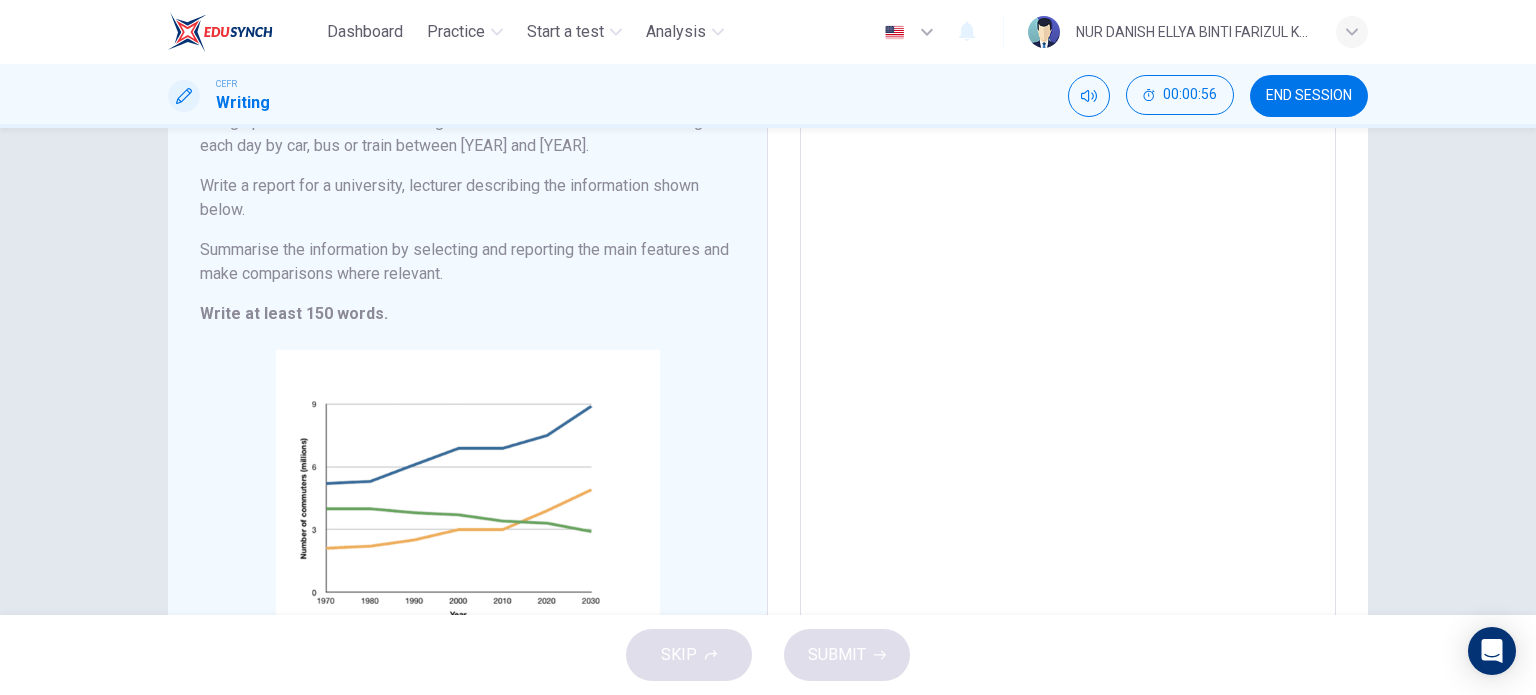 scroll, scrollTop: 0, scrollLeft: 0, axis: both 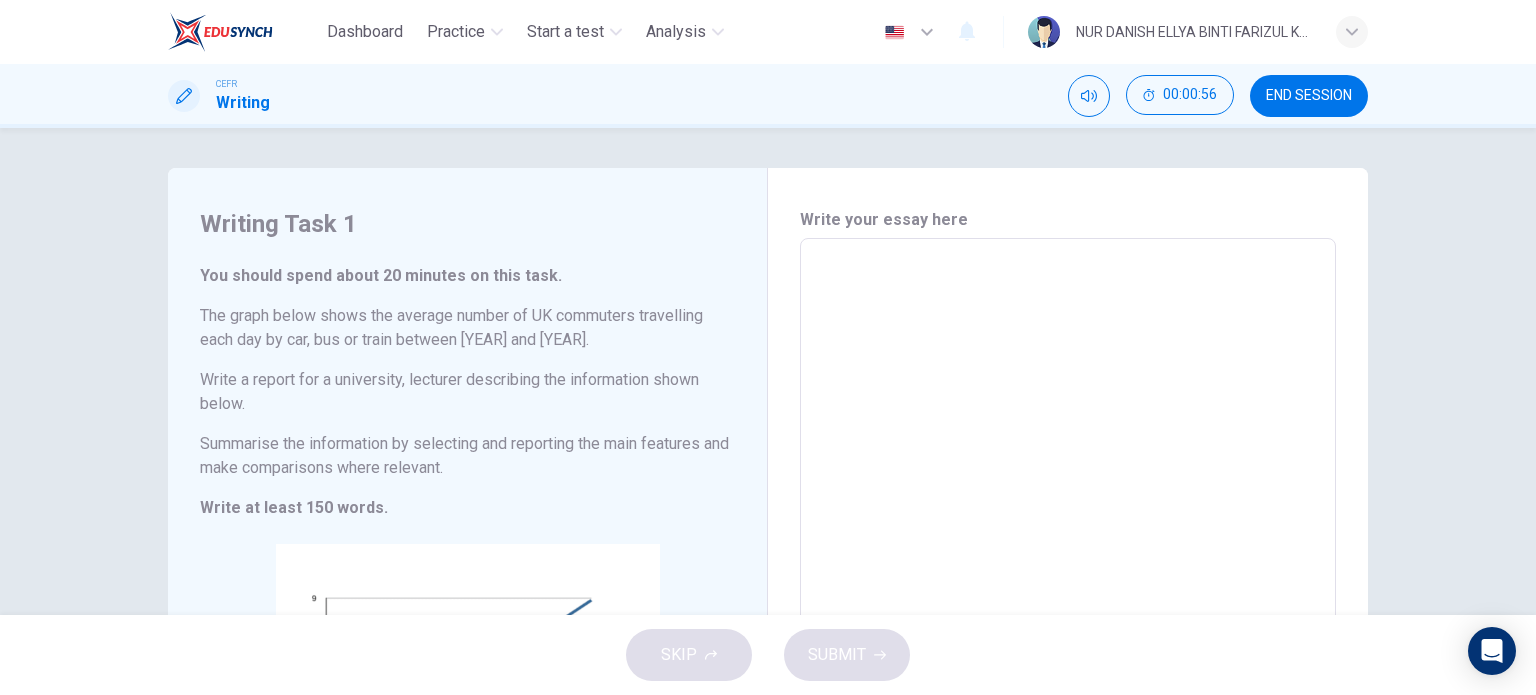 click at bounding box center (1068, 566) 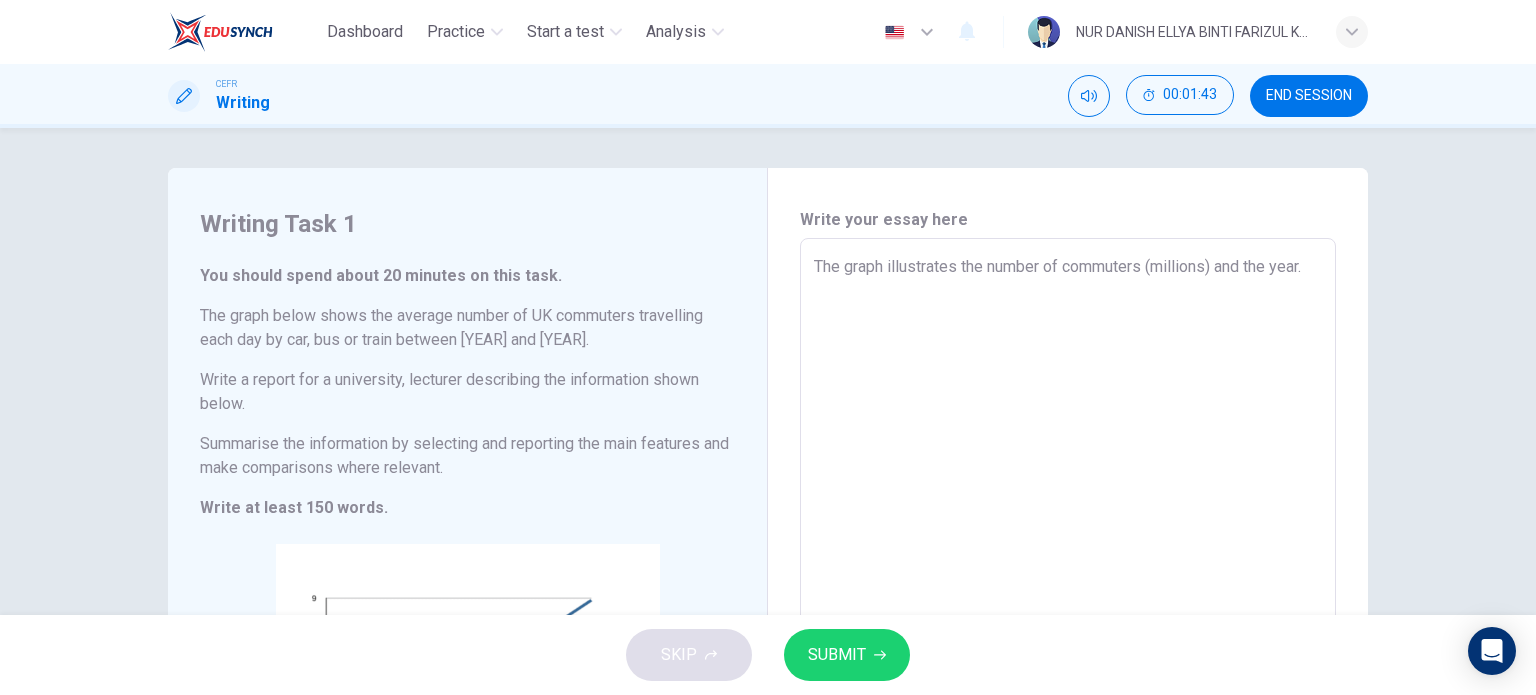 click on "The graph illustrates the number of commuters (millions) and the year." at bounding box center [1068, 566] 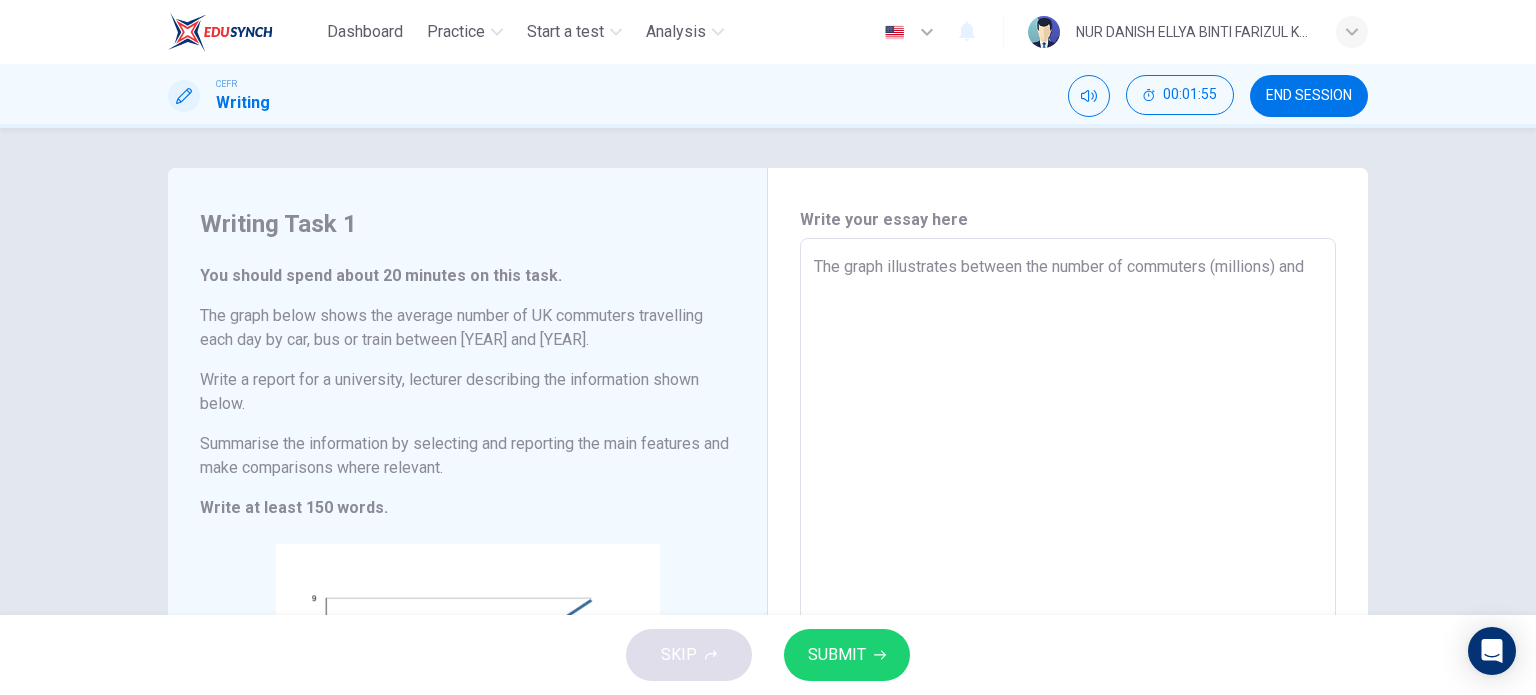 click on "The graph illustrates between the number of commuters (millions) and" at bounding box center (1068, 566) 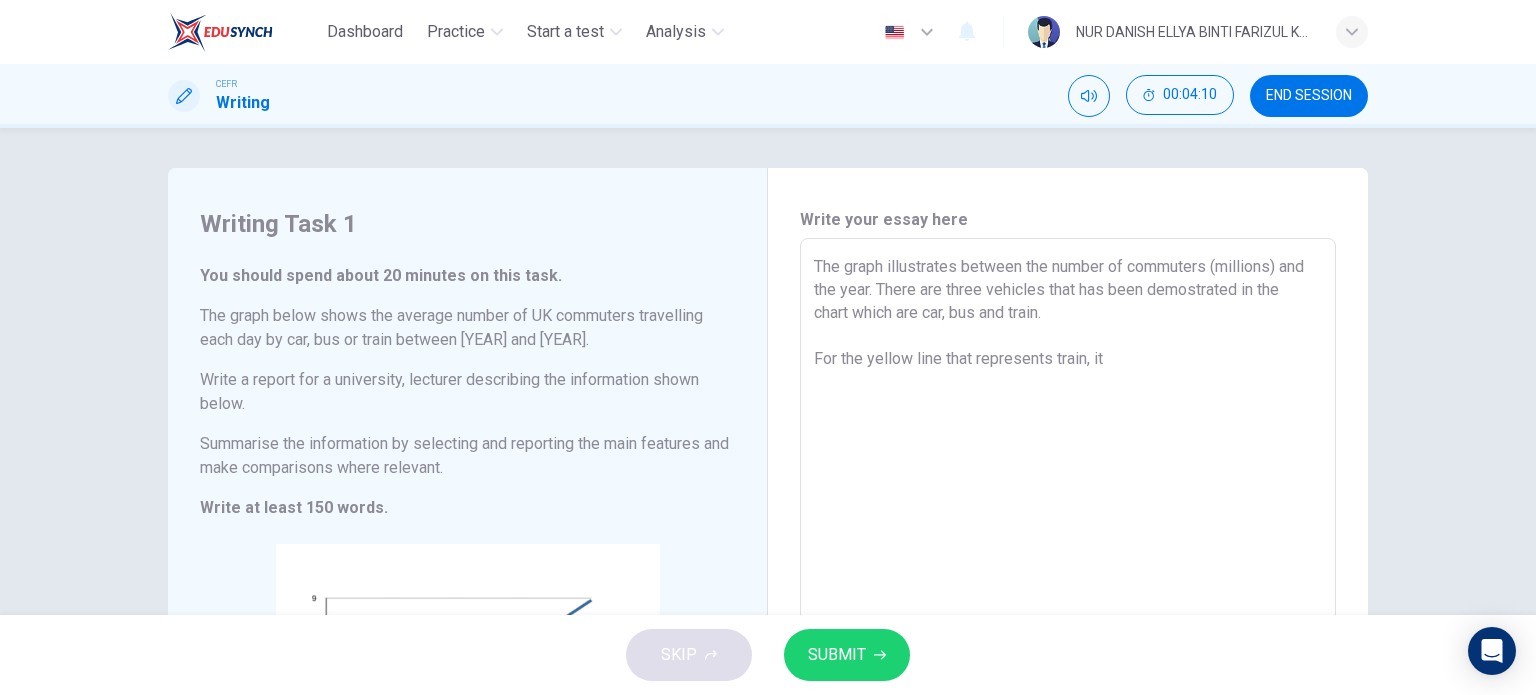 drag, startPoint x: 1124, startPoint y: 363, endPoint x: 808, endPoint y: 359, distance: 316.02533 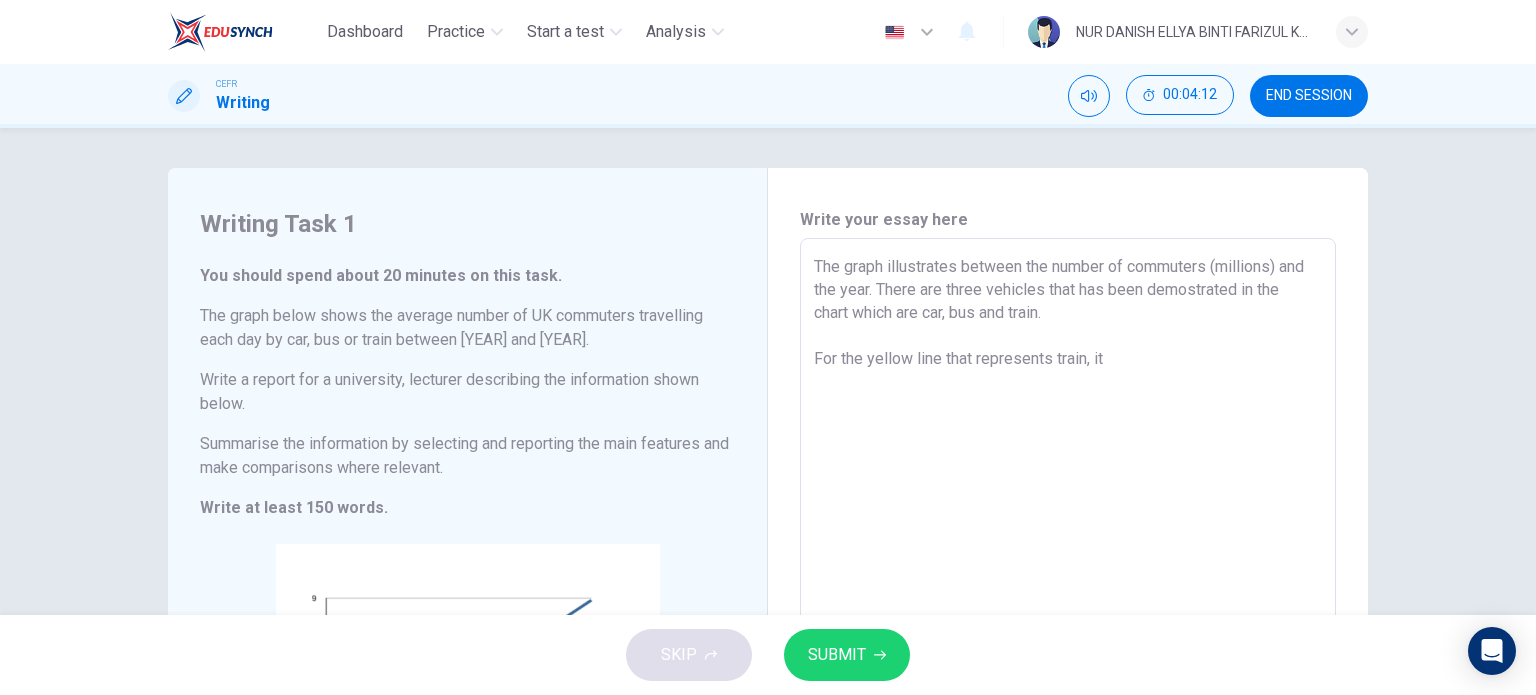 click on "The graph illustrates between the number of commuters (millions) and the year. There are three vehicles that has been demostrated in the chart which are car, bus and train.
For the yellow line that represents train, it" at bounding box center [1068, 566] 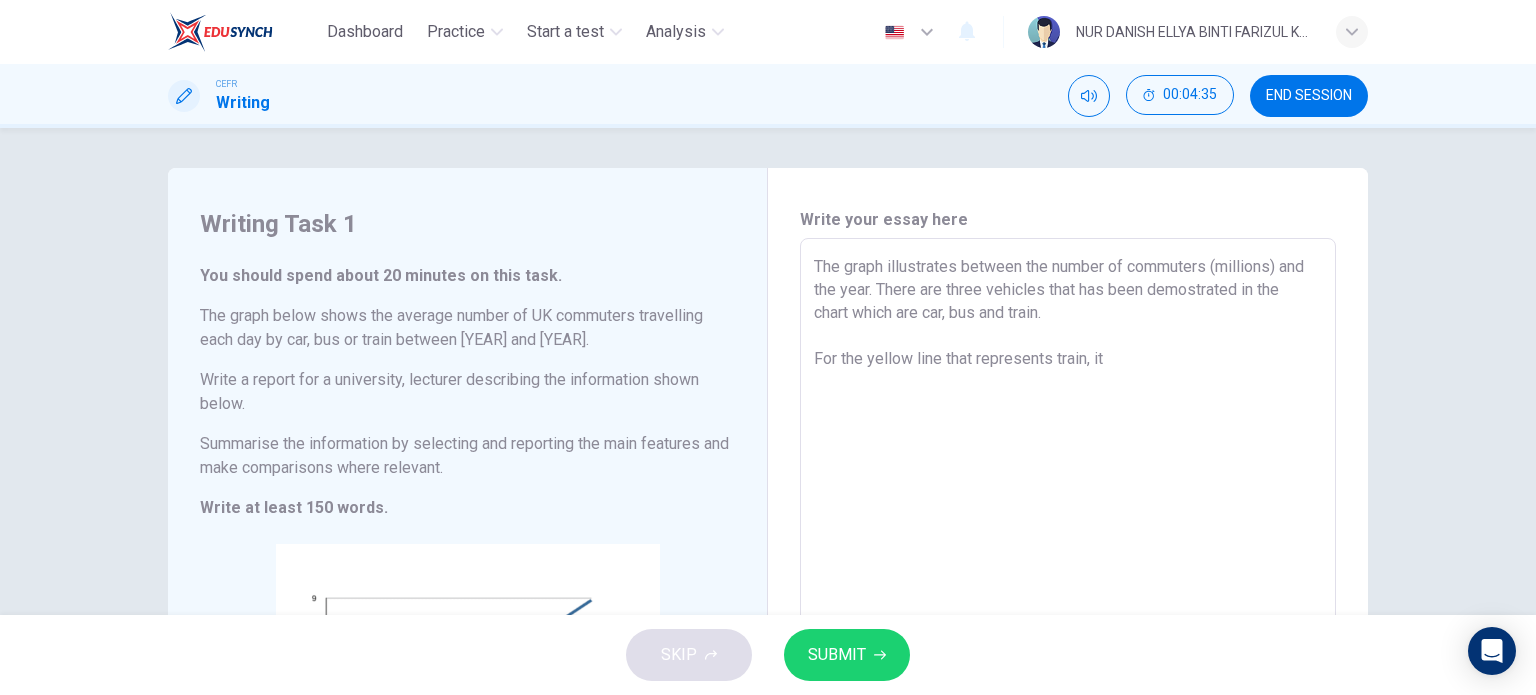 click on "The graph illustrates between the number of commuters (millions) and the year. There are three vehicles that has been demostrated in the chart which are car, bus and train.
For the yellow line that represents train, it" at bounding box center (1068, 566) 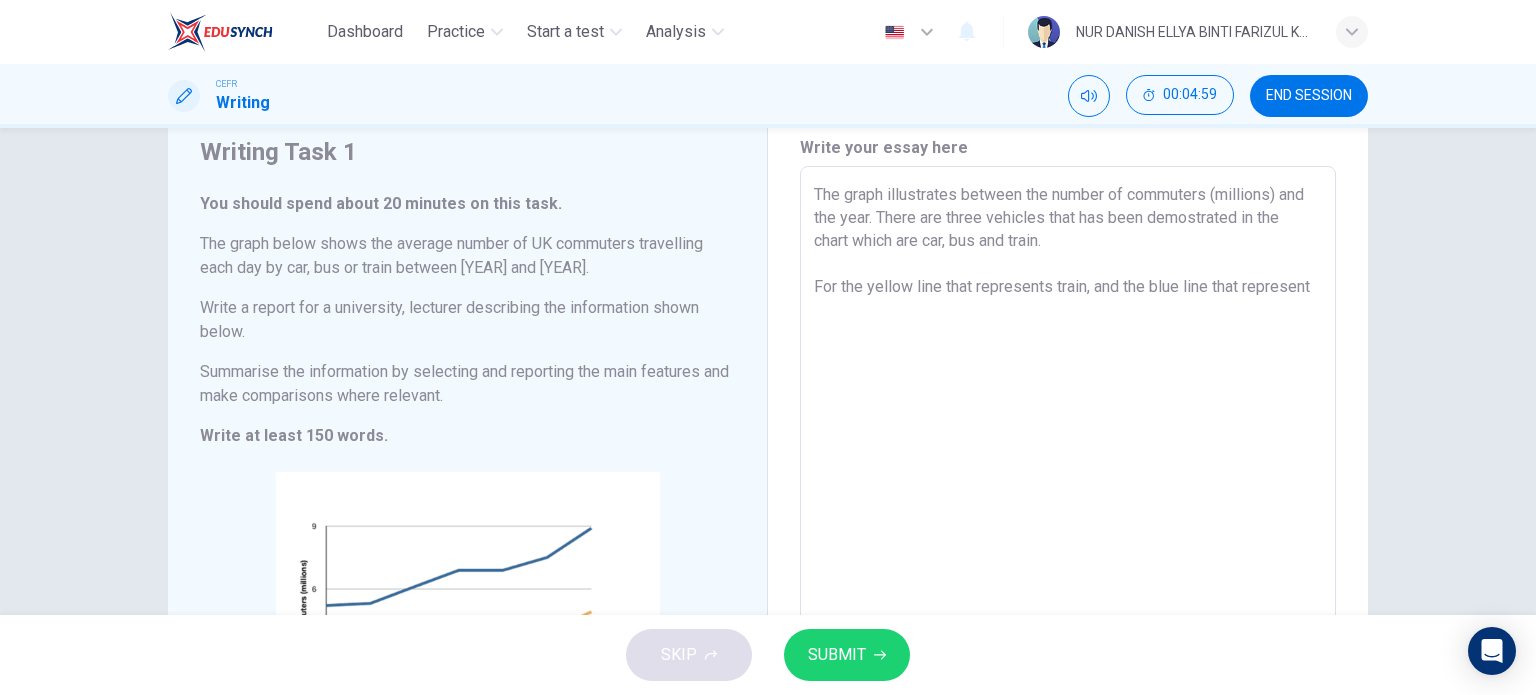 scroll, scrollTop: 0, scrollLeft: 0, axis: both 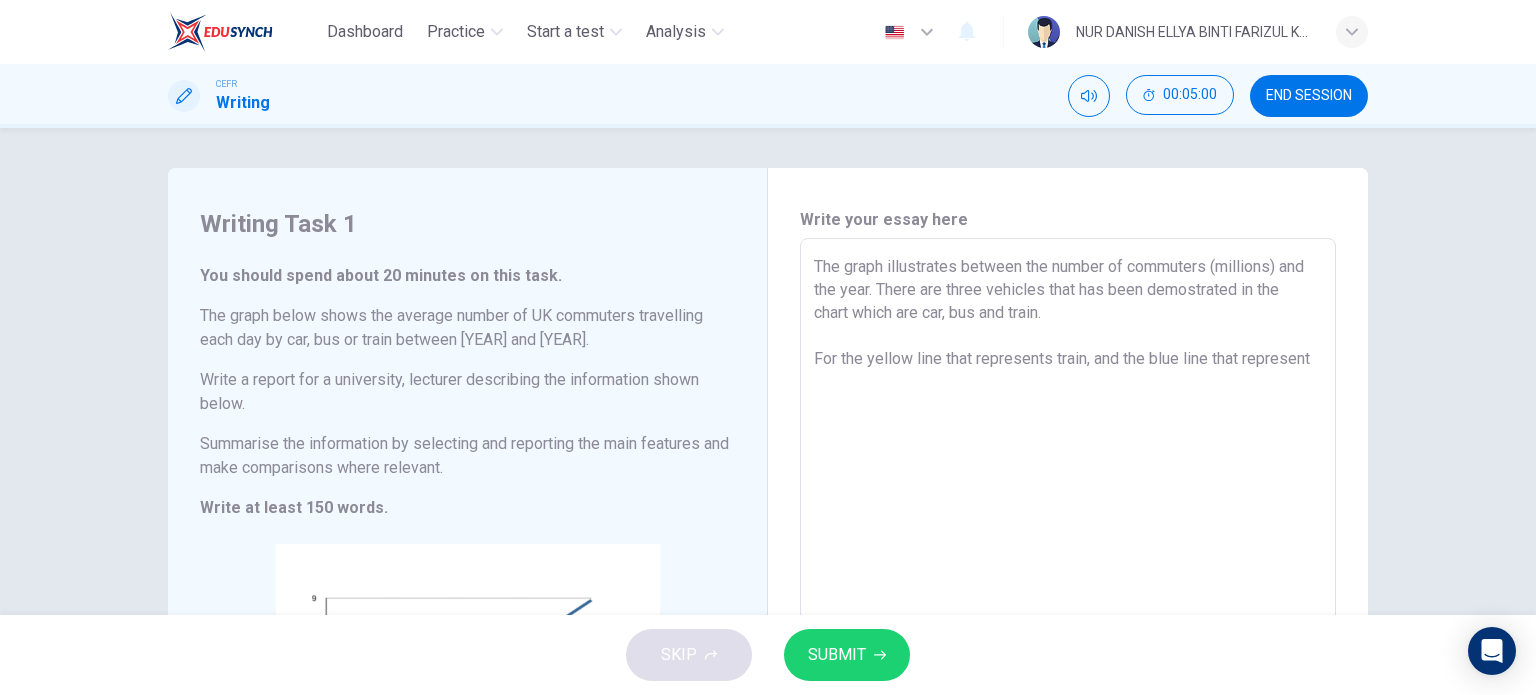 click on "The graph illustrates between the number of commuters (millions) and the year. There are three vehicles that has been demostrated in the chart which are car, bus and train.
For the yellow line that represents train, and the blue line that represent" at bounding box center [1068, 566] 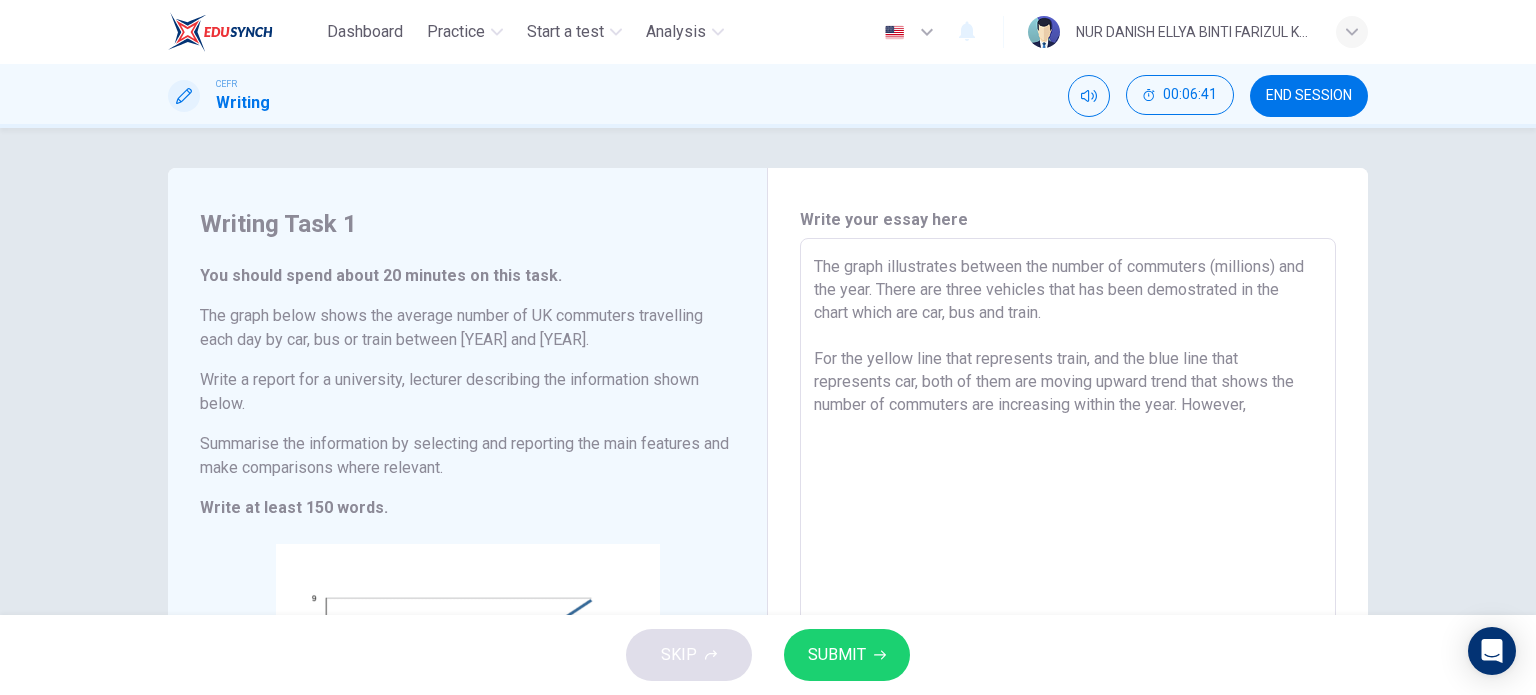 drag, startPoint x: 1248, startPoint y: 408, endPoint x: 1195, endPoint y: 408, distance: 53 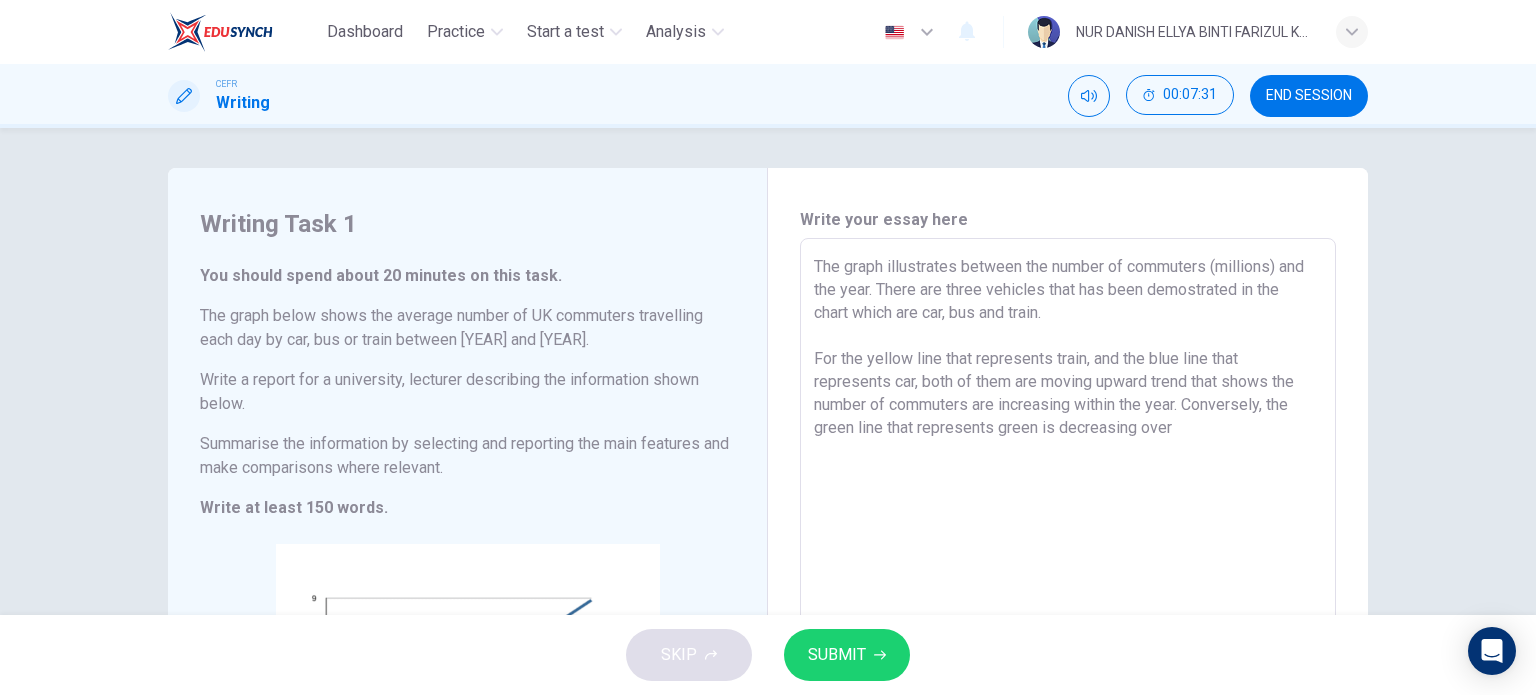 drag, startPoint x: 1034, startPoint y: 425, endPoint x: 995, endPoint y: 425, distance: 39 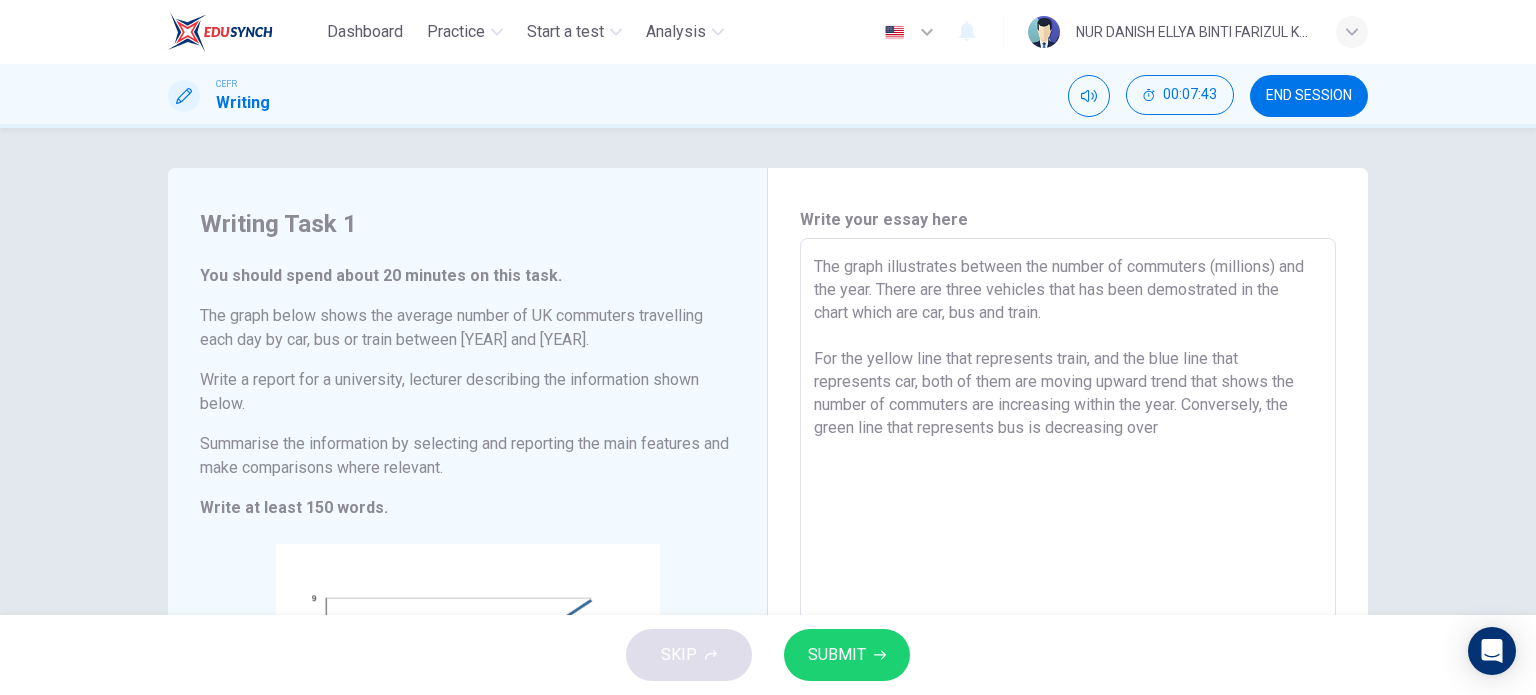 click on "The graph illustrates between the number of commuters (millions) and the year. There are three vehicles that has been demostrated in the chart which are car, bus and train.
For the yellow line that represents train, and the blue line that represents car, both of them are moving upward trend that shows the number of commuters are increasing within the year. Conversely, the green line that represents bus is decreasing over" at bounding box center (1068, 566) 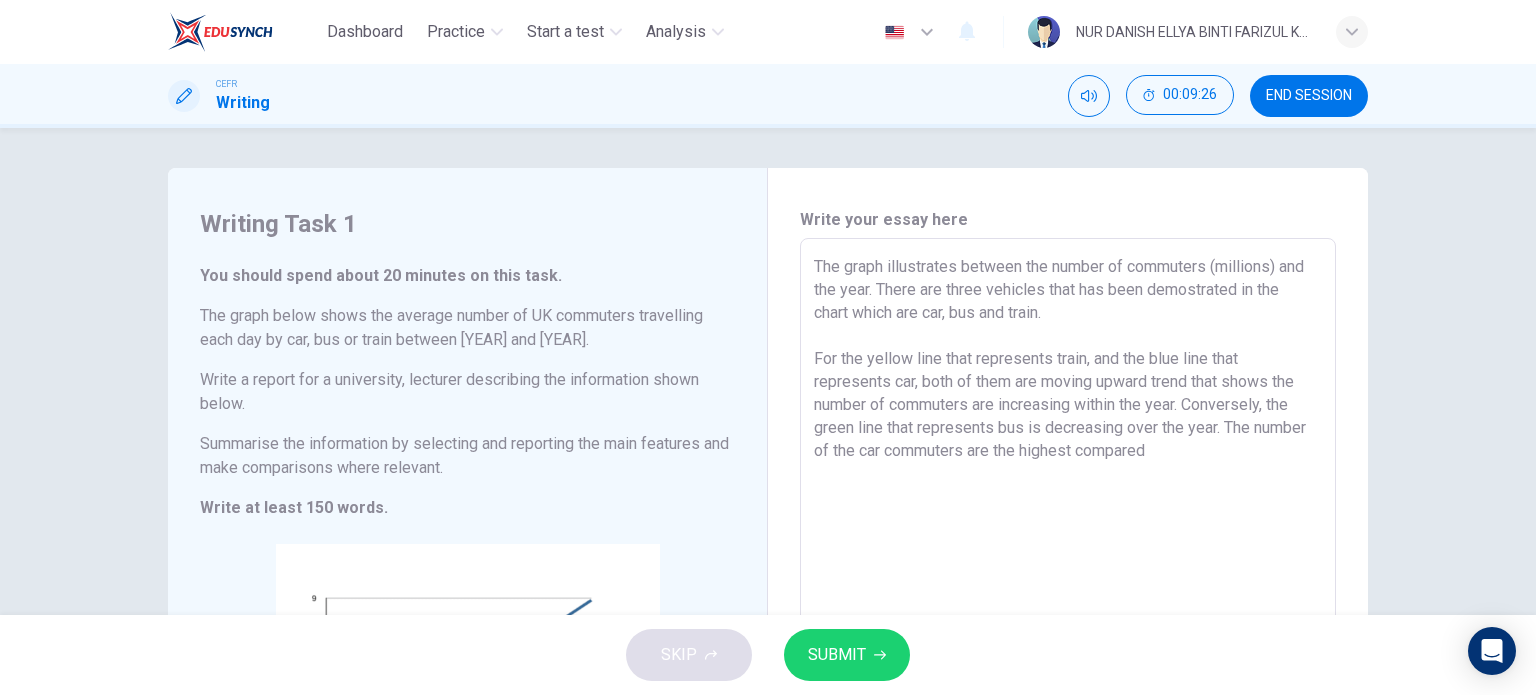 click on "The graph illustrates between the number of commuters (millions) and the year. There are three vehicles that has been demostrated in the chart which are car, bus and train.
For the yellow line that represents train, and the blue line that represents car, both of them are moving upward trend that shows the number of commuters are increasing within the year. Conversely, the green line that represents bus is decreasing over the year. The number of the car commuters are the highest compared" at bounding box center [1068, 566] 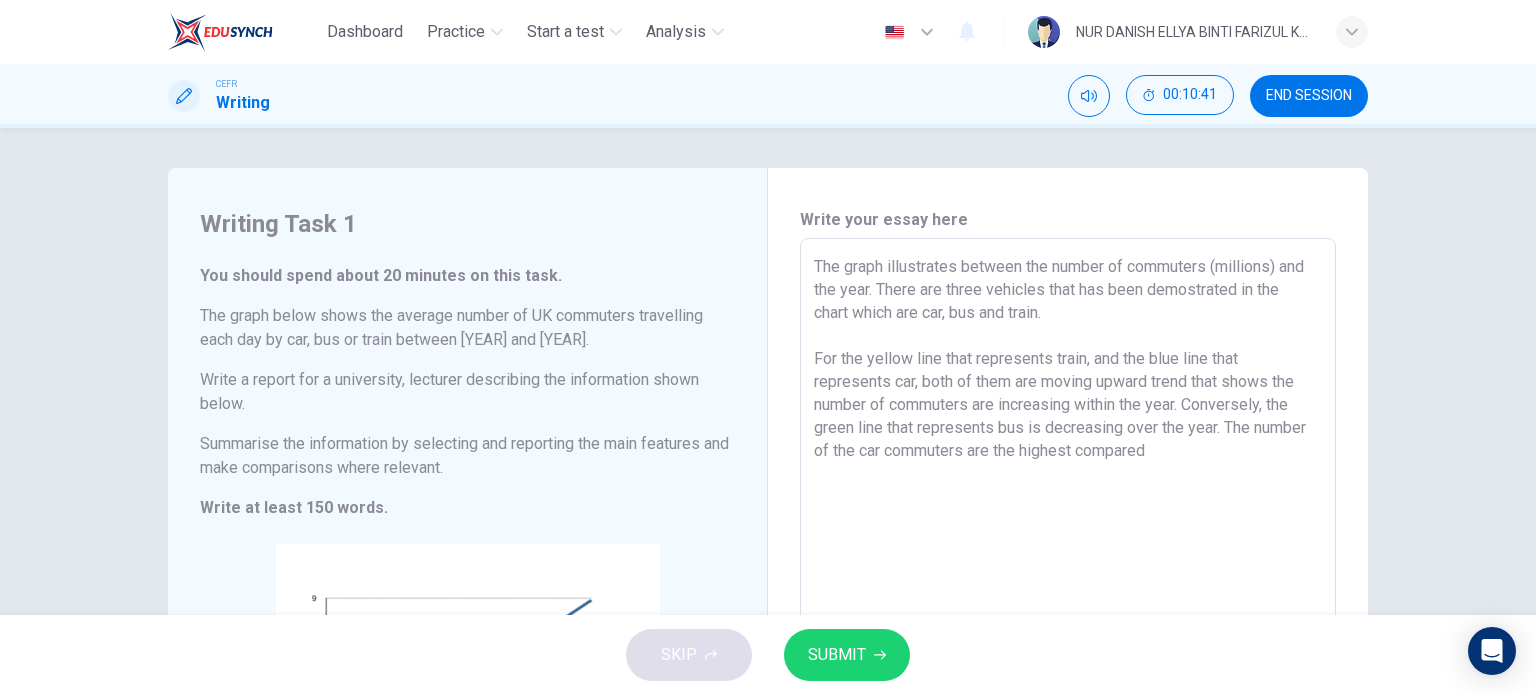 click on "The graph illustrates between the number of commuters (millions) and the year. There are three vehicles that has been demostrated in the chart which are car, bus and train.
For the yellow line that represents train, and the blue line that represents car, both of them are moving upward trend that shows the number of commuters are increasing within the year. Conversely, the green line that represents bus is decreasing over the year. The number of the car commuters are the highest compared" at bounding box center (1068, 566) 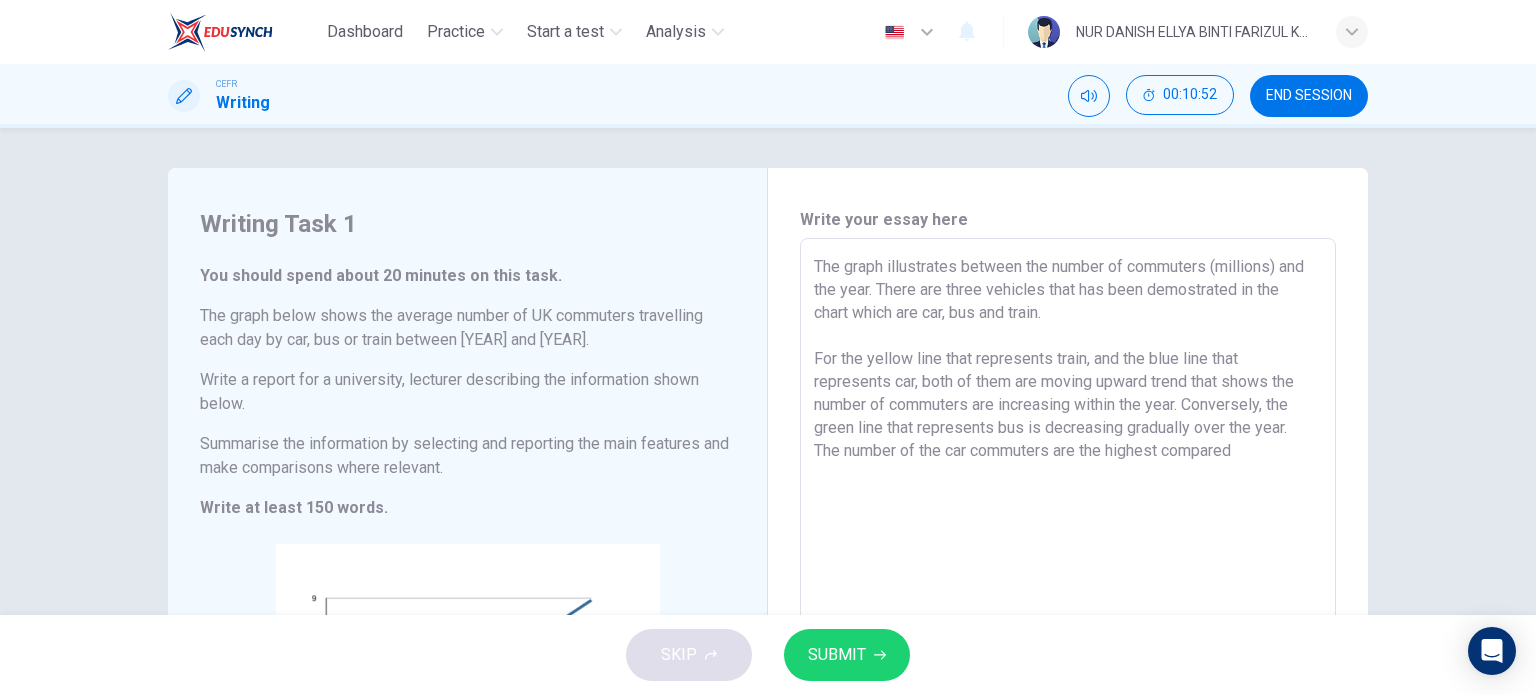 click on "The graph illustrates between the number of commuters (millions) and the year. There are three vehicles that has been demostrated in the chart which are car, bus and train.
For the yellow line that represents train, and the blue line that represents car, both of them are moving upward trend that shows the number of commuters are increasing within the year. Conversely, the green line that represents bus is decreasing gradually over the year. The number of the car commuters are the highest compared" at bounding box center [1068, 566] 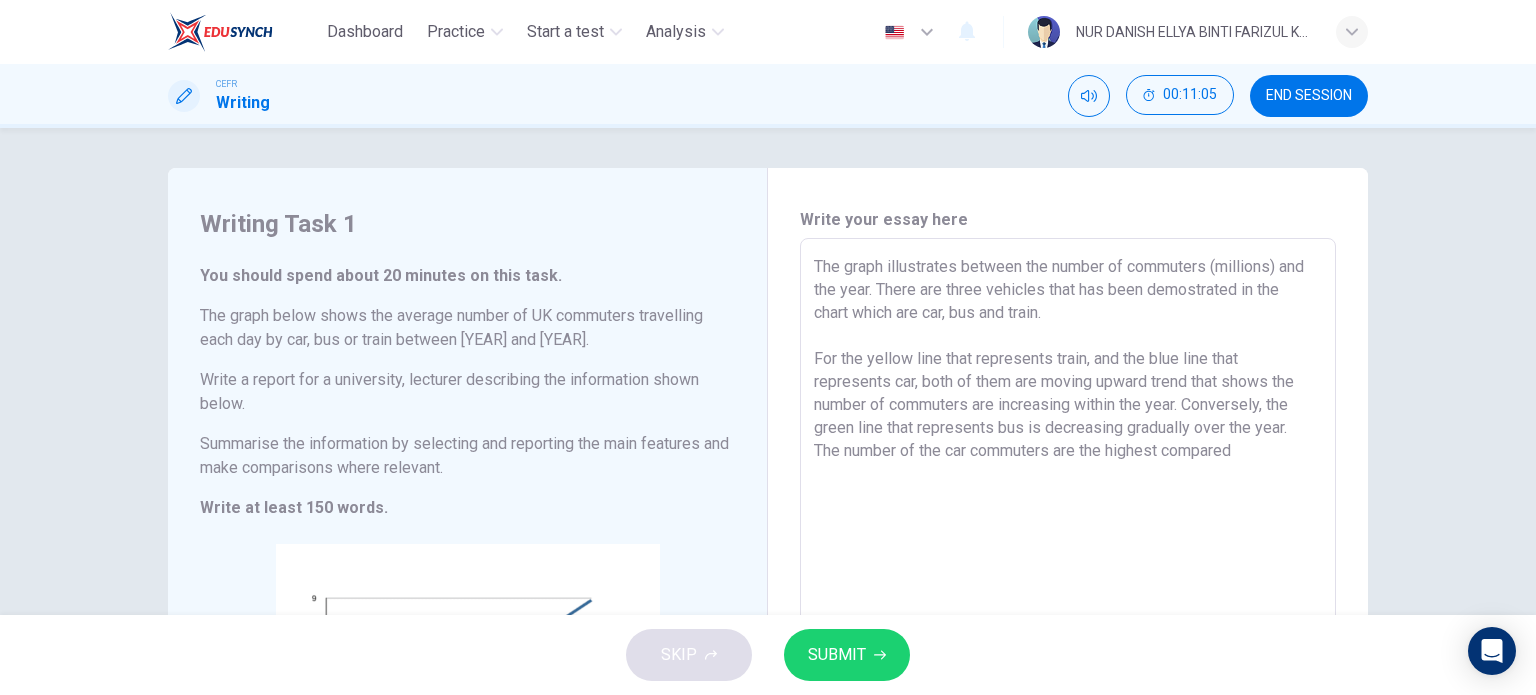 click on "The graph illustrates between the number of commuters (millions) and the year. There are three vehicles that has been demostrated in the chart which are car, bus and train.
For the yellow line that represents train, and the blue line that represents car, both of them are moving upward trend that shows the number of commuters are increasing within the year. Conversely, the green line that represents bus is decreasing gradually over the year. The number of the car commuters are the highest compared" at bounding box center (1068, 566) 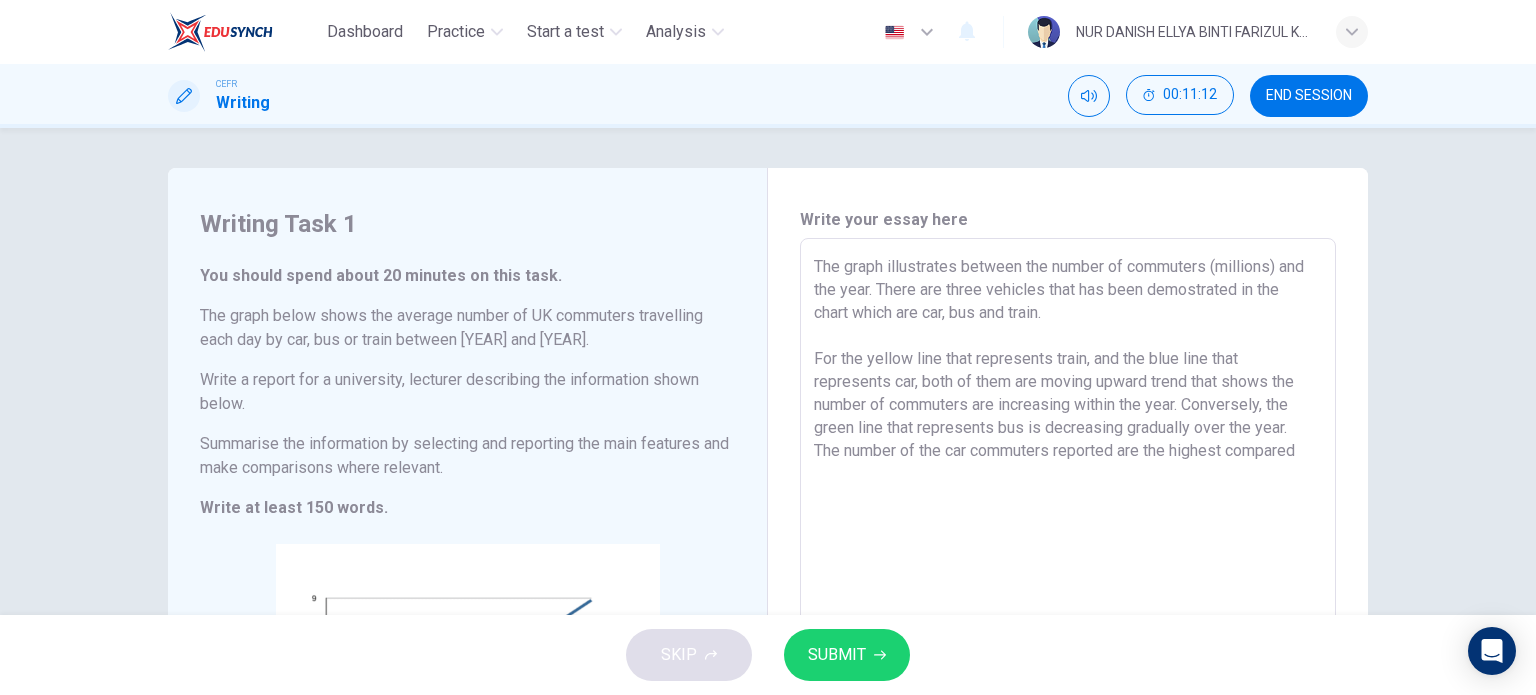 click on "The graph illustrates between the number of commuters (millions) and the year. There are three vehicles that has been demostrated in the chart which are car, bus and train.
For the yellow line that represents train, and the blue line that represents car, both of them are moving upward trend that shows the number of commuters are increasing within the year. Conversely, the green line that represents bus is decreasing gradually over the year. The number of the car commuters reported are the highest compared" at bounding box center [1068, 566] 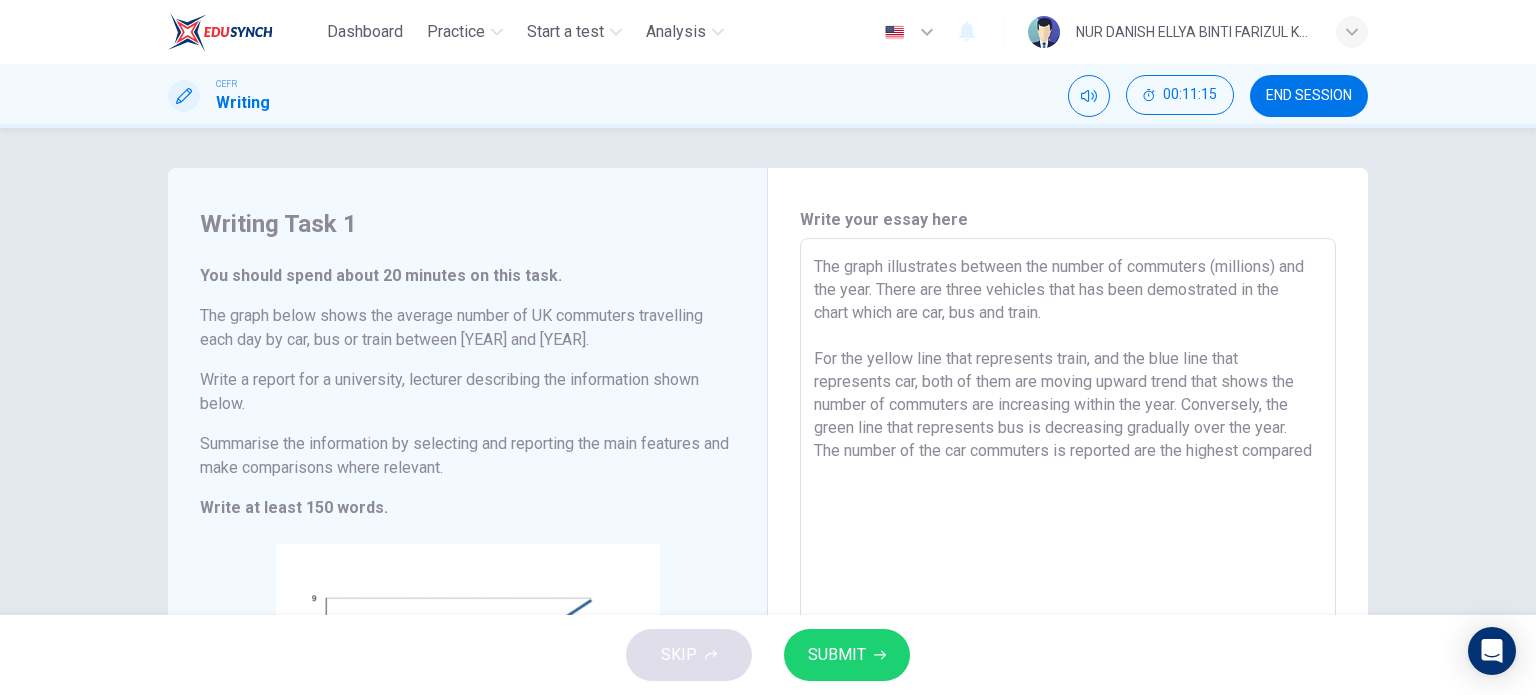 click on "The graph illustrates between the number of commuters (millions) and the year. There are three vehicles that has been demostrated in the chart which are car, bus and train.
For the yellow line that represents train, and the blue line that represents car, both of them are moving upward trend that shows the number of commuters are increasing within the year. Conversely, the green line that represents bus is decreasing gradually over the year. The number of the car commuters is reported are the highest compared" at bounding box center [1068, 566] 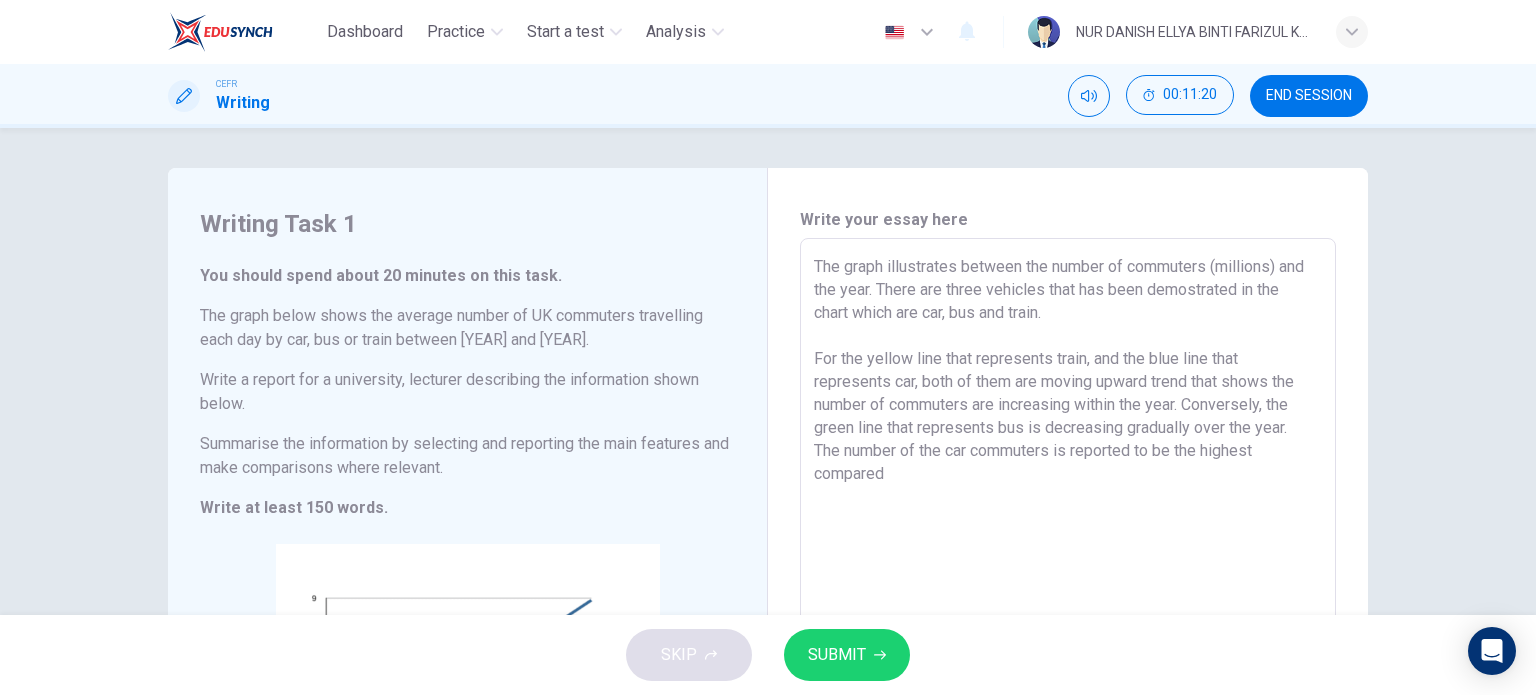 click on "The graph illustrates between the number of commuters (millions) and the year. There are three vehicles that has been demostrated in the chart which are car, bus and train.
For the yellow line that represents train, and the blue line that represents car, both of them are moving upward trend that shows the number of commuters are increasing within the year. Conversely, the green line that represents bus is decreasing gradually over the year. The number of the car commuters is reported to be the highest compared" at bounding box center (1068, 566) 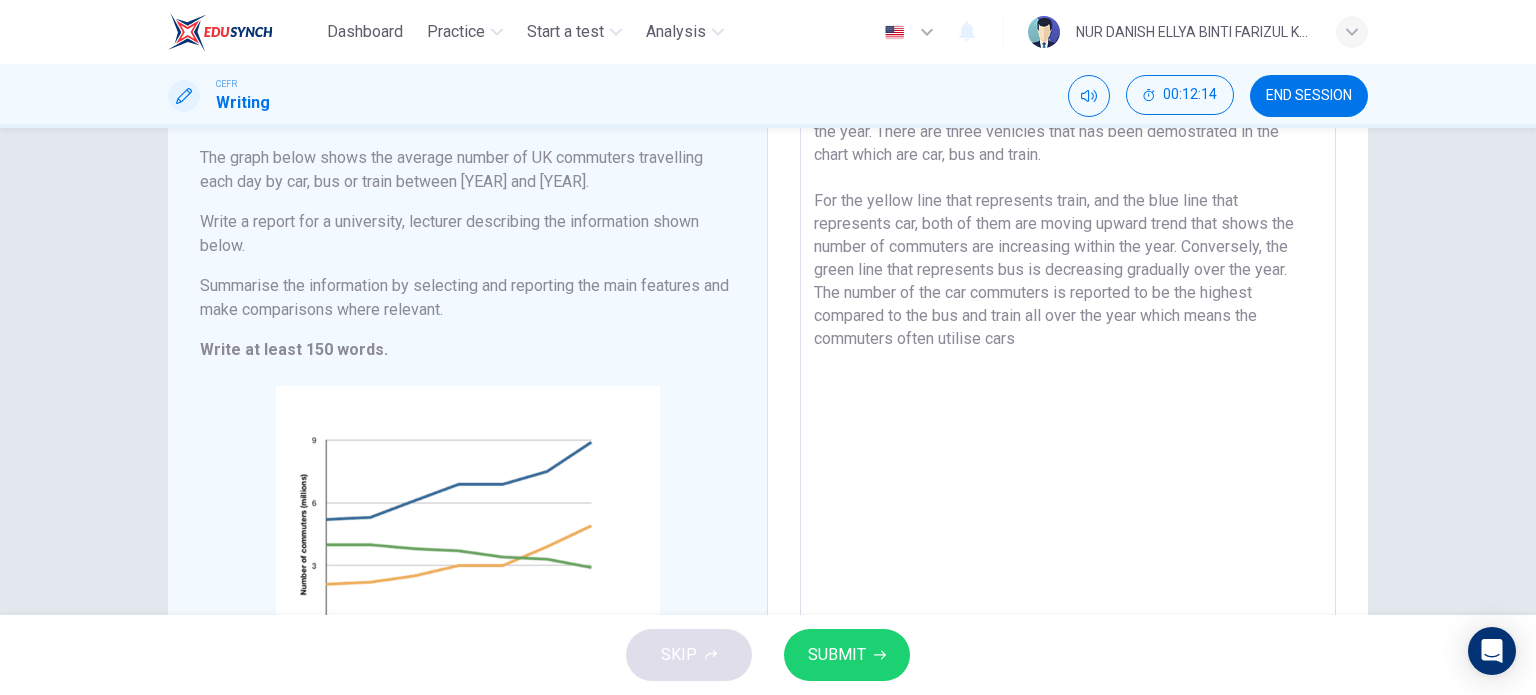 scroll, scrollTop: 155, scrollLeft: 0, axis: vertical 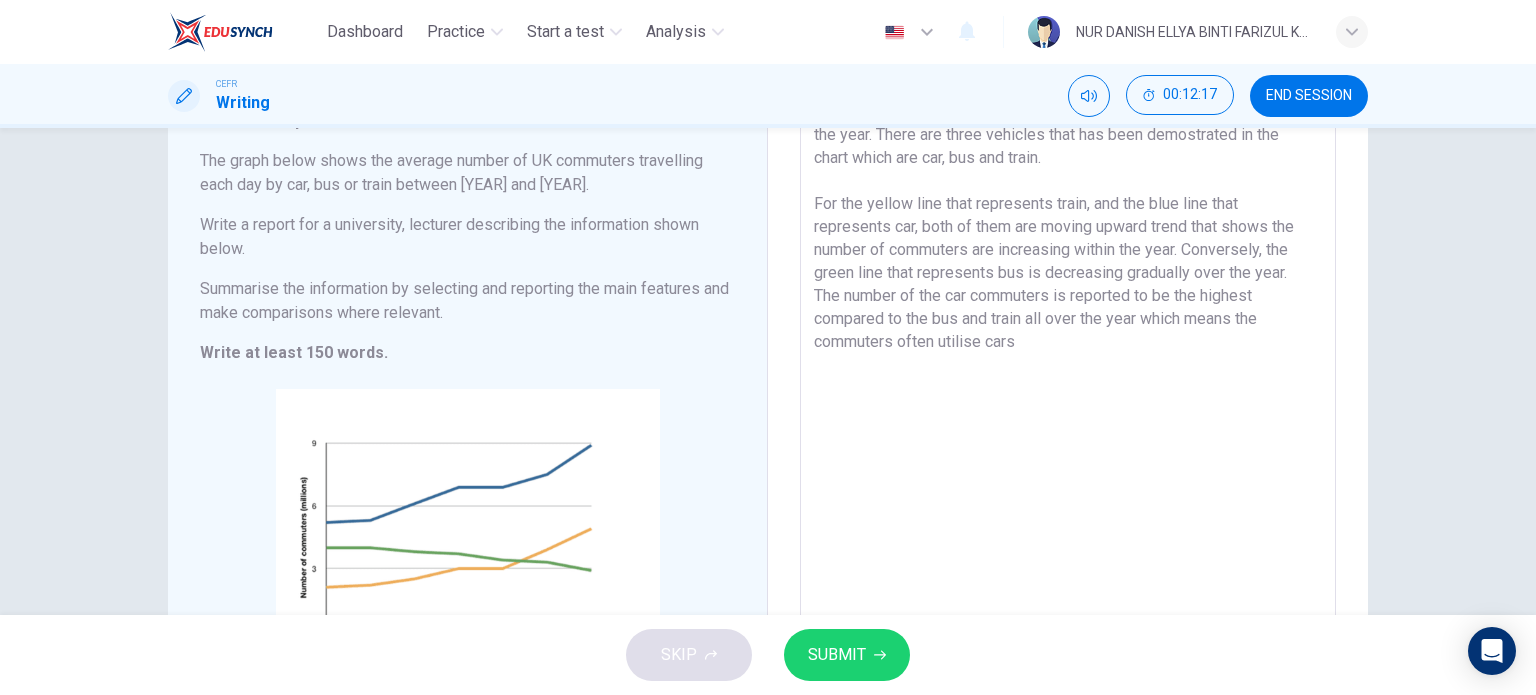 click on "The graph illustrates between the number of commuters (millions) and the year. There are three vehicles that has been demostrated in the chart which are car, bus and train.
For the yellow line that represents train, and the blue line that represents car, both of them are moving upward trend that shows the number of commuters are increasing within the year. Conversely, the green line that represents bus is decreasing gradually over the year. The number of the car commuters is reported to be the highest compared to the bus and train all over the year which means the commuters often utilise cars" at bounding box center (1068, 411) 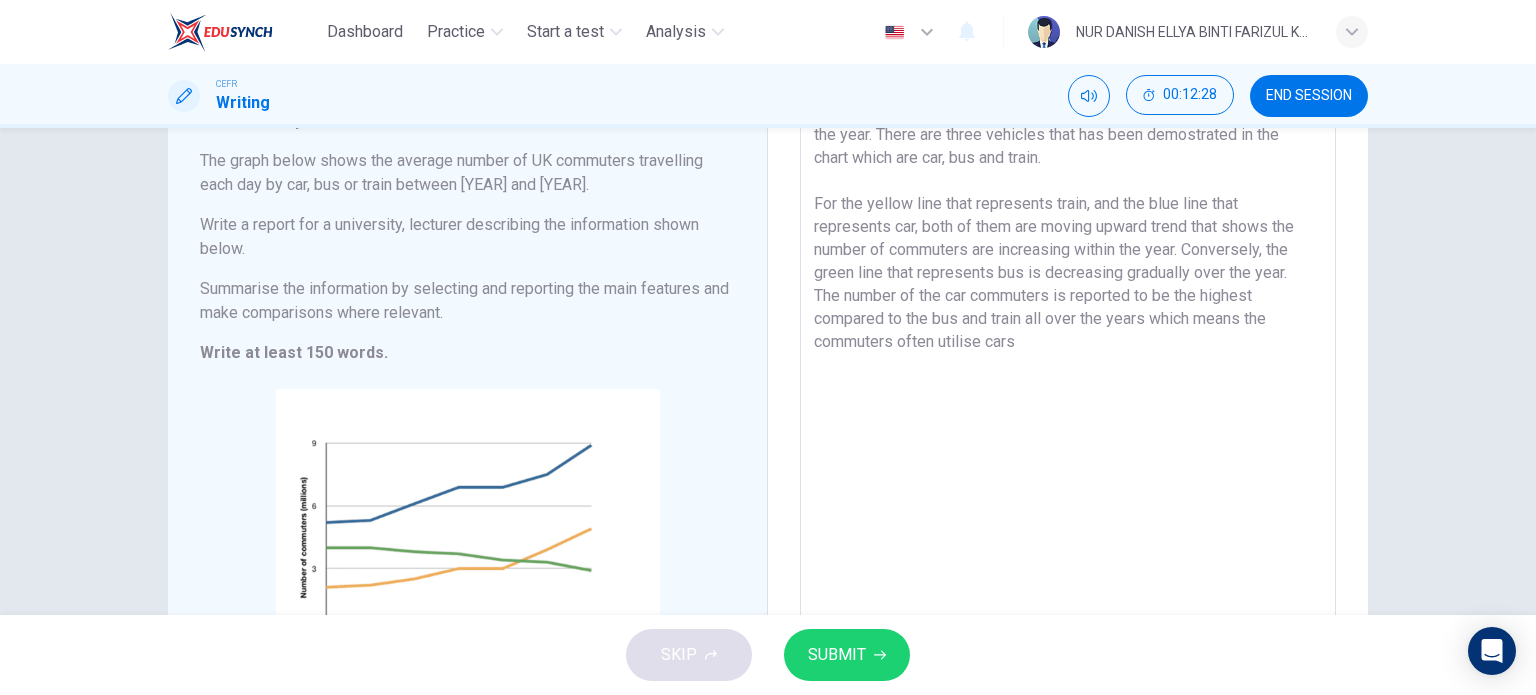 click on "The graph illustrates between the number of commuters (millions) and the year. There are three vehicles that has been demostrated in the chart which are car, bus and train.
For the yellow line that represents train, and the blue line that represents car, both of them are moving upward trend that shows the number of commuters are increasing within the year. Conversely, the green line that represents bus is decreasing gradually over the year. The number of the car commuters is reported to be the highest compared to the bus and train all over the years which means the commuters often utilise cars" at bounding box center [1068, 411] 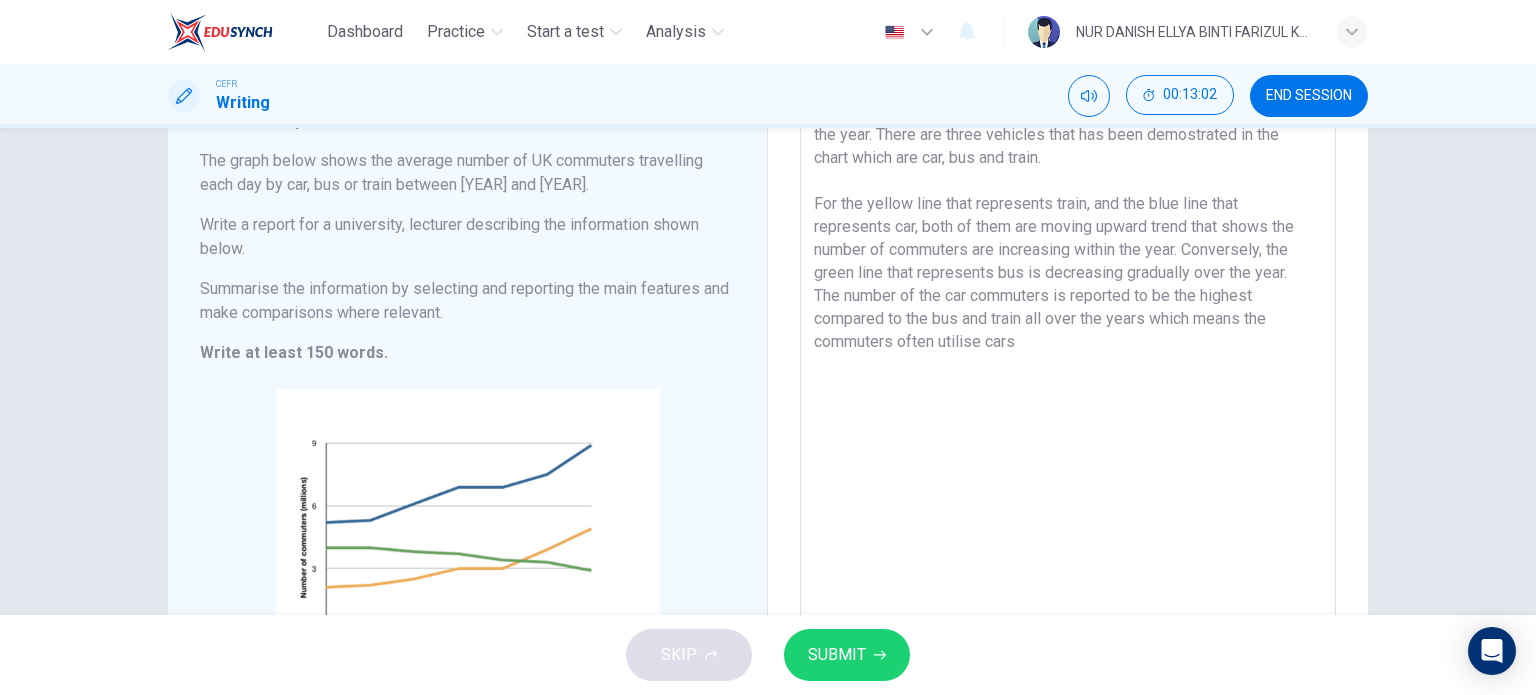 drag, startPoint x: 1080, startPoint y: 317, endPoint x: 1029, endPoint y: 316, distance: 51.009804 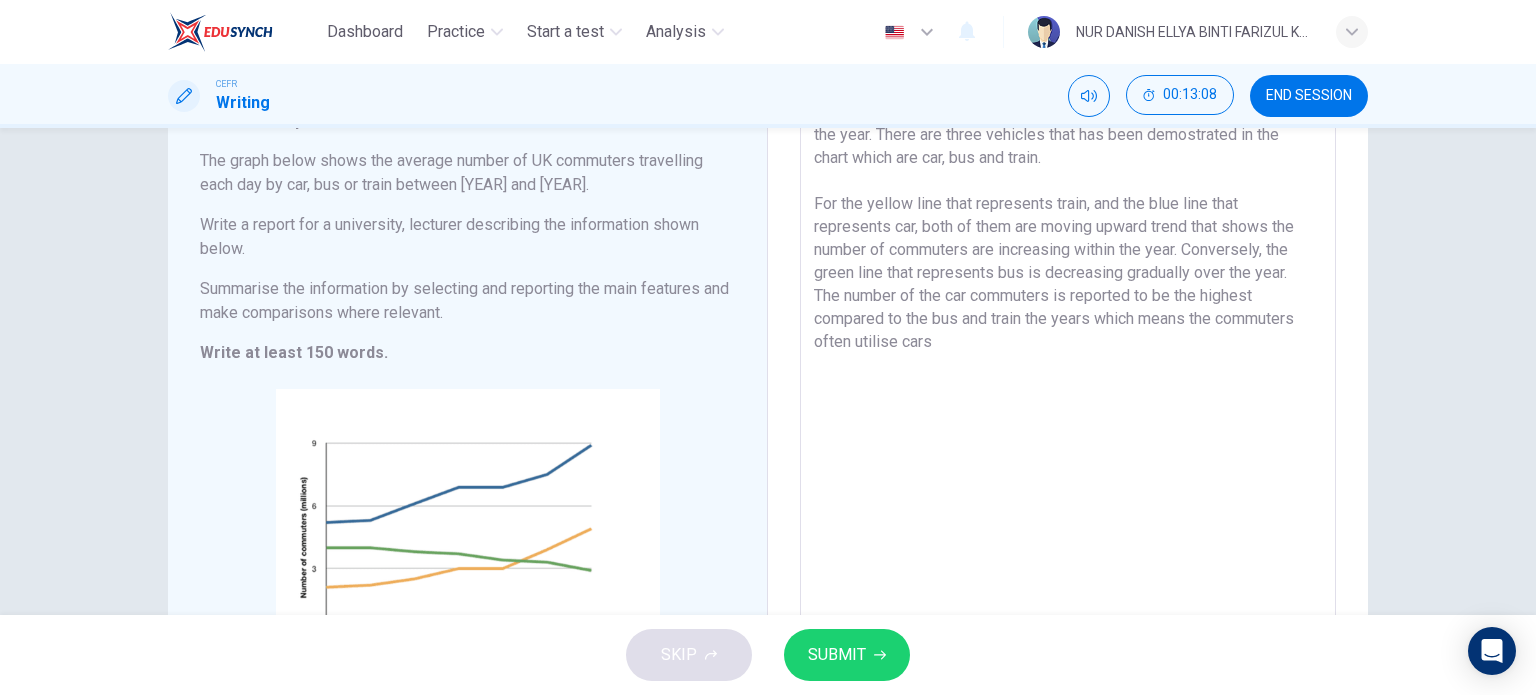 click on "The graph illustrates between the number of commuters (millions) and the year. There are three vehicles that has been demostrated in the chart which are car, bus and train.
For the yellow line that represents train, and the blue line that represents car, both of them are moving upward trend that shows the number of commuters are increasing within the year. Conversely, the green line that represents bus is decreasing gradually over the year. The number of the car commuters is reported to be the highest compared to the bus and train the years which means the commuters often utilise cars" at bounding box center (1068, 411) 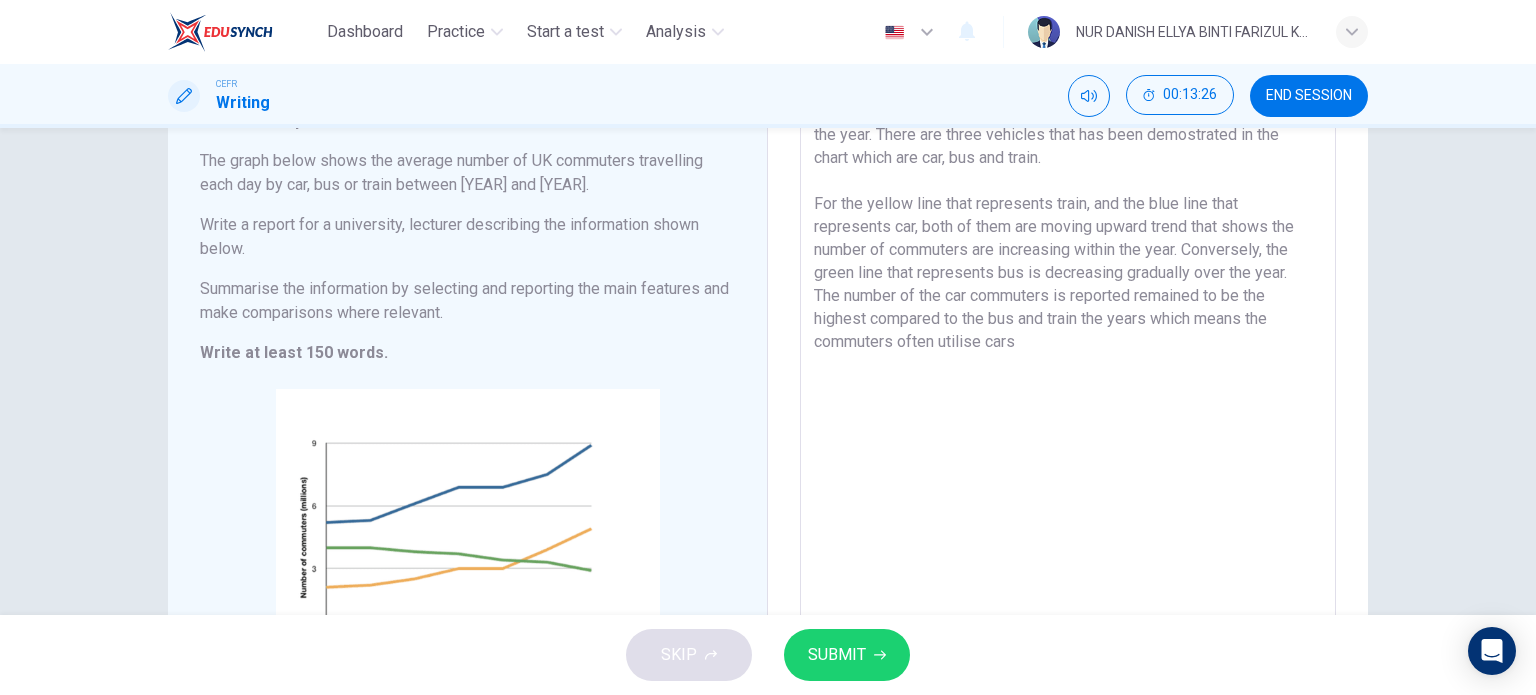 click on "The graph illustrates between the number of commuters (millions) and the year. There are three vehicles that has been demostrated in the chart which are car, bus and train.
For the yellow line that represents train, and the blue line that represents car, both of them are moving upward trend that shows the number of commuters are increasing within the year. Conversely, the green line that represents bus is decreasing gradually over the year. The number of the car commuters is reported remained to be the highest compared to the bus and train the years which means the commuters often utilise cars" at bounding box center (1068, 411) 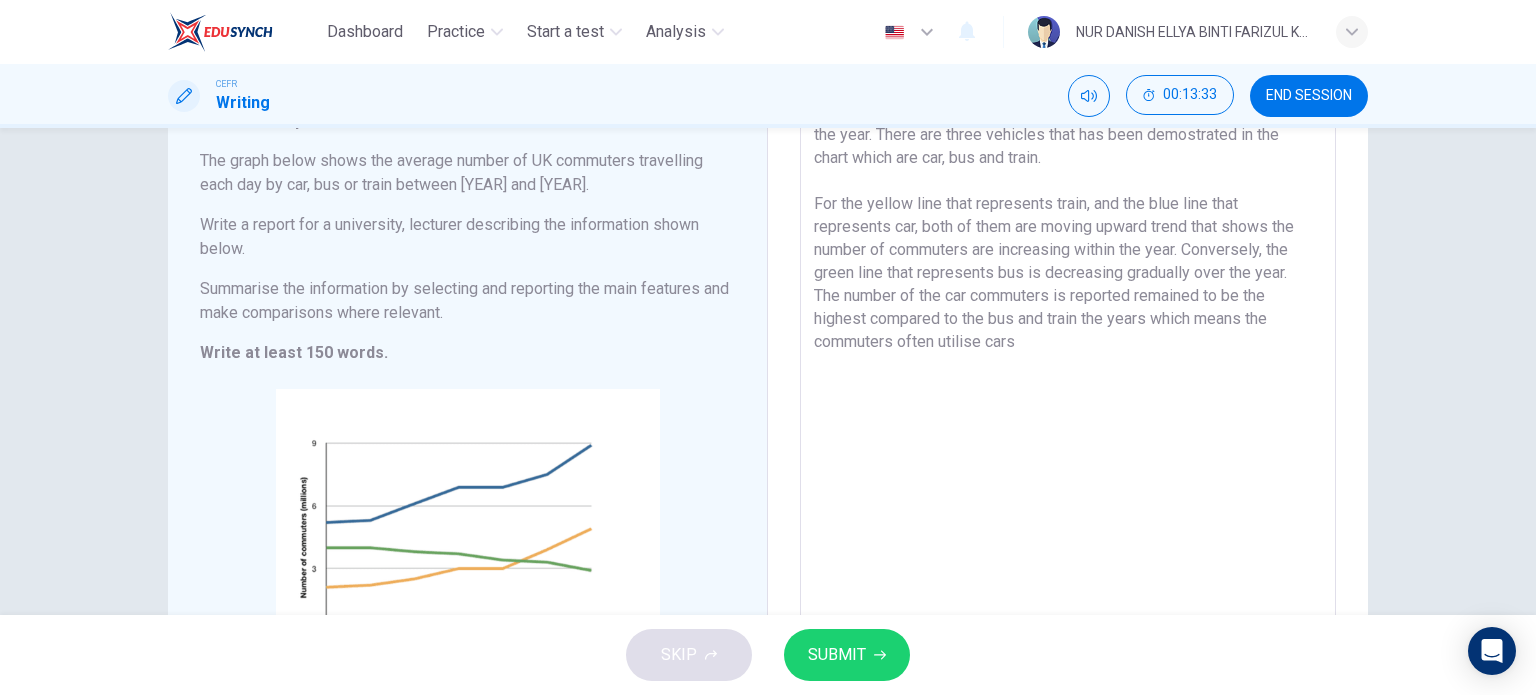 click on "The graph illustrates between the number of commuters (millions) and the year. There are three vehicles that has been demostrated in the chart which are car, bus and train.
For the yellow line that represents train, and the blue line that represents car, both of them are moving upward trend that shows the number of commuters are increasing within the year. Conversely, the green line that represents bus is decreasing gradually over the year. The number of the car commuters is reported remained to be the highest compared to the bus and train the years which means the commuters often utilise cars" at bounding box center (1068, 411) 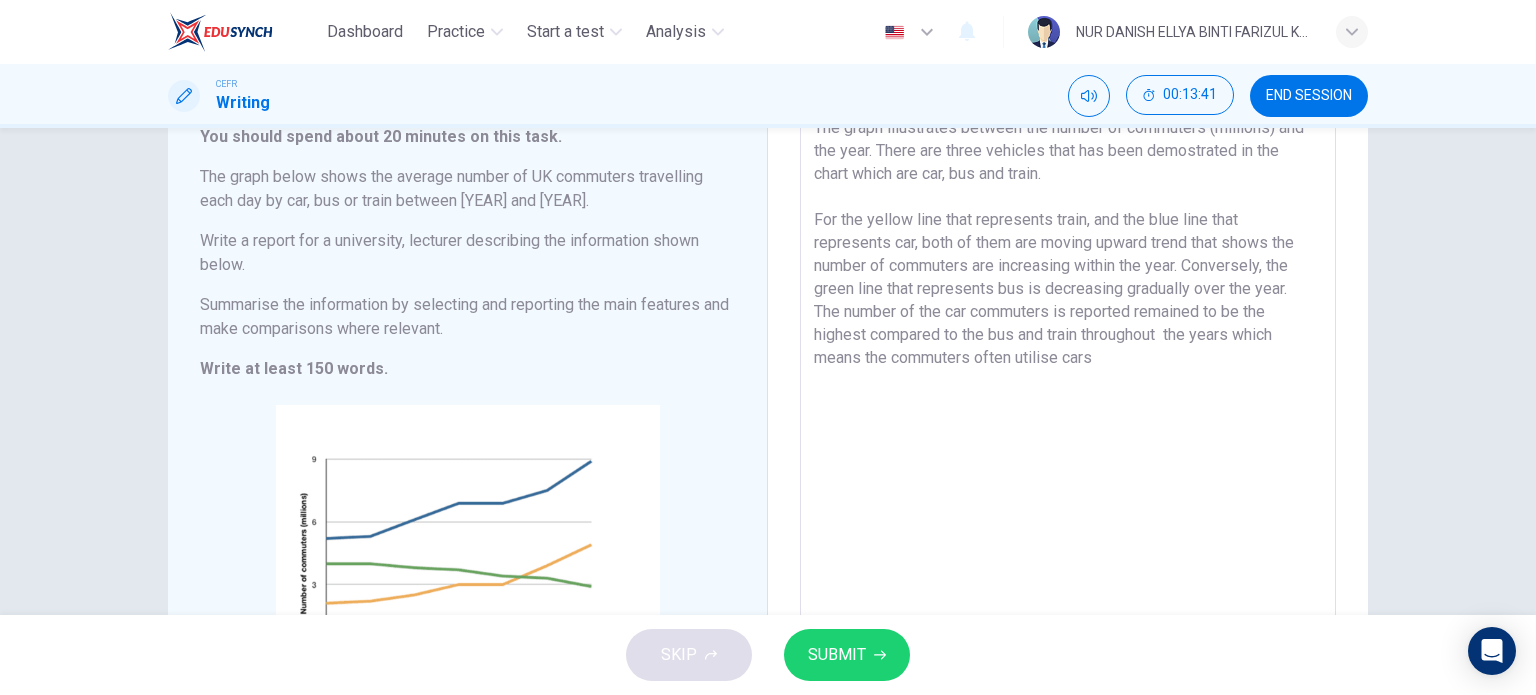 scroll, scrollTop: 134, scrollLeft: 0, axis: vertical 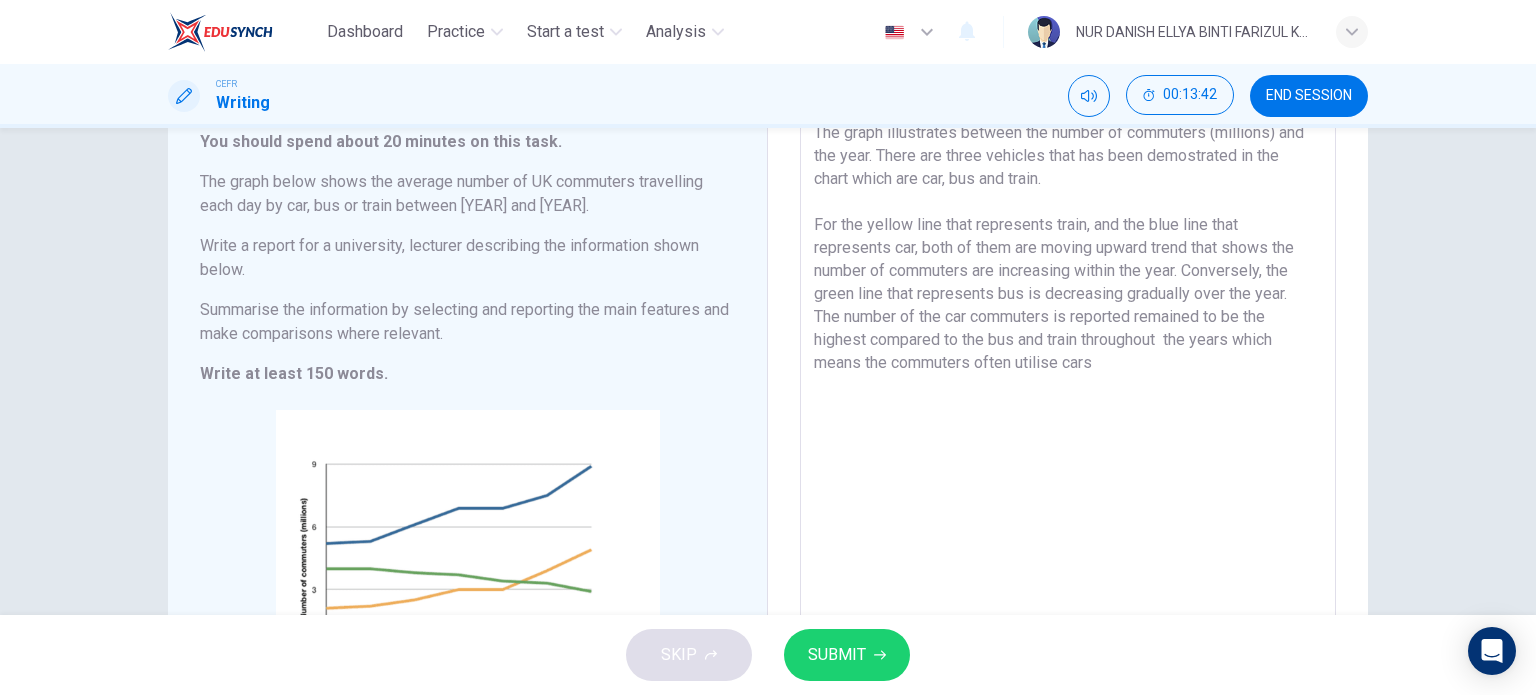 click on "The graph illustrates between the number of commuters (millions) and the year. There are three vehicles that has been demostrated in the chart which are car, bus and train.
For the yellow line that represents train, and the blue line that represents car, both of them are moving upward trend that shows the number of commuters are increasing within the year. Conversely, the green line that represents bus is decreasing gradually over the year. The number of the car commuters is reported remained to be the highest compared to the bus and train throughout  the years which means the commuters often utilise cars" at bounding box center (1068, 432) 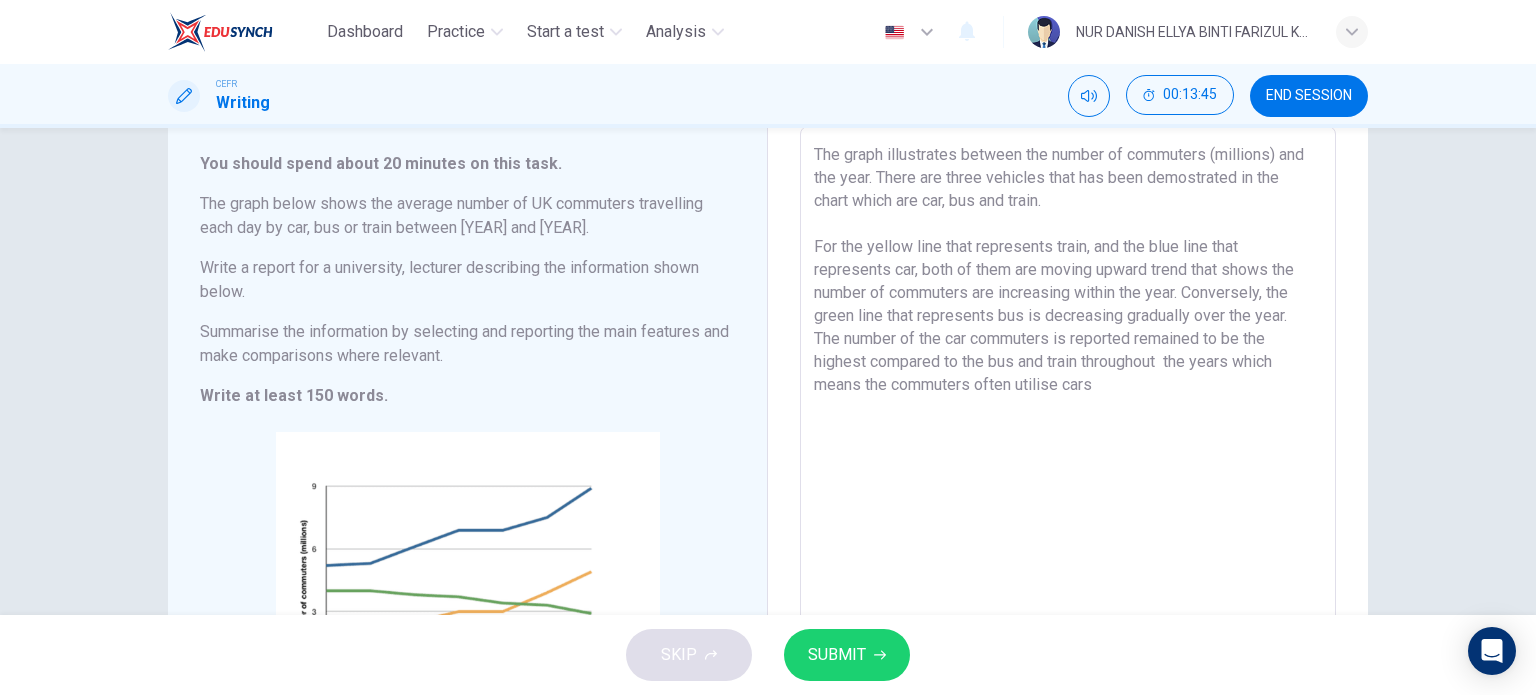 scroll, scrollTop: 138, scrollLeft: 0, axis: vertical 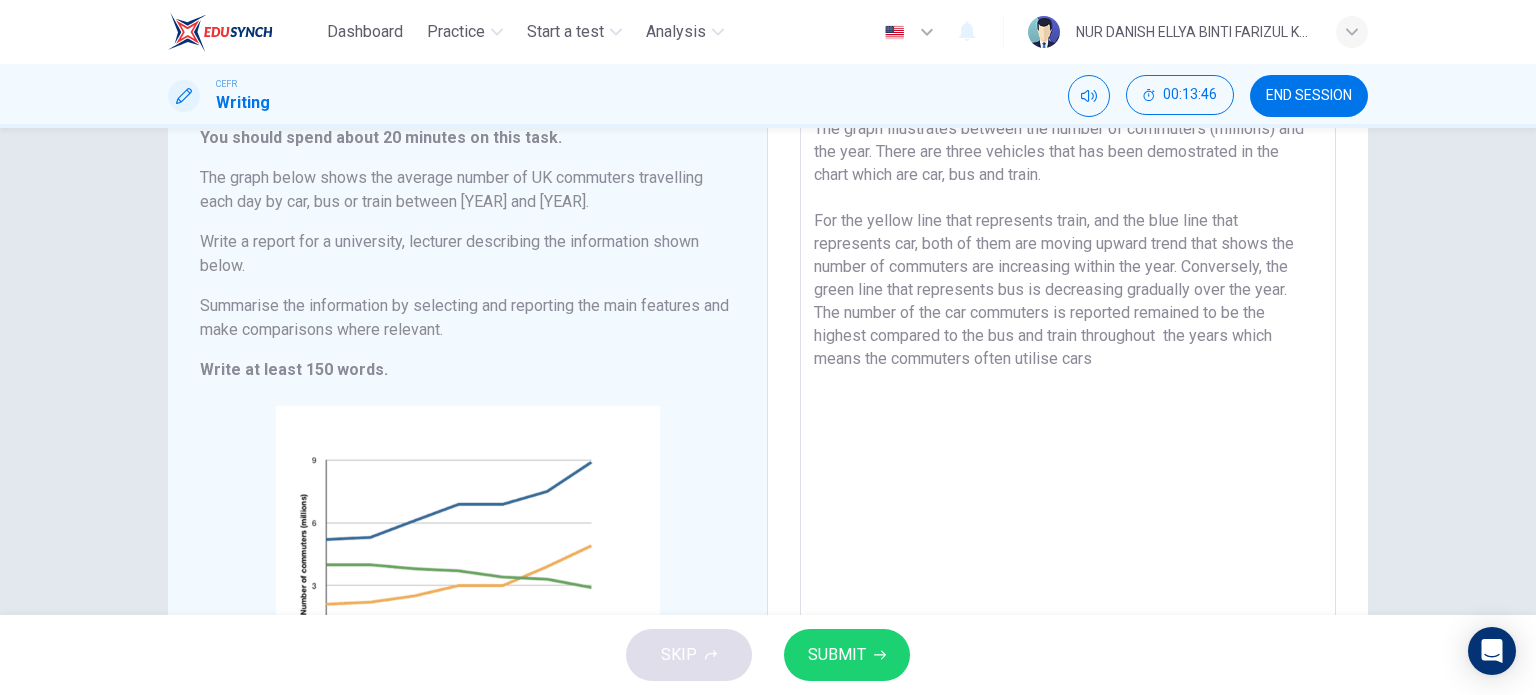 click on "The graph illustrates between the number of commuters (millions) and the year. There are three vehicles that has been demostrated in the chart which are car, bus and train.
For the yellow line that represents train, and the blue line that represents car, both of them are moving upward trend that shows the number of commuters are increasing within the year. Conversely, the green line that represents bus is decreasing gradually over the year. The number of the car commuters is reported remained to be the highest compared to the bus and train throughout  the years which means the commuters often utilise cars" at bounding box center (1068, 428) 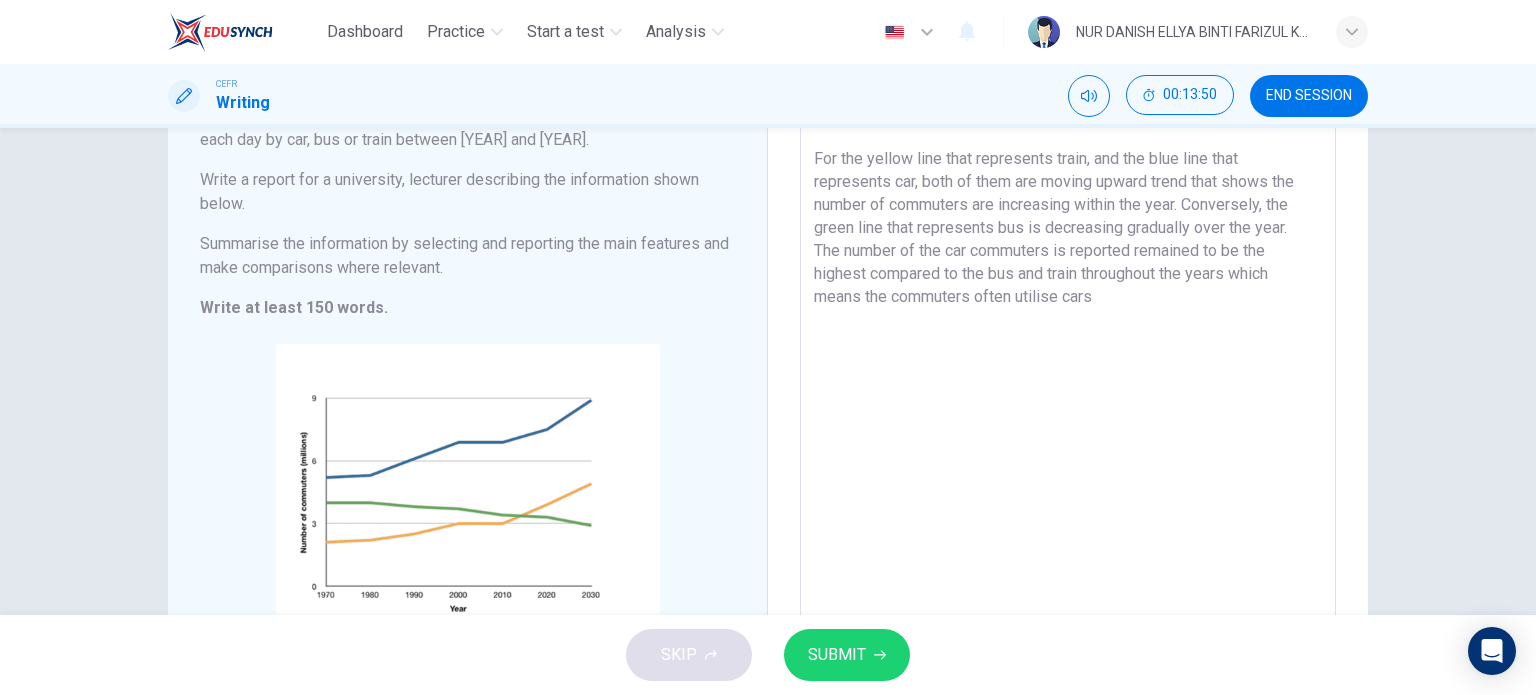 scroll, scrollTop: 202, scrollLeft: 0, axis: vertical 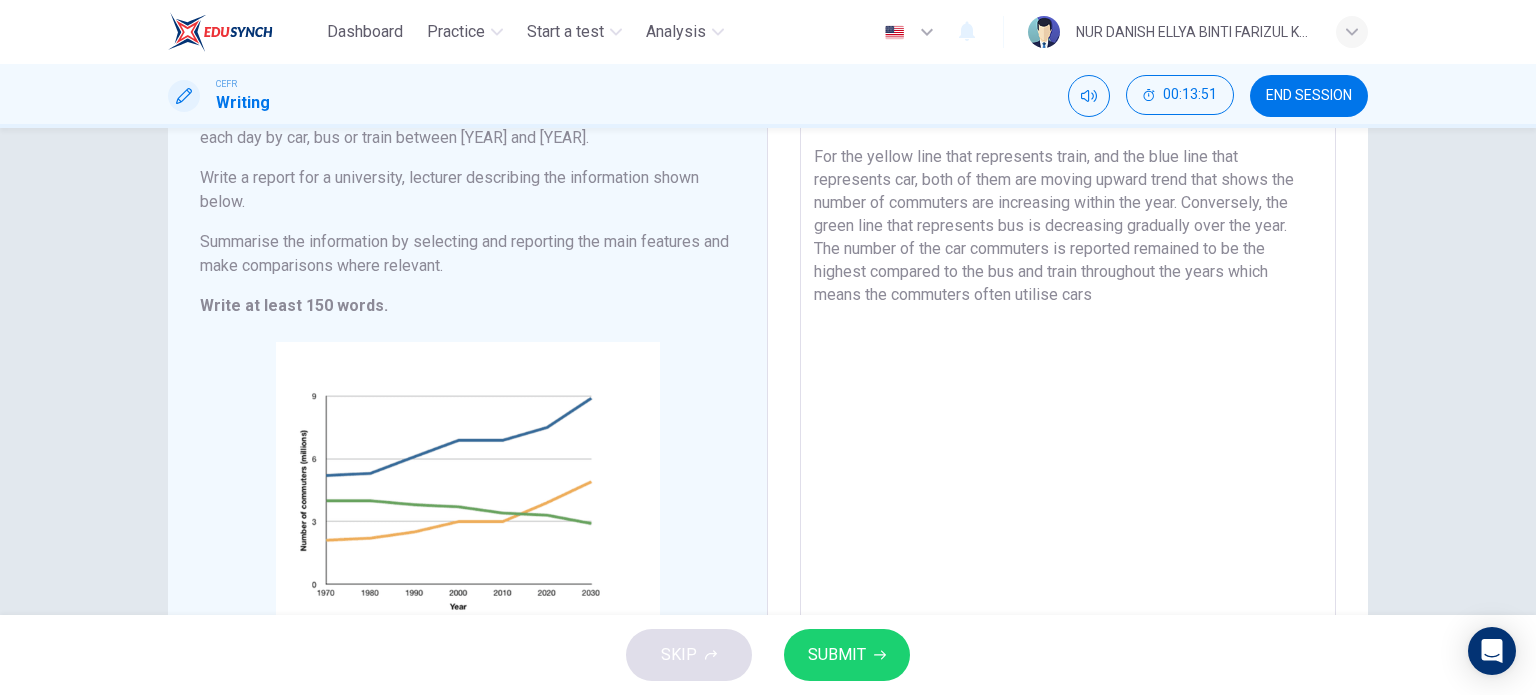 click on "The graph illustrates between the number of commuters (millions) and the year. There are three vehicles that has been demostrated in the chart which are car, bus and train.
For the yellow line that represents train, and the blue line that represents car, both of them are moving upward trend that shows the number of commuters are increasing within the year. Conversely, the green line that represents bus is decreasing gradually over the year. The number of the car commuters is reported remained to be the highest compared to the bus and train throughout the years which means the commuters often utilise cars" at bounding box center [1068, 364] 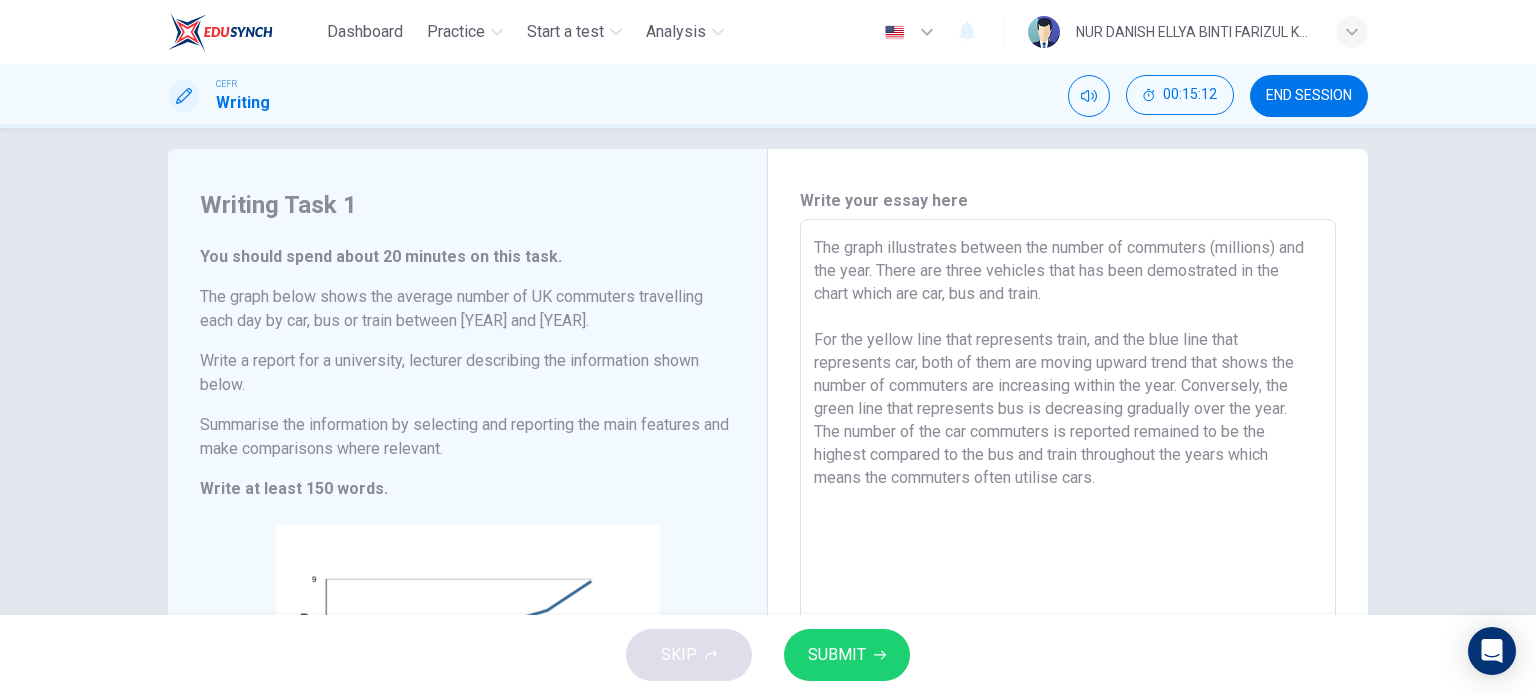 scroll, scrollTop: 20, scrollLeft: 0, axis: vertical 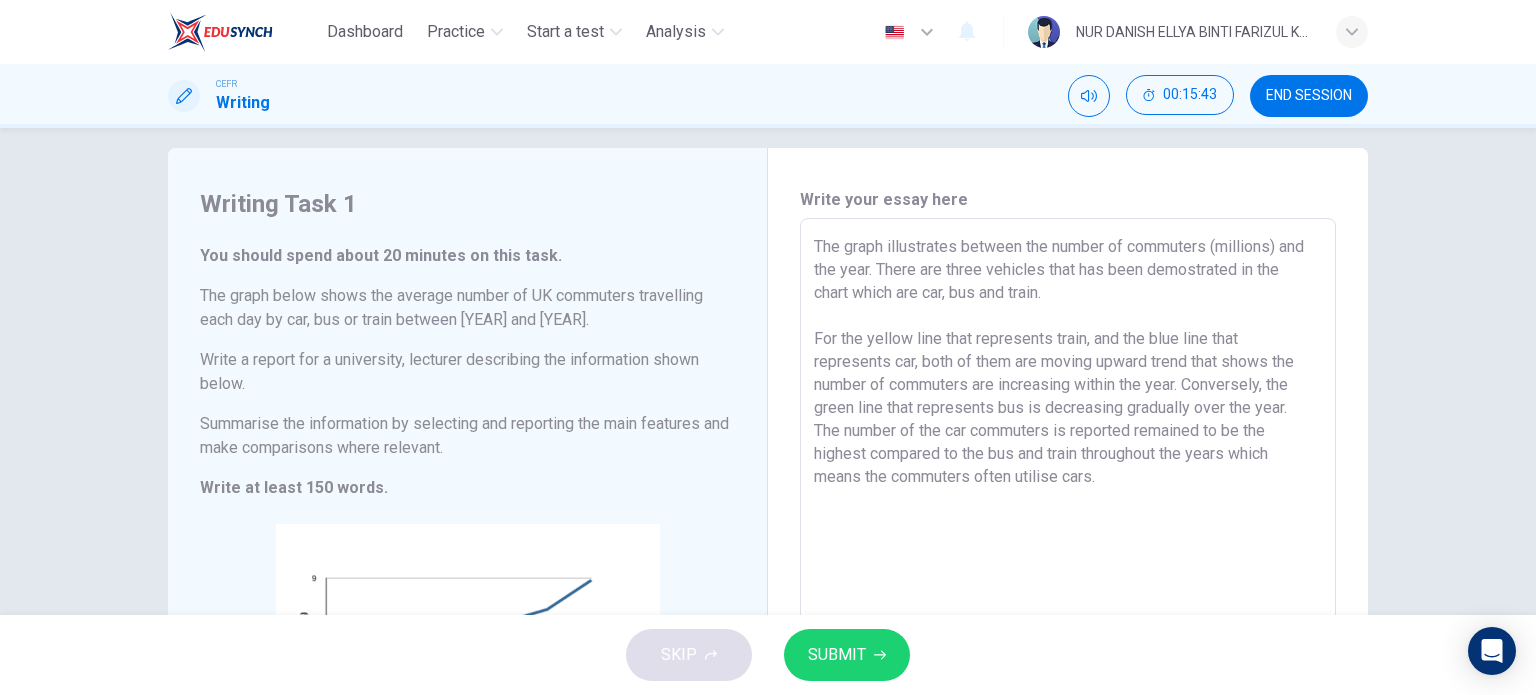 click on "The graph illustrates between the number of commuters (millions) and the year. There are three vehicles that has been demostrated in the chart which are car, bus and train.
For the yellow line that represents train, and the blue line that represents car, both of them are moving upward trend that shows the number of commuters are increasing within the year. Conversely, the green line that represents bus is decreasing gradually over the year. The number of the car commuters is reported remained to be the highest compared to the bus and train throughout the years which means the commuters often utilise cars." at bounding box center (1068, 546) 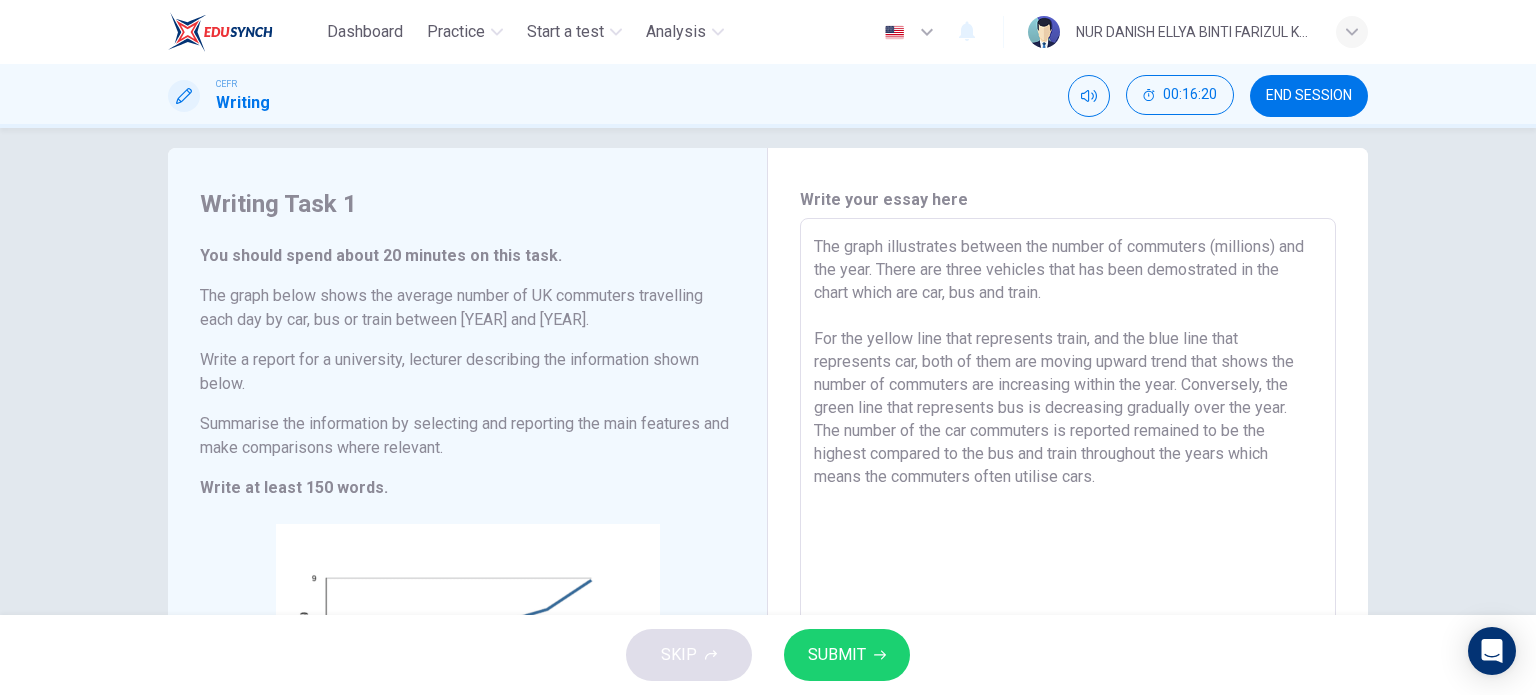 click on "The graph illustrates between the number of commuters (millions) and the year. There are three vehicles that has been demostrated in the chart which are car, bus and train.
For the yellow line that represents train, and the blue line that represents car, both of them are moving upward trend that shows the number of commuters are increasing within the year. Conversely, the green line that represents bus is decreasing gradually over the year. The number of the car commuters is reported remained to be the highest compared to the bus and train throughout the years which means the commuters often utilise cars." at bounding box center [1068, 546] 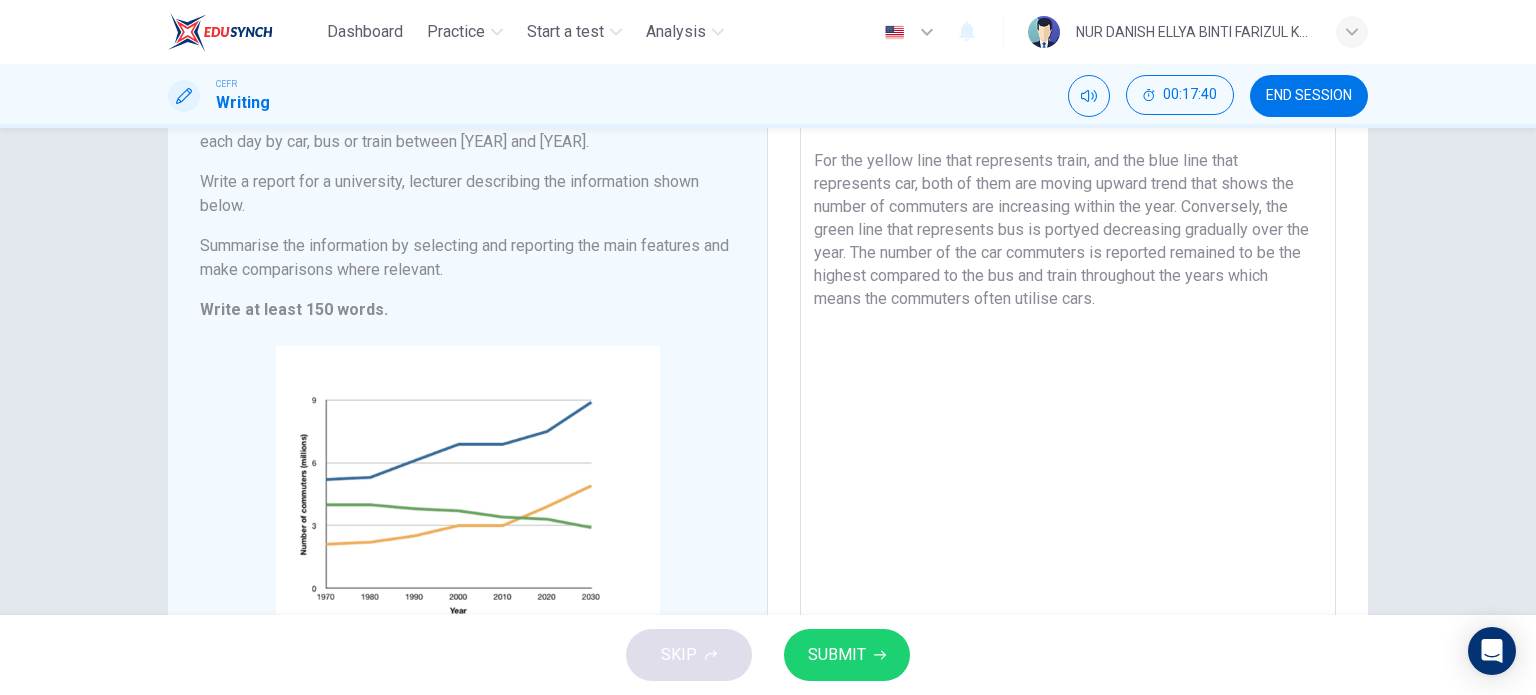 scroll, scrollTop: 196, scrollLeft: 0, axis: vertical 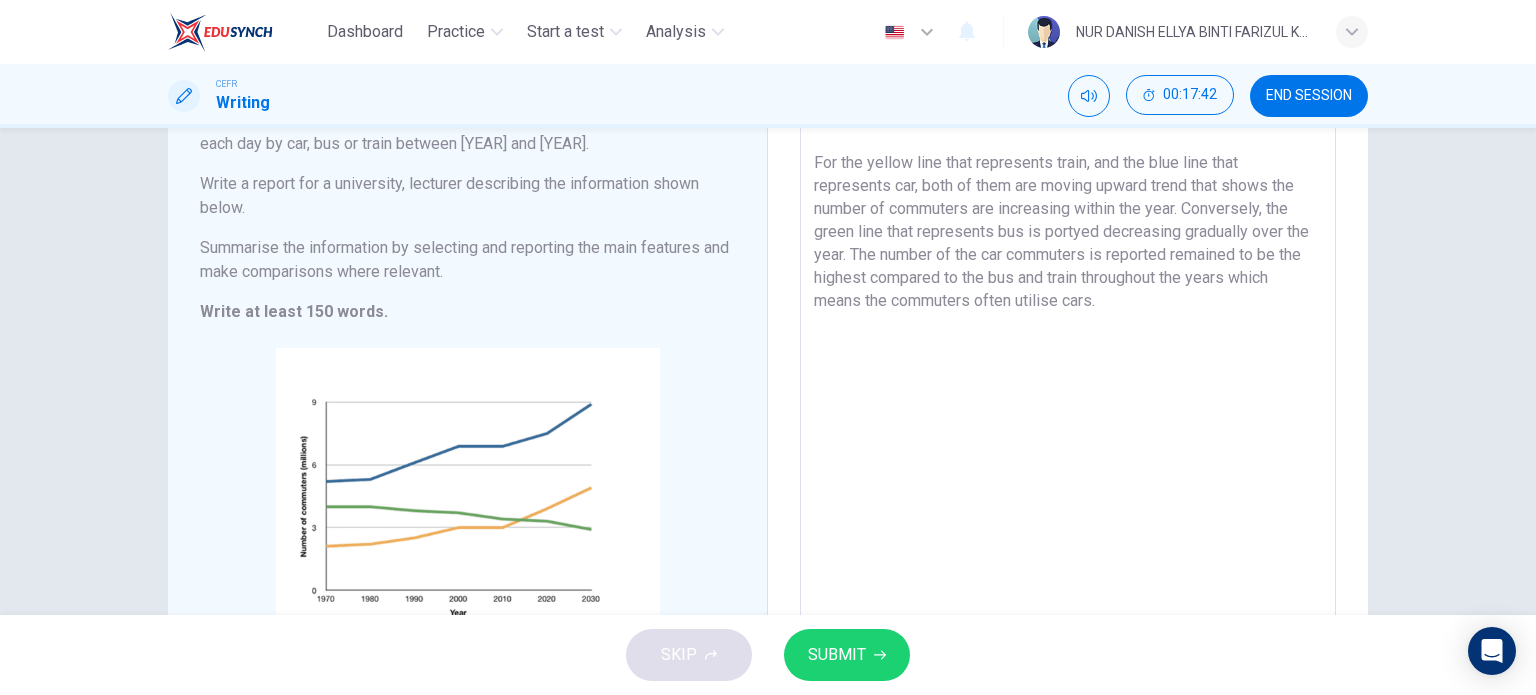 click on "The graph illustrates between the number of commuters (millions) and the year. There are three vehicles that has been demostrated in the chart which are car, bus and train.
For the yellow line that represents train, and the blue line that represents car, both of them are moving upward trend that shows the number of commuters are increasing within the year. Conversely, the green line that represents bus is portyed decreasing gradually over the year. The number of the car commuters is reported remained to be the highest compared to the bus and train throughout the years which means the commuters often utilise cars." at bounding box center (1068, 370) 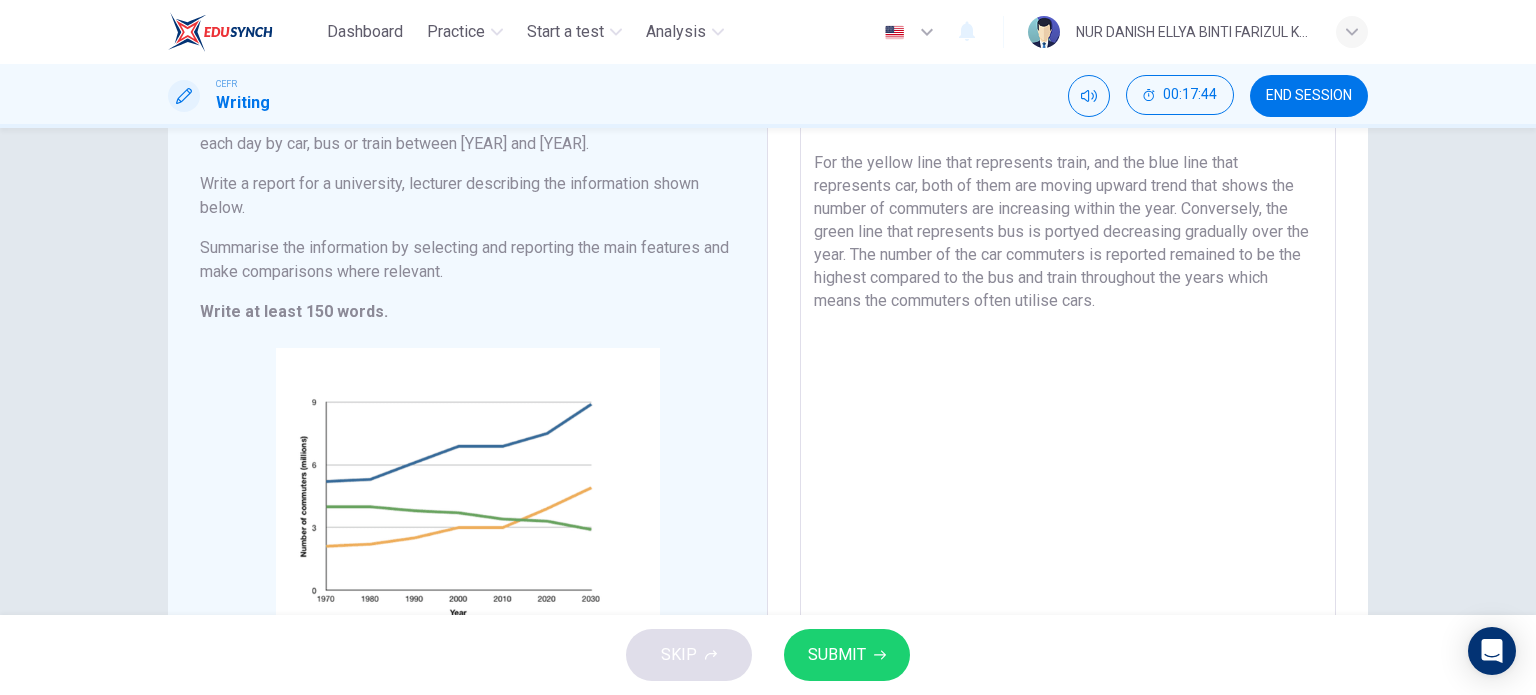 click on "The graph illustrates between the number of commuters (millions) and the year. There are three vehicles that has been demostrated in the chart which are car, bus and train.
For the yellow line that represents train, and the blue line that represents car, both of them are moving upward trend that shows the number of commuters are increasing within the year. Conversely, the green line that represents bus is portyed decreasing gradually over the year. The number of the car commuters is reported remained to be the highest compared to the bus and train throughout the years which means the commuters often utilise cars." at bounding box center (1068, 370) 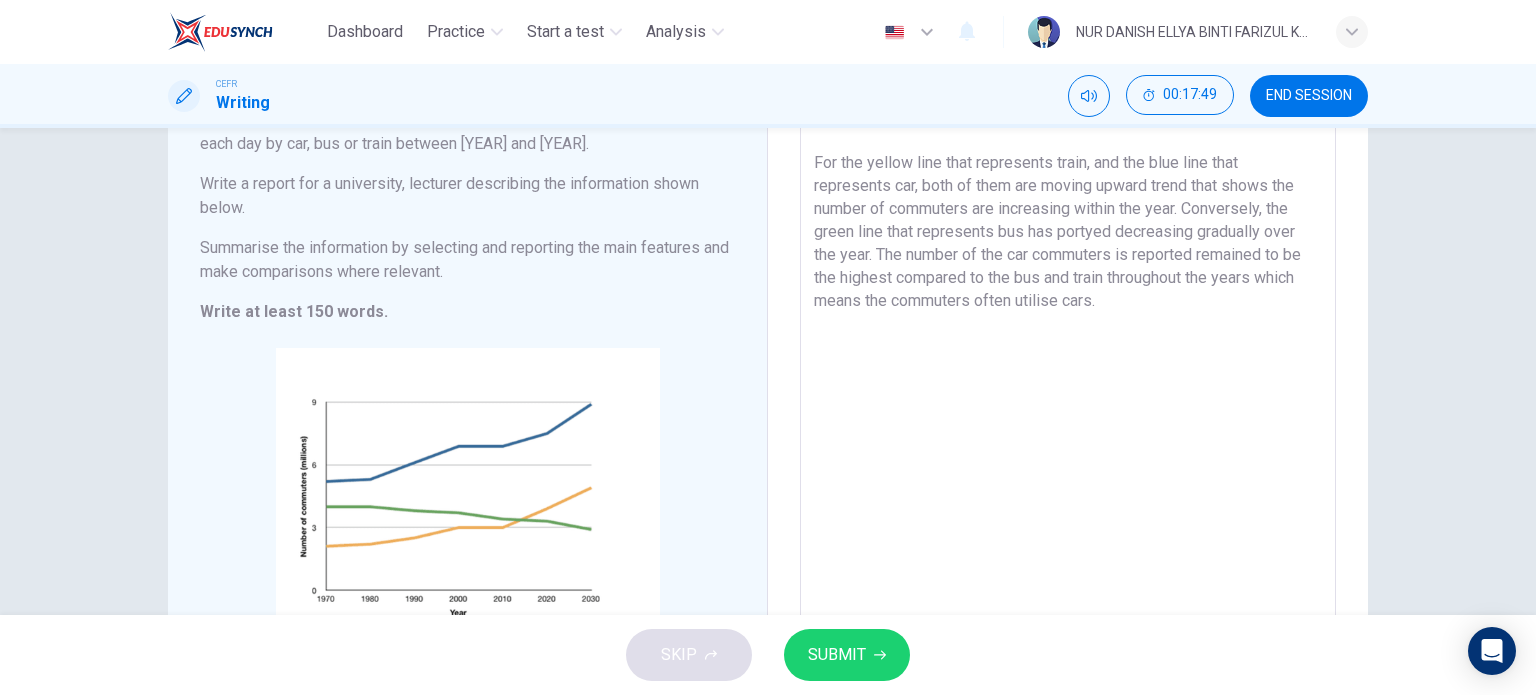 click on "The graph illustrates between the number of commuters (millions) and the year. There are three vehicles that has been demostrated in the chart which are car, bus and train.
For the yellow line that represents train, and the blue line that represents car, both of them are moving upward trend that shows the number of commuters are increasing within the year. Conversely, the green line that represents bus has portyed decreasing gradually over the year. The number of the car commuters is reported remained to be the highest compared to the bus and train throughout the years which means the commuters often utilise cars." at bounding box center (1068, 370) 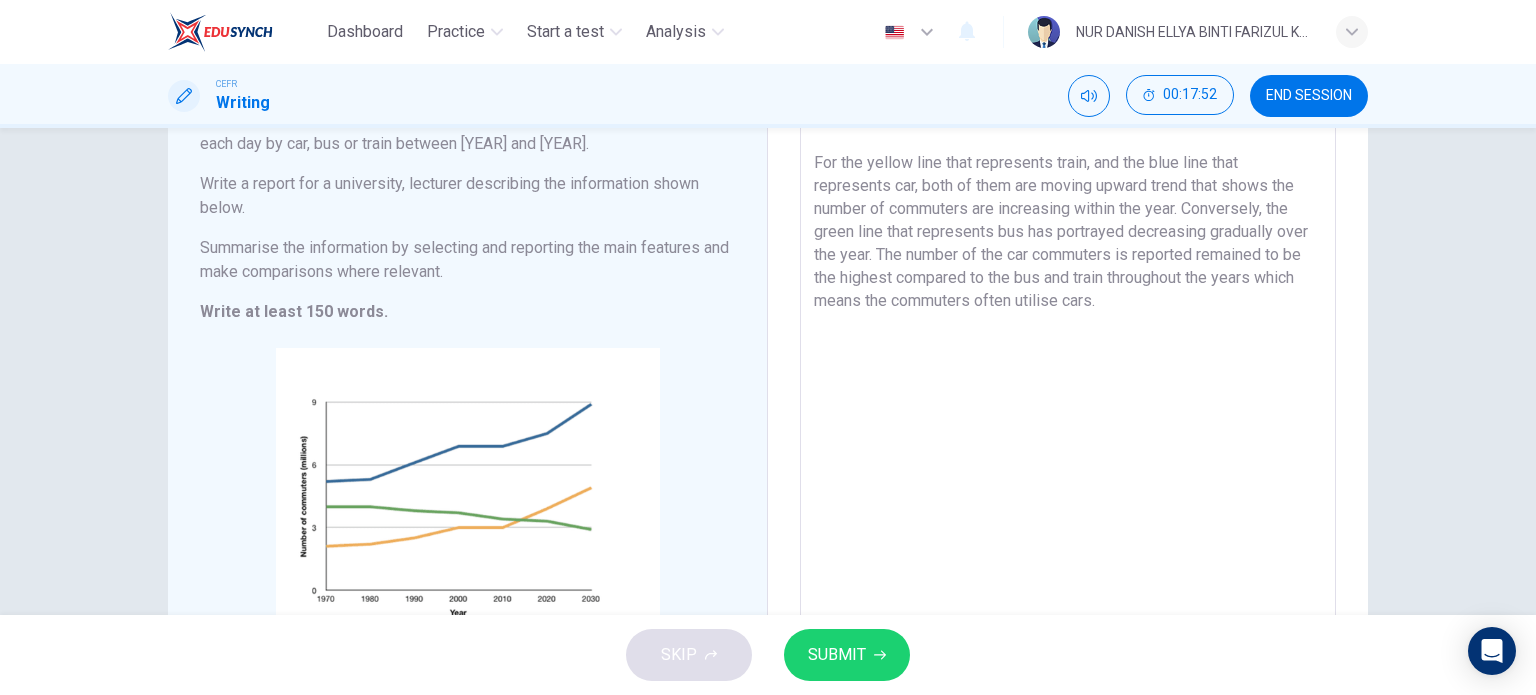 click on "The graph illustrates between the number of commuters (millions) and the year. There are three vehicles that has been demostrated in the chart which are car, bus and train.
For the yellow line that represents train, and the blue line that represents car, both of them are moving upward trend that shows the number of commuters are increasing within the year. Conversely, the green line that represents bus has portrayed decreasing gradually over the year. The number of the car commuters is reported remained to be the highest compared to the bus and train throughout the years which means the commuters often utilise cars." at bounding box center (1068, 370) 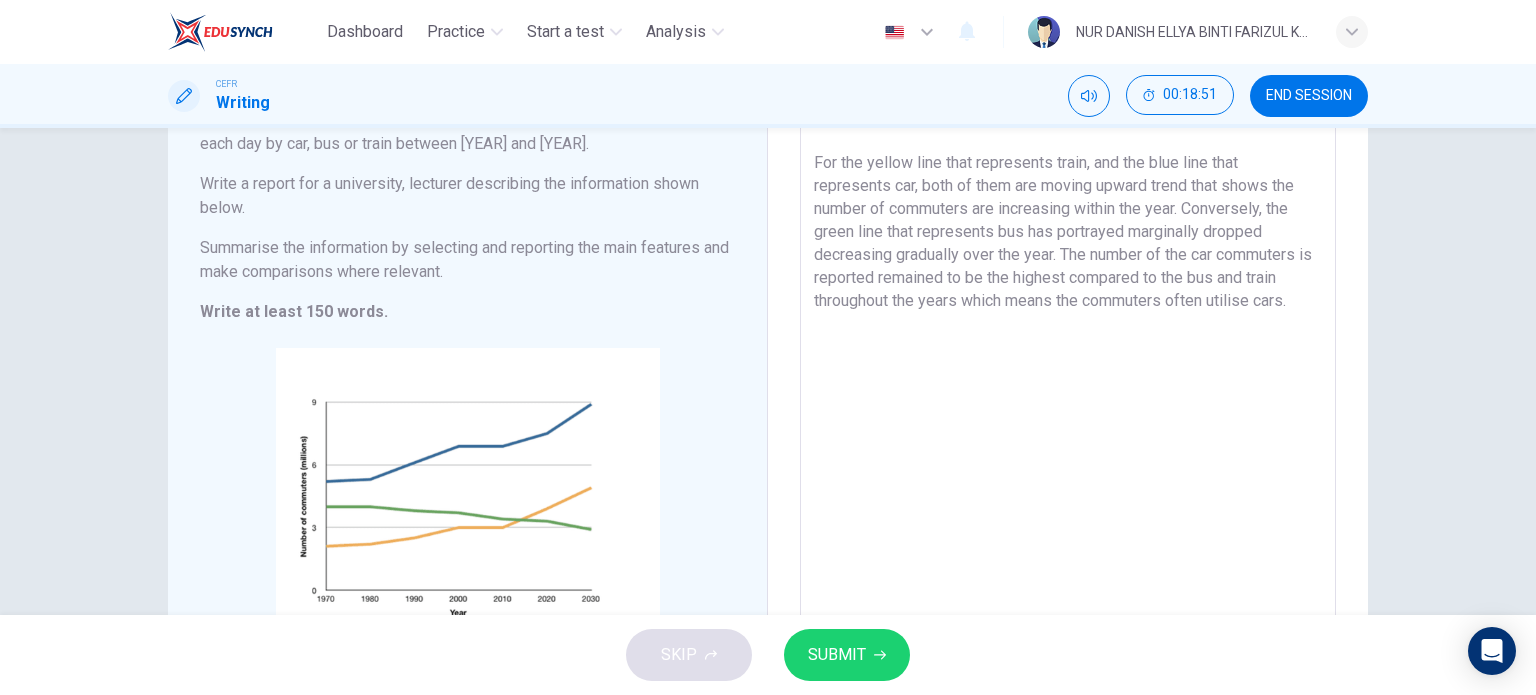 click on "The graph illustrates between the number of commuters (millions) and the year. There are three vehicles that has been demostrated in the chart which are car, bus and train.
For the yellow line that represents train, and the blue line that represents car, both of them are moving upward trend that shows the number of commuters are increasing within the year. Conversely, the green line that represents bus has portrayed marginally dropped decreasing gradually over the year. The number of the car commuters is reported remained to be the highest compared to the bus and train throughout the years which means the commuters often utilise cars." at bounding box center (1068, 370) 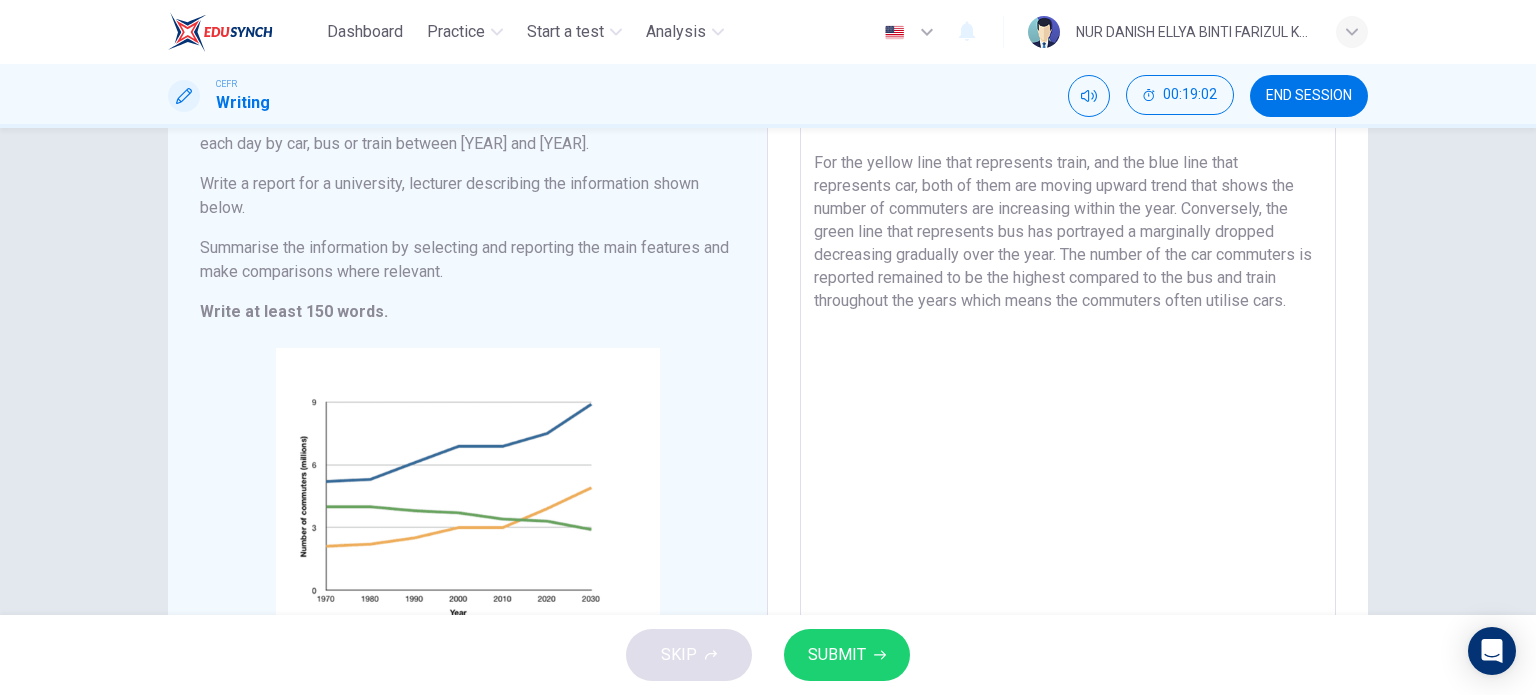 click on "The graph illustrates between the number of commuters (millions) and the year. There are three vehicles that has been demostrated in the chart which are car, bus and train.
For the yellow line that represents train, and the blue line that represents car, both of them are moving upward trend that shows the number of commuters are increasing within the year. Conversely, the green line that represents bus has portrayed a marginally dropped decreasing gradually over the year. The number of the car commuters is reported remained to be the highest compared to the bus and train throughout the years which means the commuters often utilise cars." at bounding box center [1068, 370] 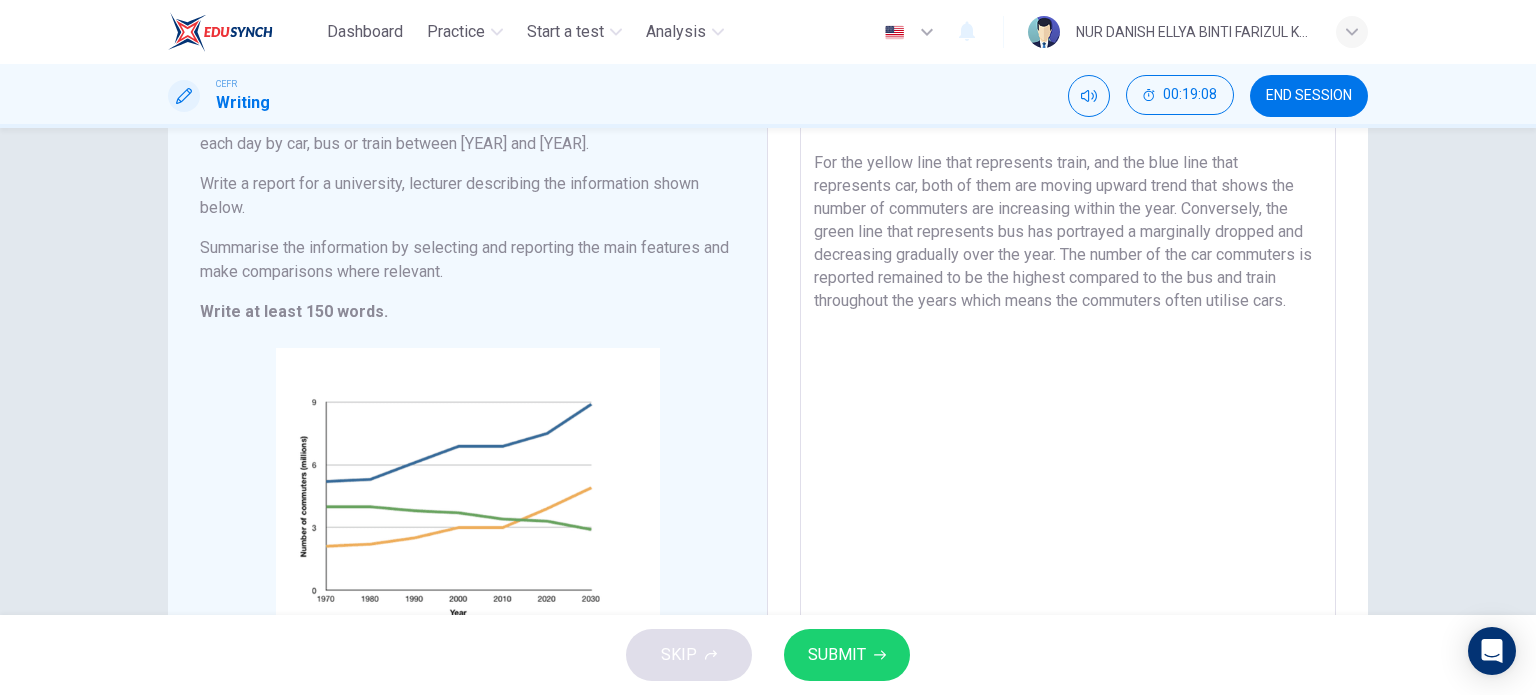 click on "The graph illustrates between the number of commuters (millions) and the year. There are three vehicles that has been demostrated in the chart which are car, bus and train.
For the yellow line that represents train, and the blue line that represents car, both of them are moving upward trend that shows the number of commuters are increasing within the year. Conversely, the green line that represents bus has portrayed a marginally dropped and decreasing gradually over the year. The number of the car commuters is reported remained to be the highest compared to the bus and train throughout the years which means the commuters often utilise cars." at bounding box center (1068, 370) 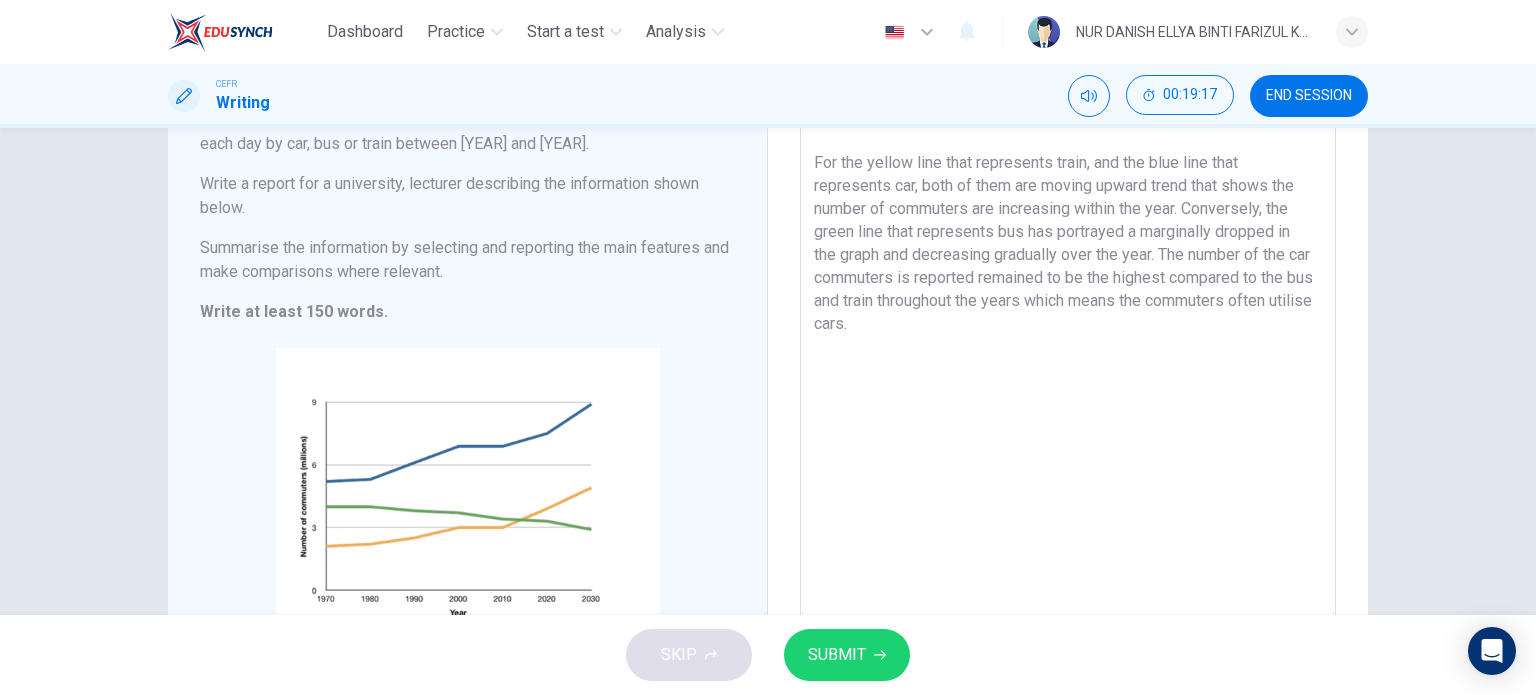 click on "The graph illustrates between the number of commuters (millions) and the year. There are three vehicles that has been demostrated in the chart which are car, bus and train.
For the yellow line that represents train, and the blue line that represents car, both of them are moving upward trend that shows the number of commuters are increasing within the year. Conversely, the green line that represents bus has portrayed a marginally dropped in the graph and decreasing gradually over the year. The number of the car commuters is reported remained to be the highest compared to the bus and train throughout the years which means the commuters often utilise cars." at bounding box center (1068, 370) 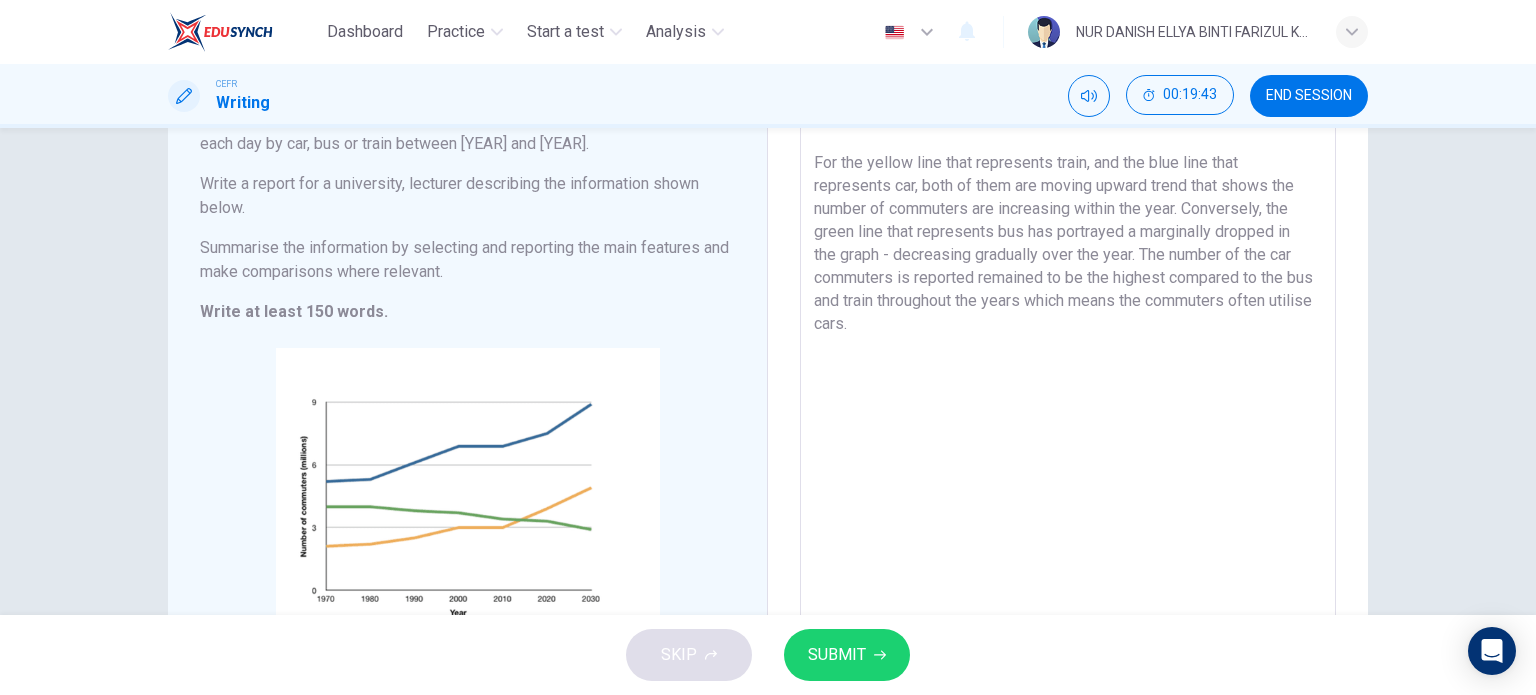 click on "The graph illustrates between the number of commuters (millions) and the year. There are three vehicles that has been demostrated in the chart which are car, bus and train.
For the yellow line that represents train, and the blue line that represents car, both of them are moving upward trend that shows the number of commuters are increasing within the year. Conversely, the green line that represents bus has portrayed a marginally dropped in the graph - decreasing gradually over the year. The number of the car commuters is reported remained to be the highest compared to the bus and train throughout the years which means the commuters often utilise cars." at bounding box center [1068, 370] 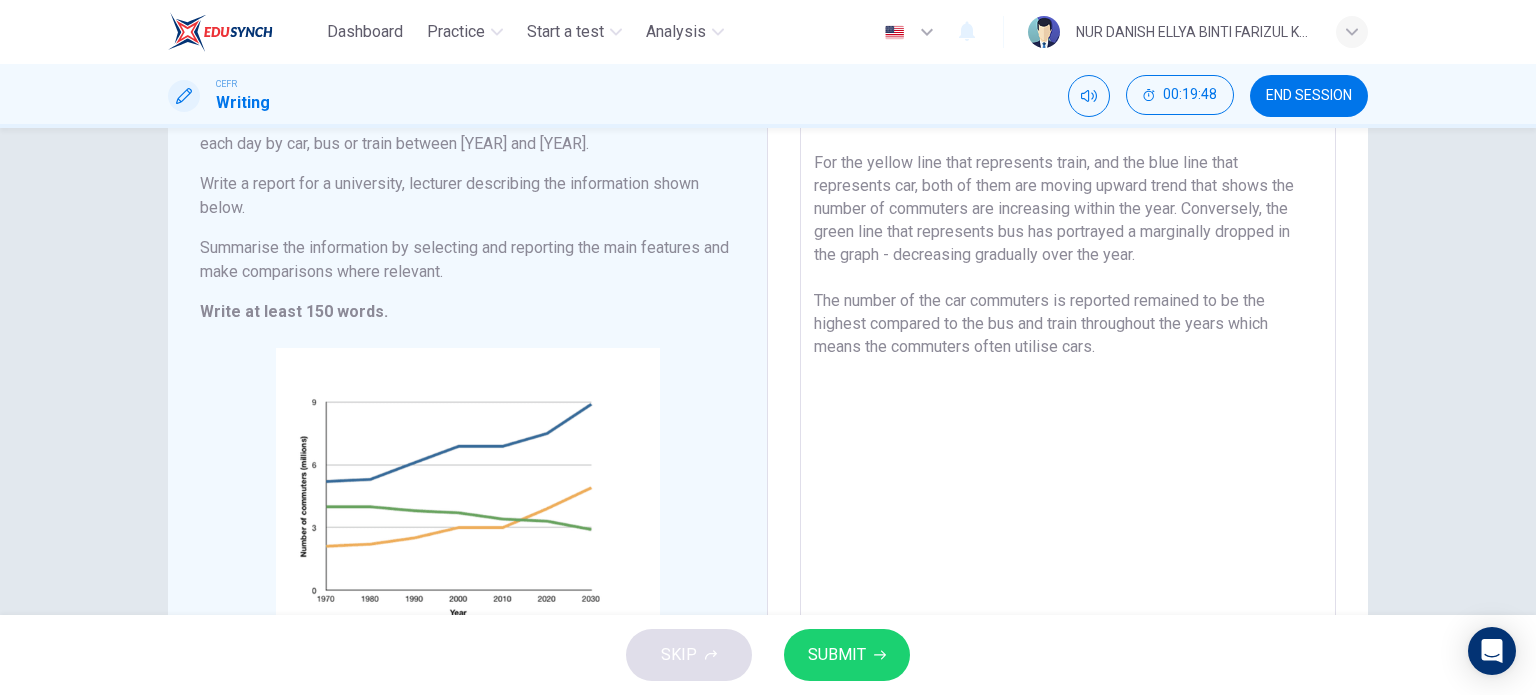 scroll, scrollTop: 200, scrollLeft: 0, axis: vertical 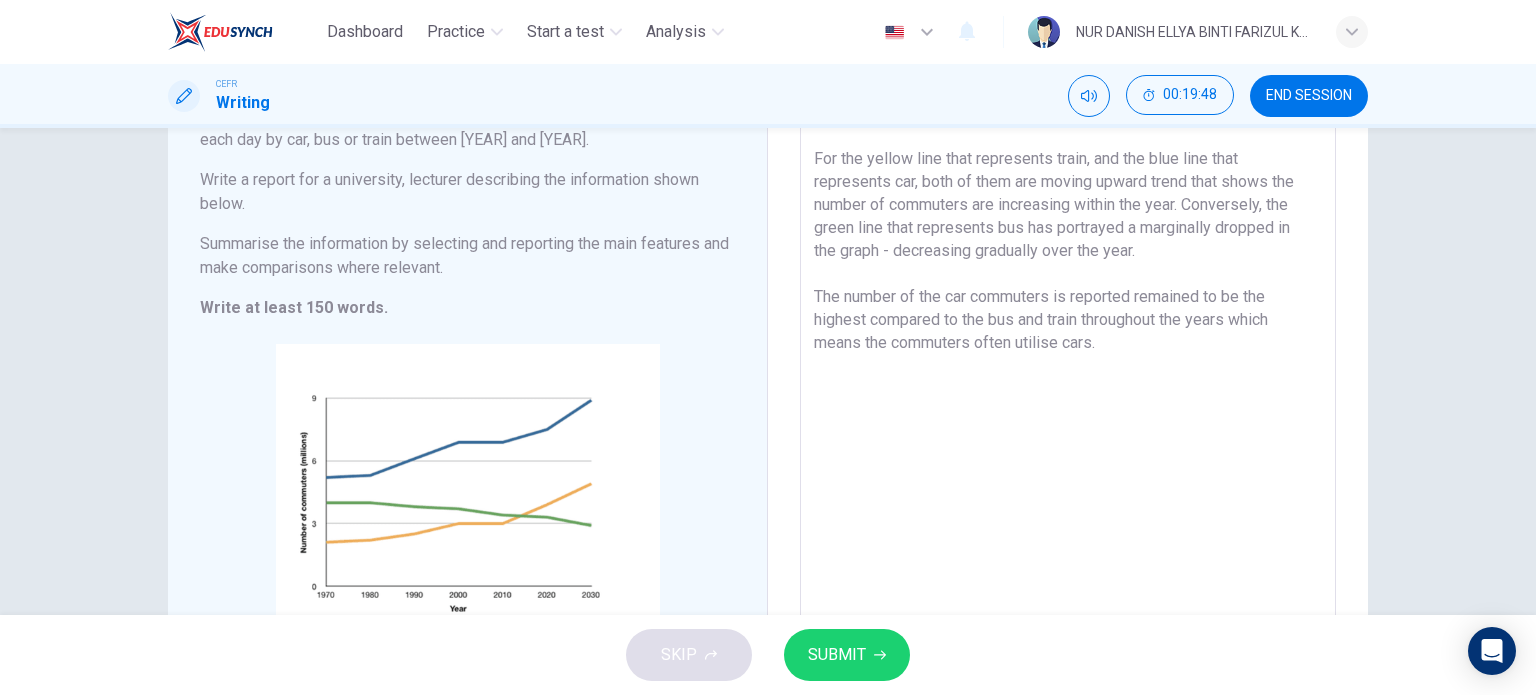 type on "The graph illustrates between the number of commuters (millions) and the year. There are three vehicles that has been demostrated in the chart which are car, bus and train.
For the yellow line that represents train, and the blue line that represents car, both of them are moving upward trend that shows the number of commuters are increasing within the year. Conversely, the green line that represents bus has portrayed a marginally dropped in the graph - decreasing gradually over the year.
The number of the car commuters is reported remained to be the highest compared to the bus and train throughout the years which means the commuters often utilise cars." 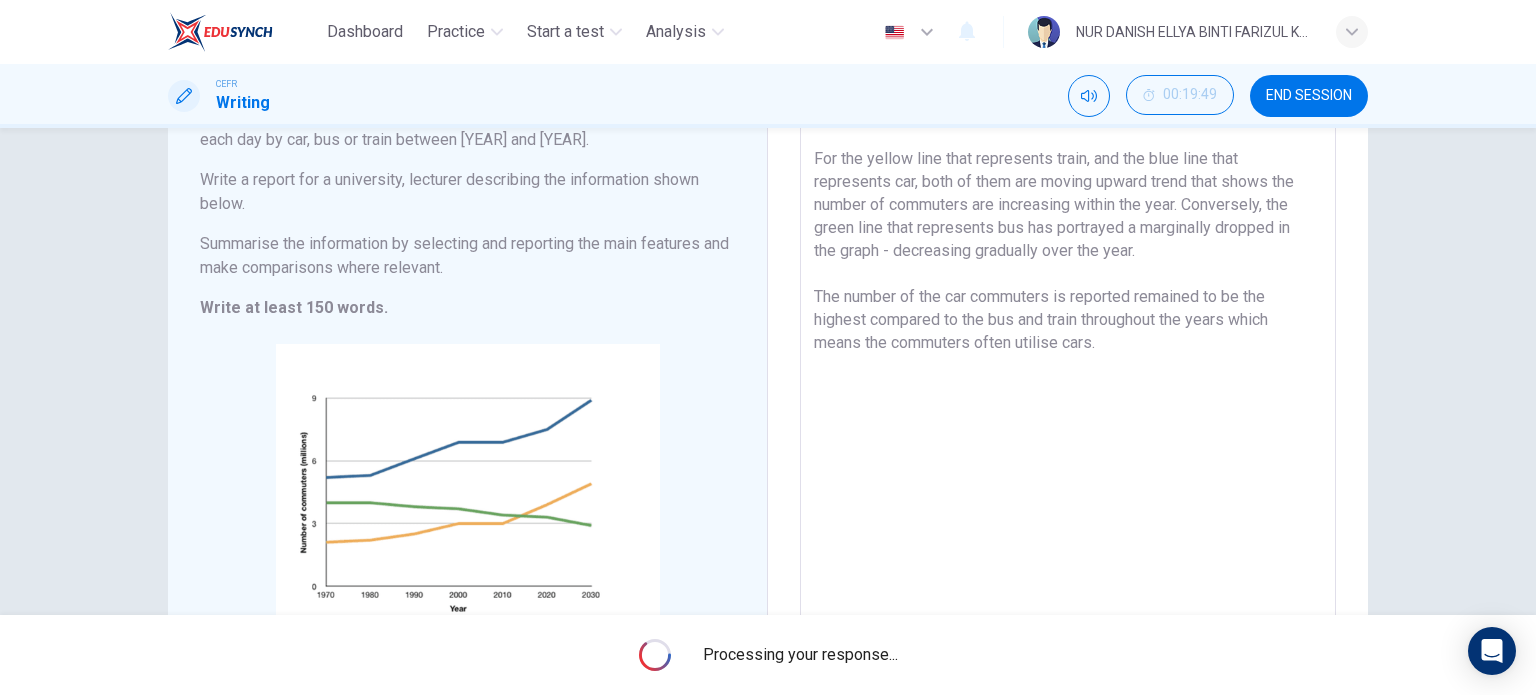 click on "Processing your response..." at bounding box center [768, 655] 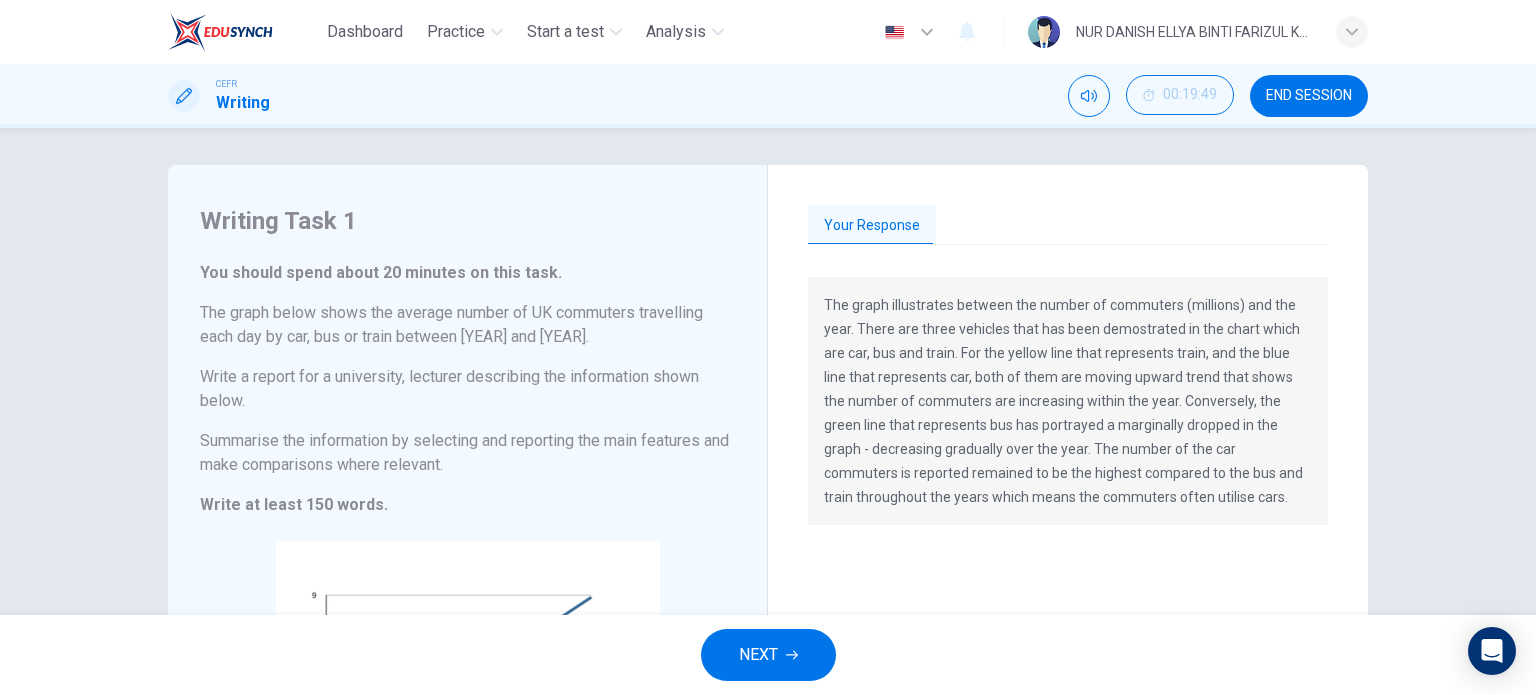 scroll, scrollTop: 4, scrollLeft: 0, axis: vertical 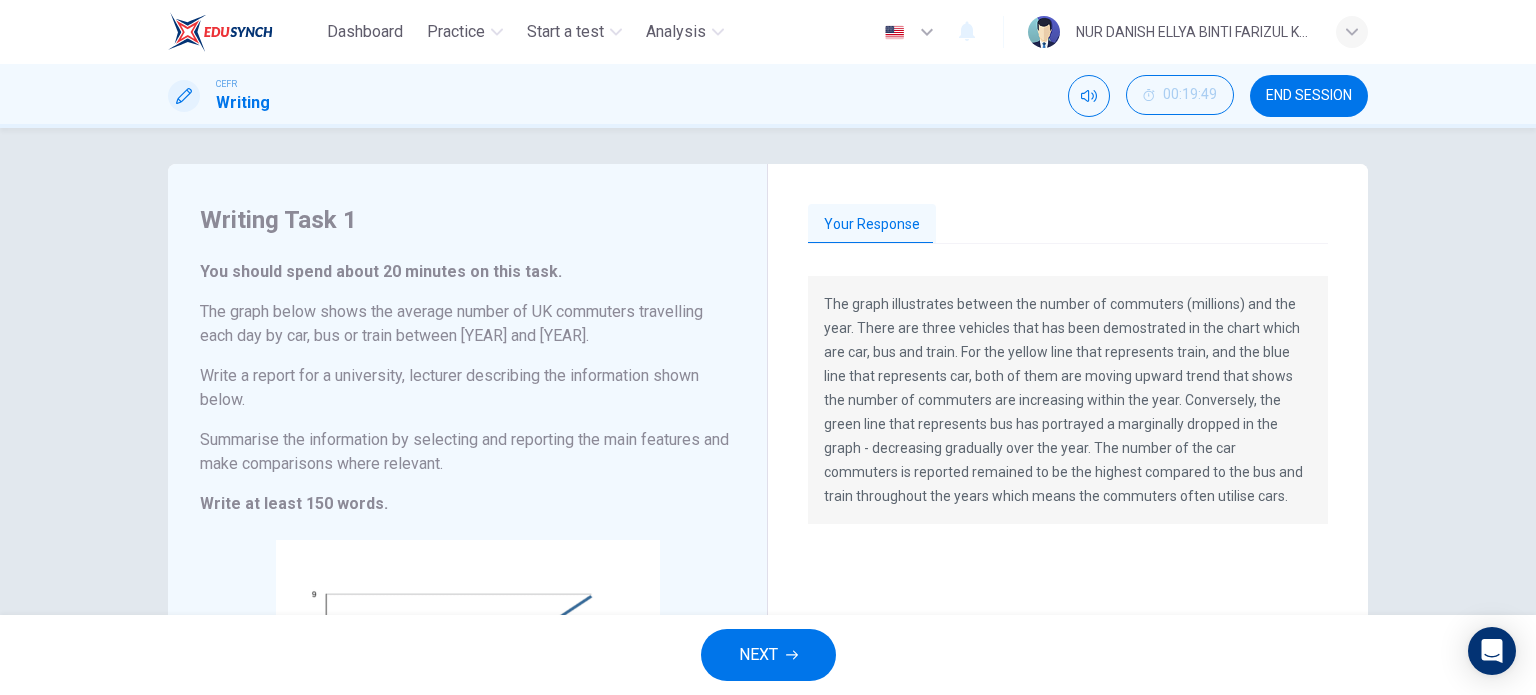 click on "NEXT" at bounding box center [758, 655] 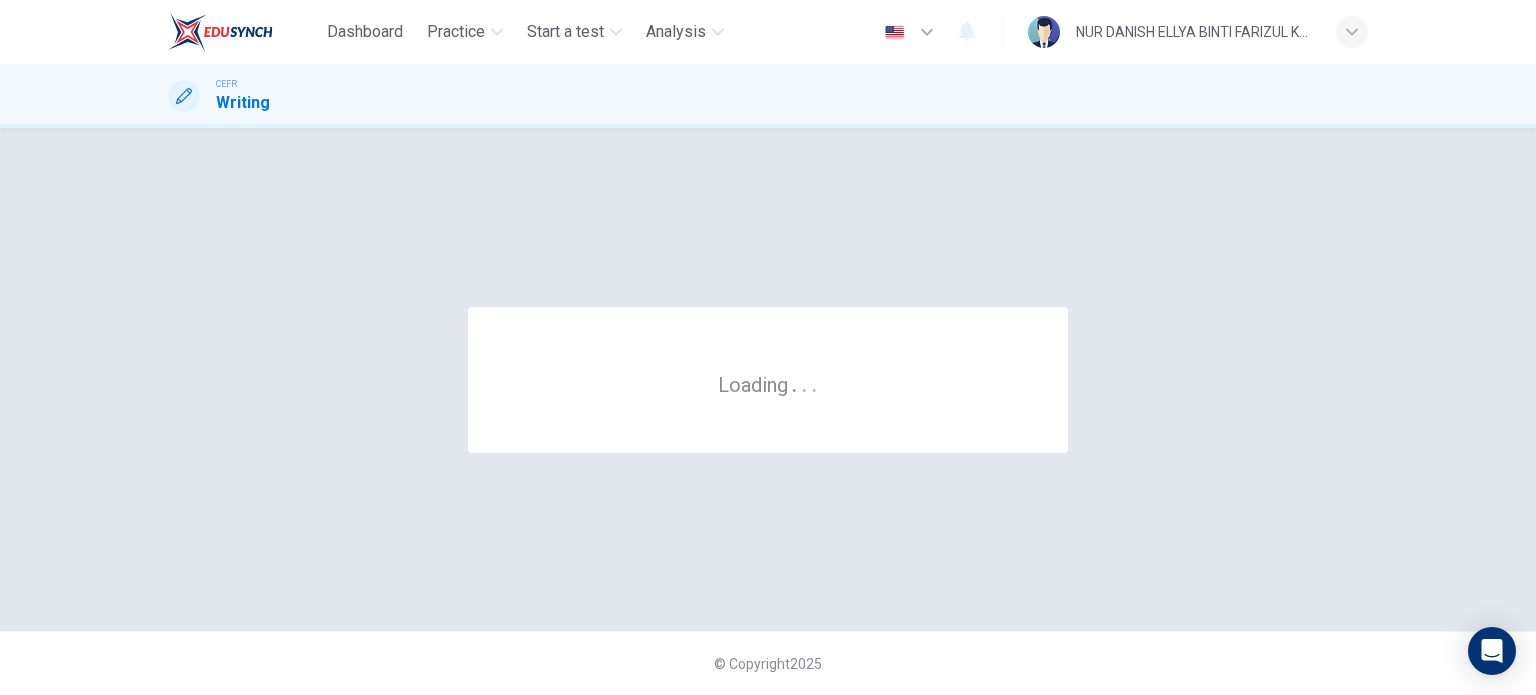 scroll, scrollTop: 0, scrollLeft: 0, axis: both 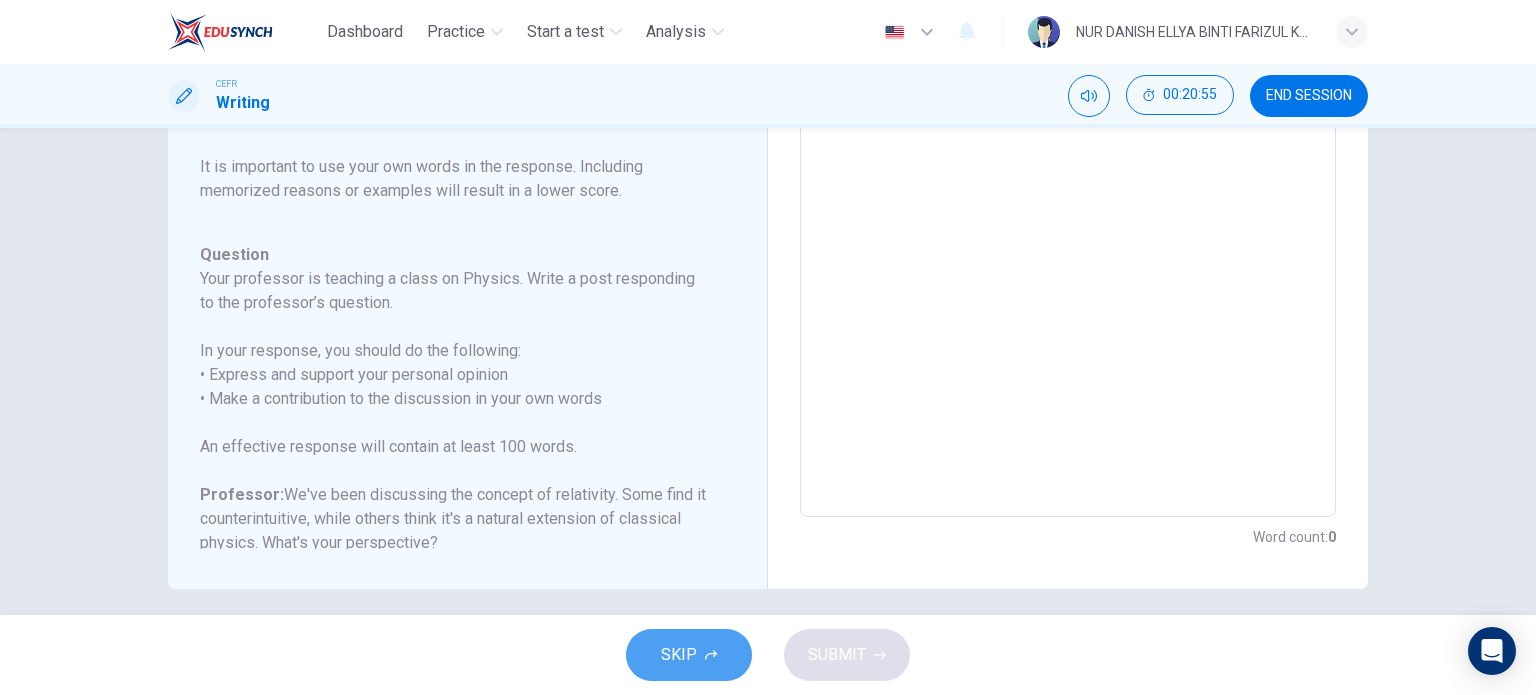 click on "SKIP" at bounding box center [679, 655] 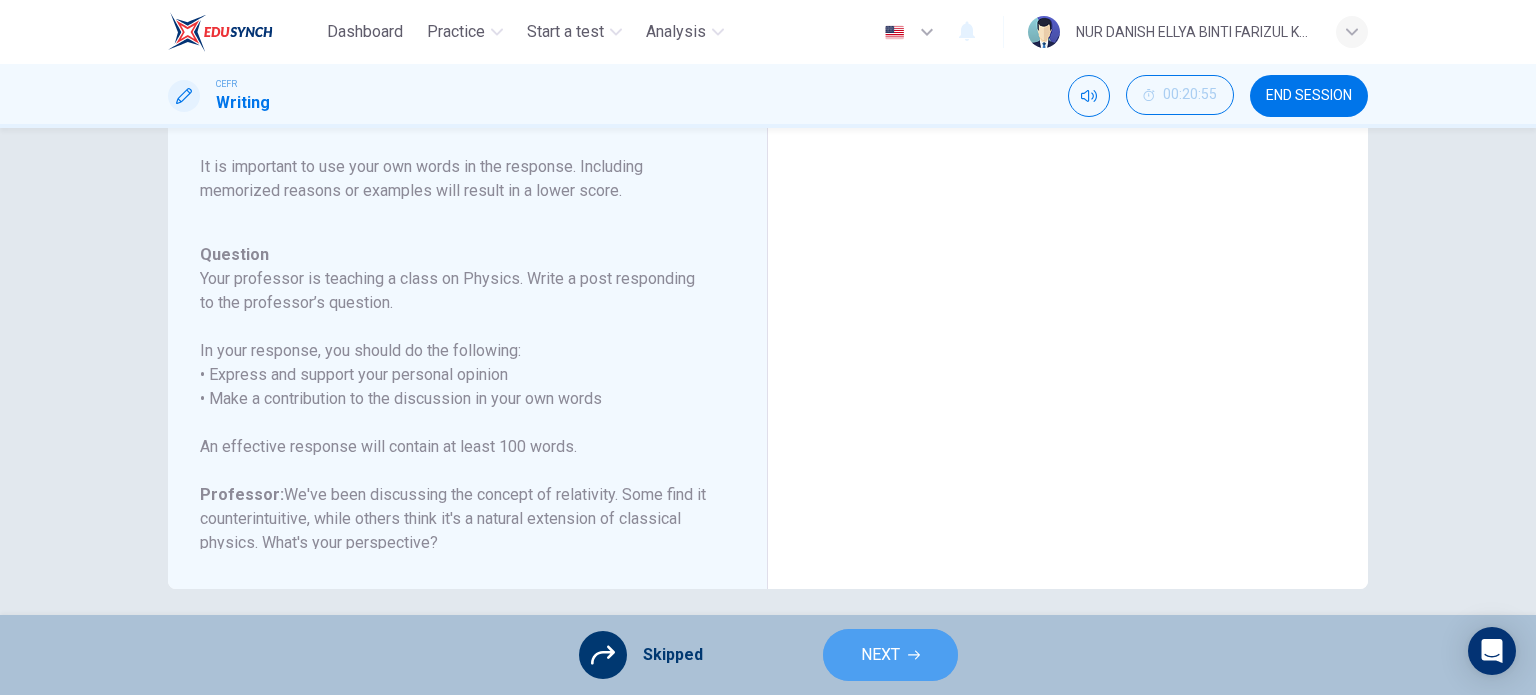 click on "NEXT" at bounding box center [890, 655] 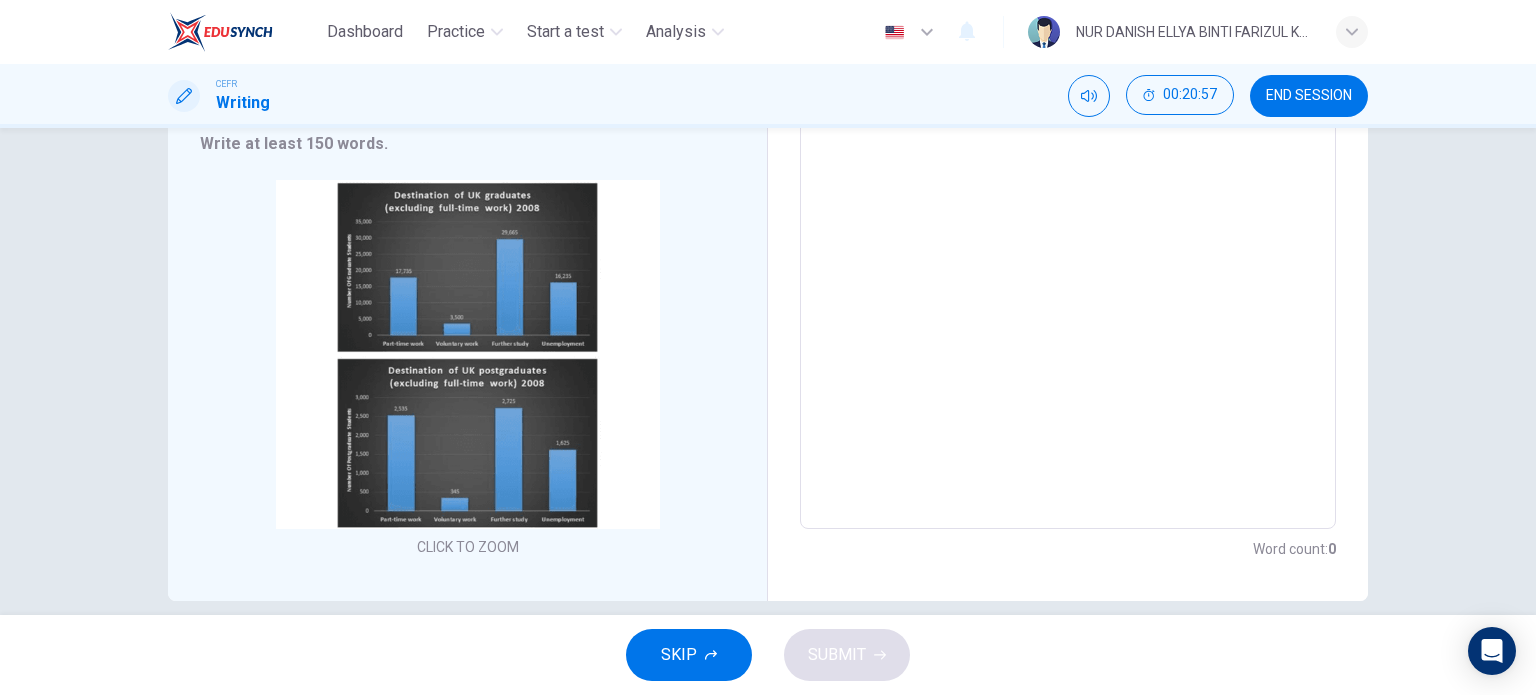 scroll, scrollTop: 300, scrollLeft: 0, axis: vertical 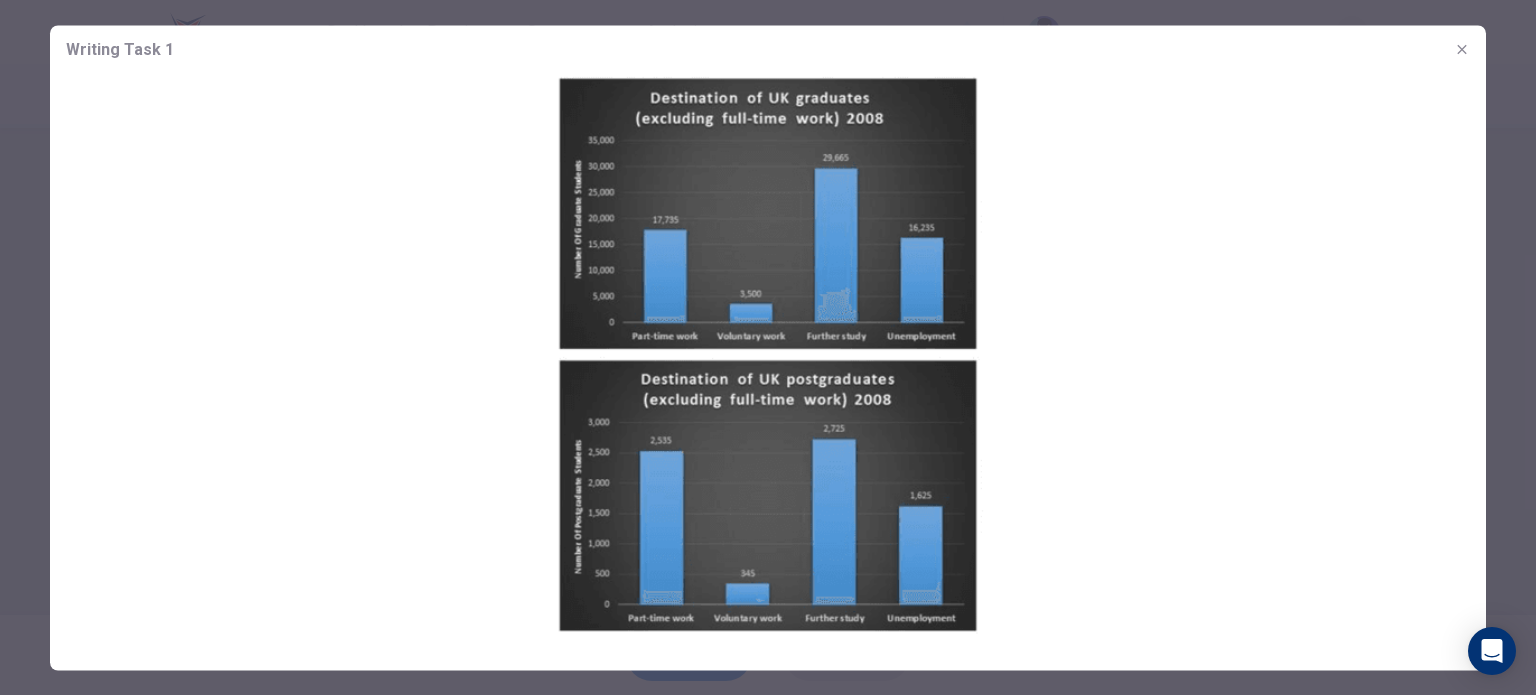 type 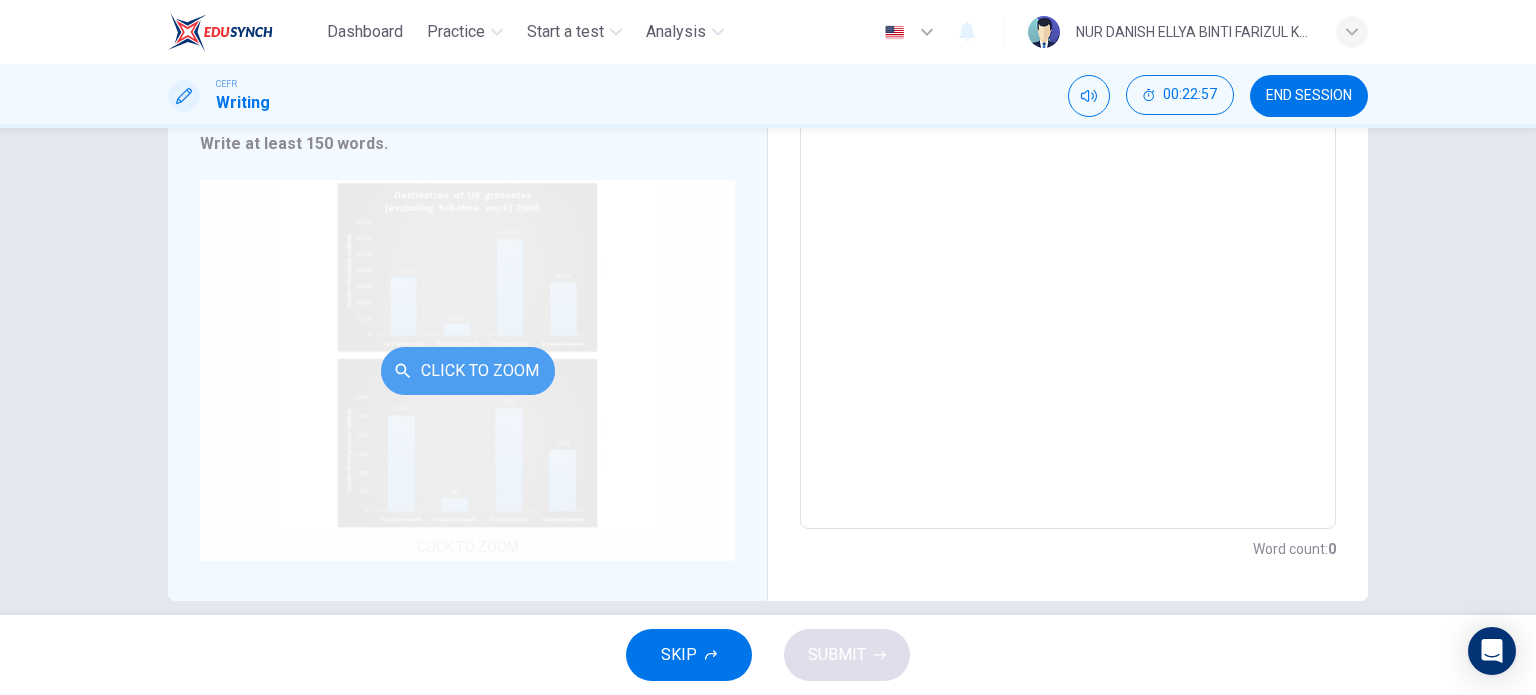 drag, startPoint x: 541, startPoint y: 370, endPoint x: 658, endPoint y: 366, distance: 117.06836 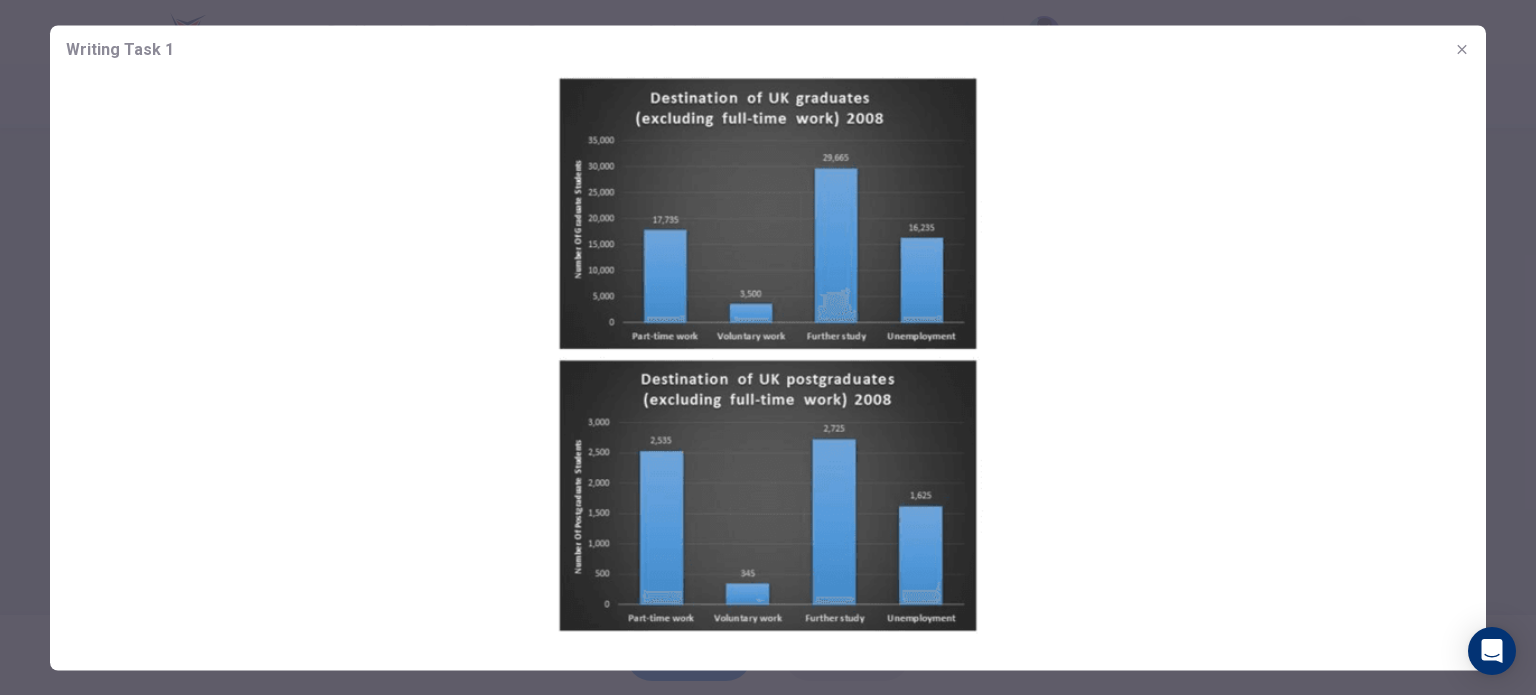 click at bounding box center [768, 347] 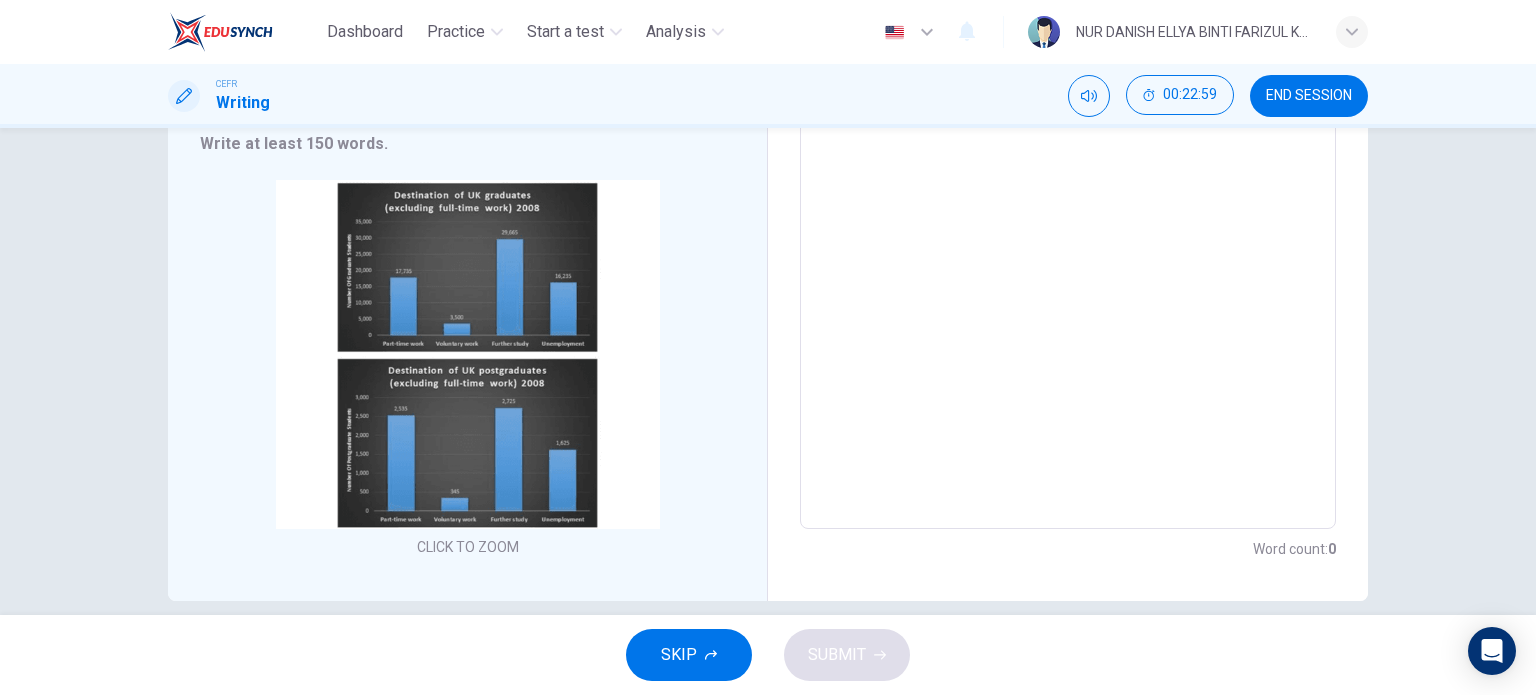 scroll, scrollTop: 0, scrollLeft: 0, axis: both 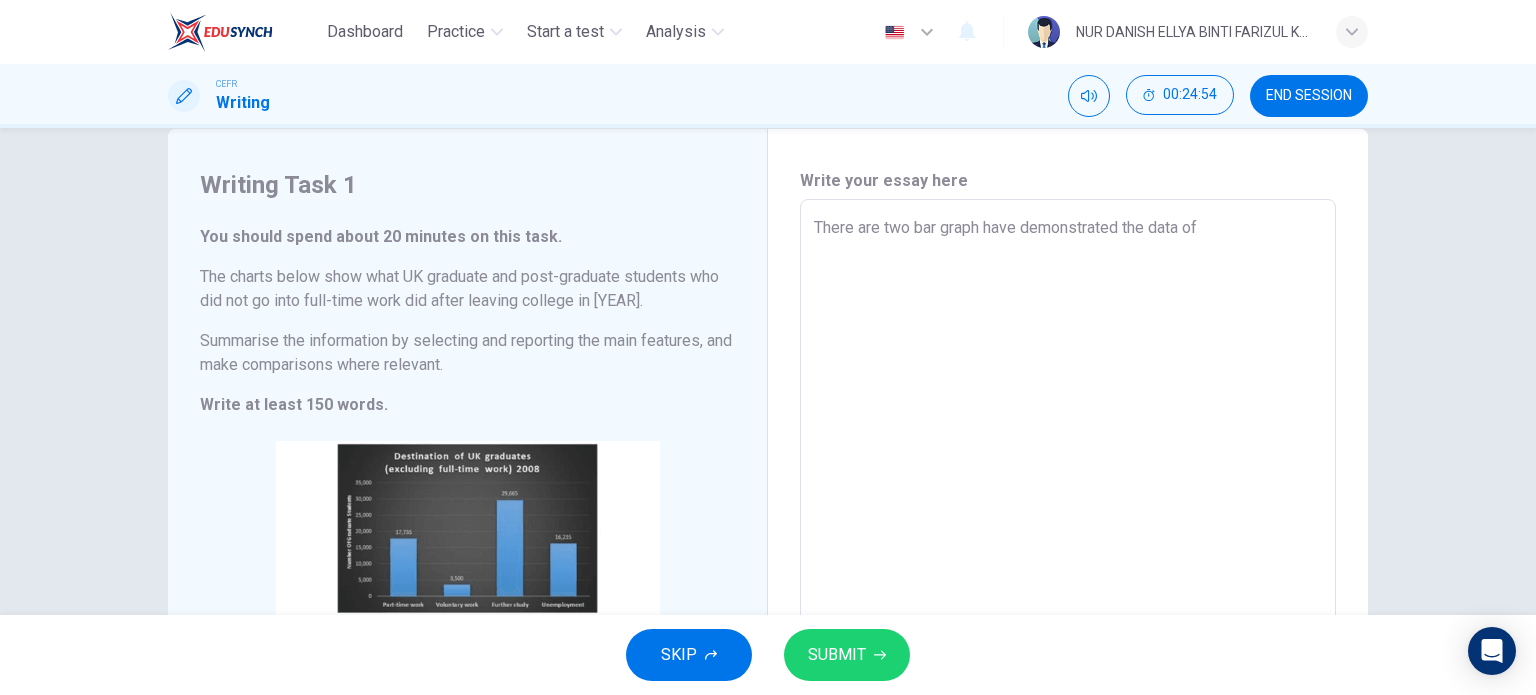 click on "There are two bar graph have demonstrated the data of" at bounding box center (1068, 495) 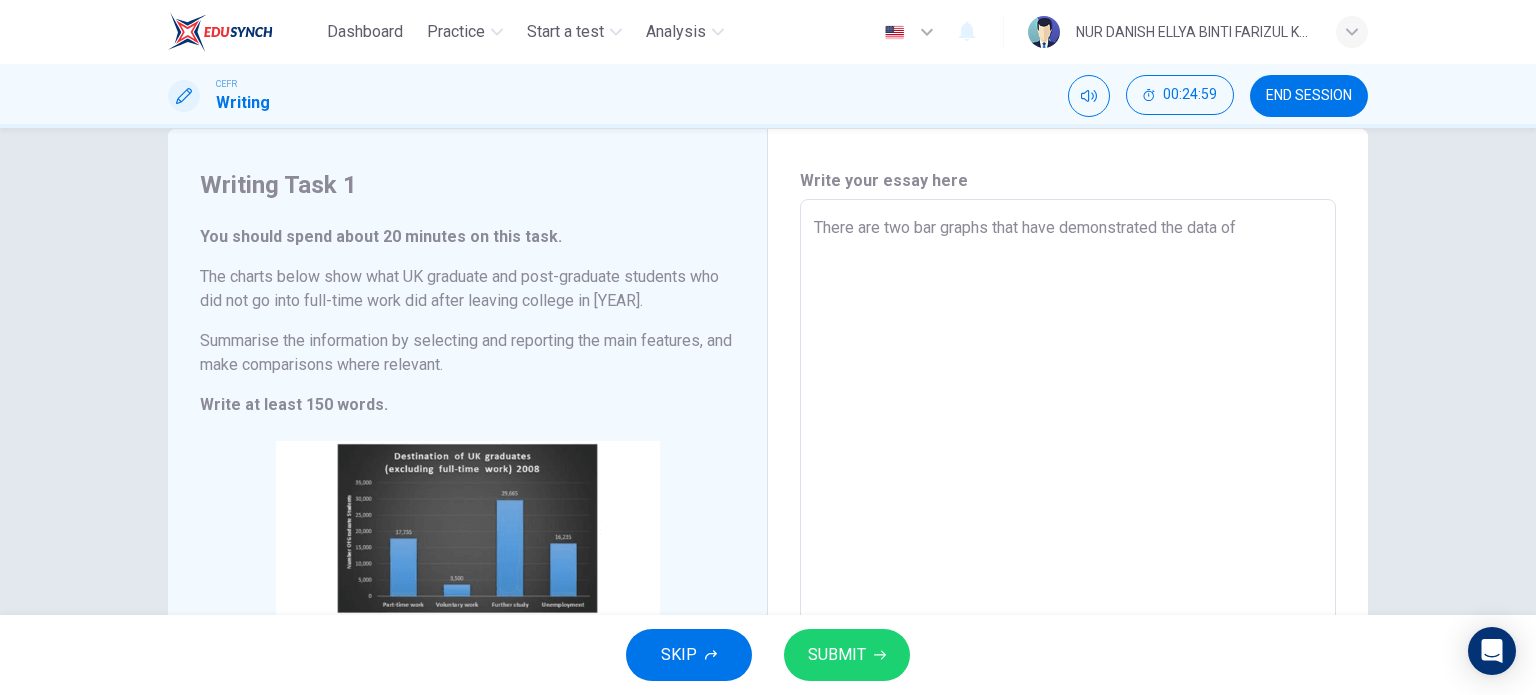click on "There are two bar graphs that have demonstrated the data of" at bounding box center [1068, 495] 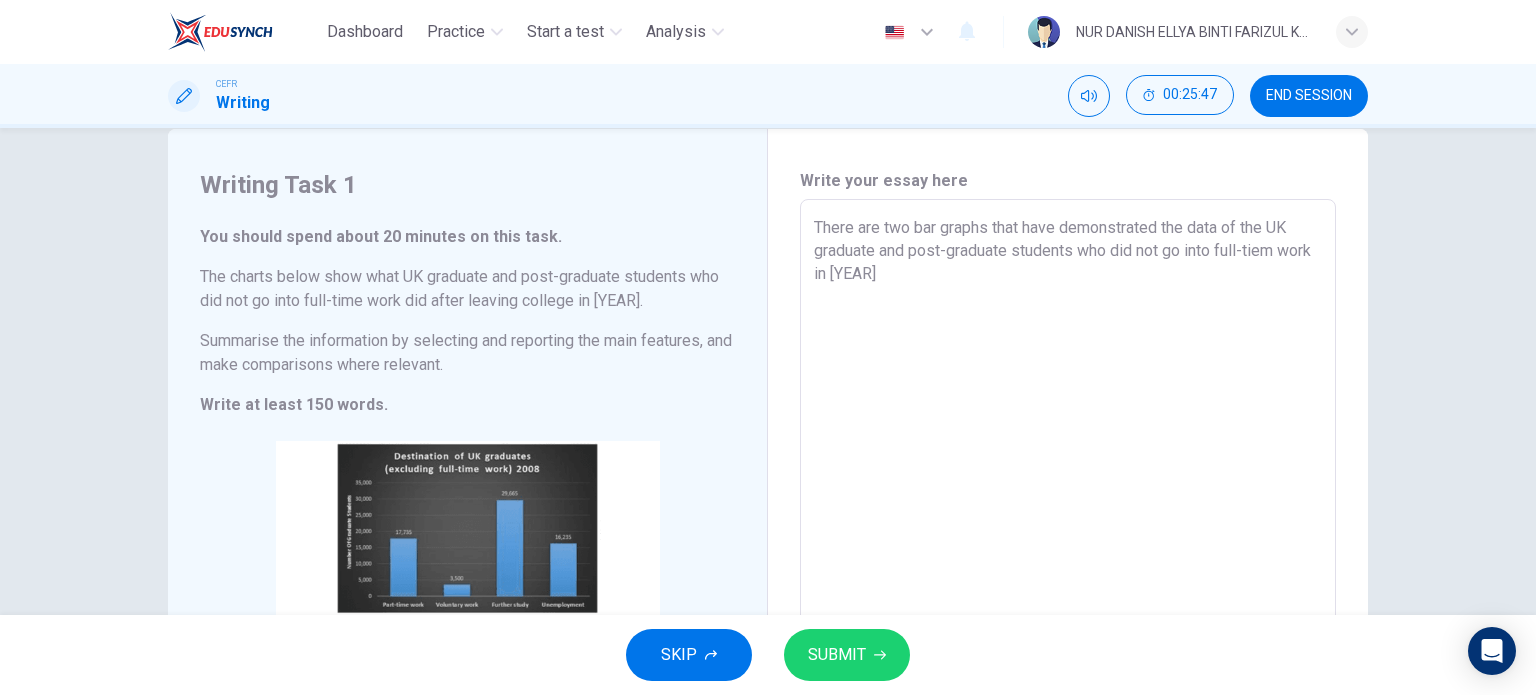 click on "There are two bar graphs that have demonstrated the data of the UK graduate and post-graduate students who did not go into full-tiem work in [YEAR]" at bounding box center (1068, 495) 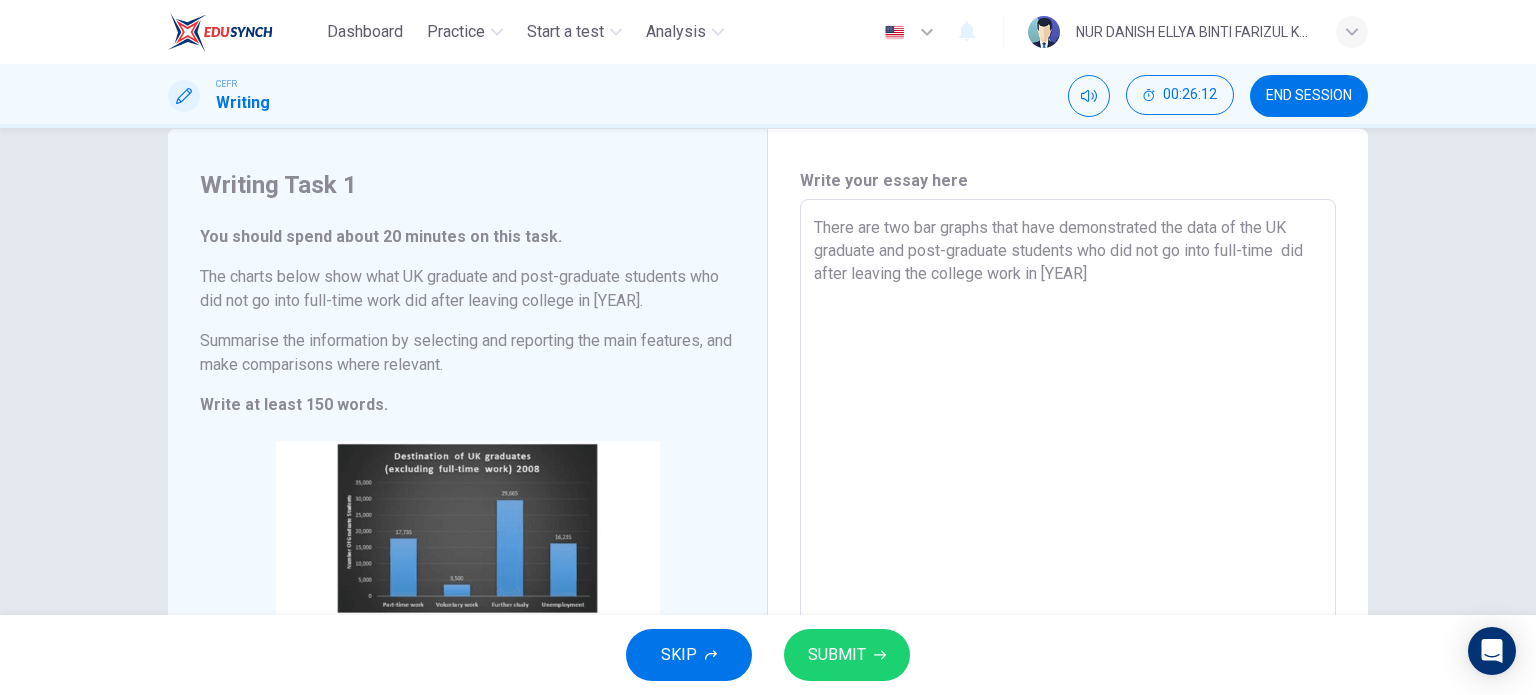 click on "There are two bar graphs that have demonstrated the data of the UK graduate and post-graduate students who did not go into full-time  did after leaving the college work in [YEAR]" at bounding box center [1068, 495] 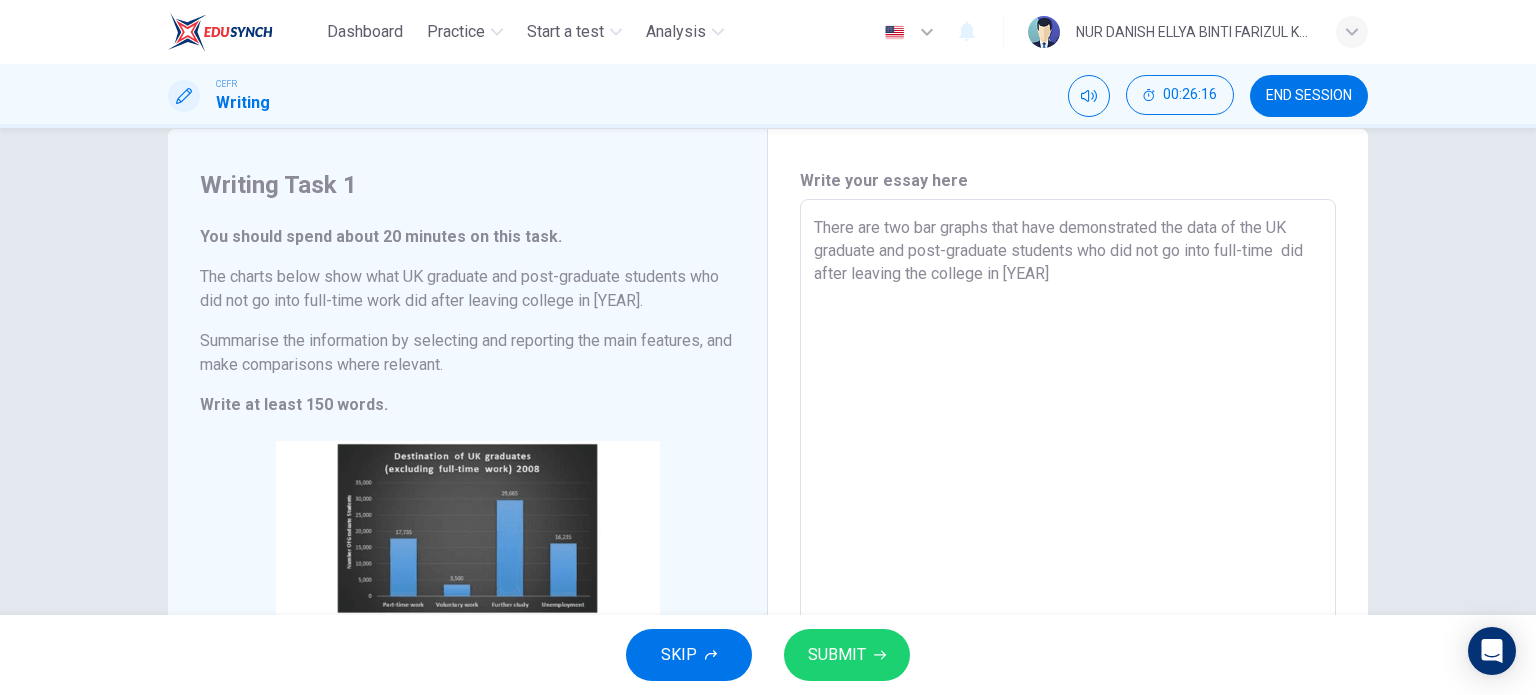 click on "There are two bar graphs that have demonstrated the data of the UK graduate and post-graduate students who did not go into full-time  did after leaving the college in [YEAR]" at bounding box center [1068, 495] 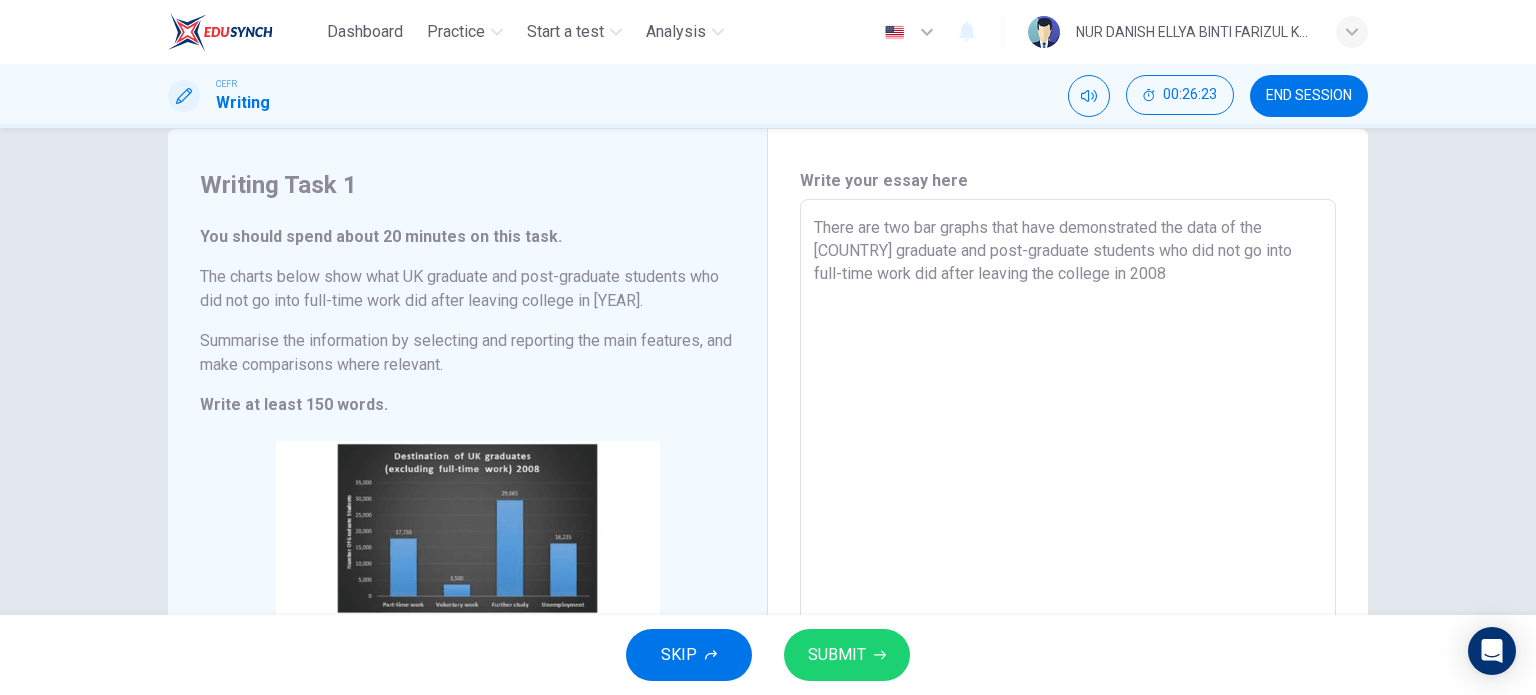 click on "There are two bar graphs that have demonstrated the data of the [COUNTRY] graduate and post-graduate students who did not go into full-time work did after leaving the college in 2008" at bounding box center [1068, 495] 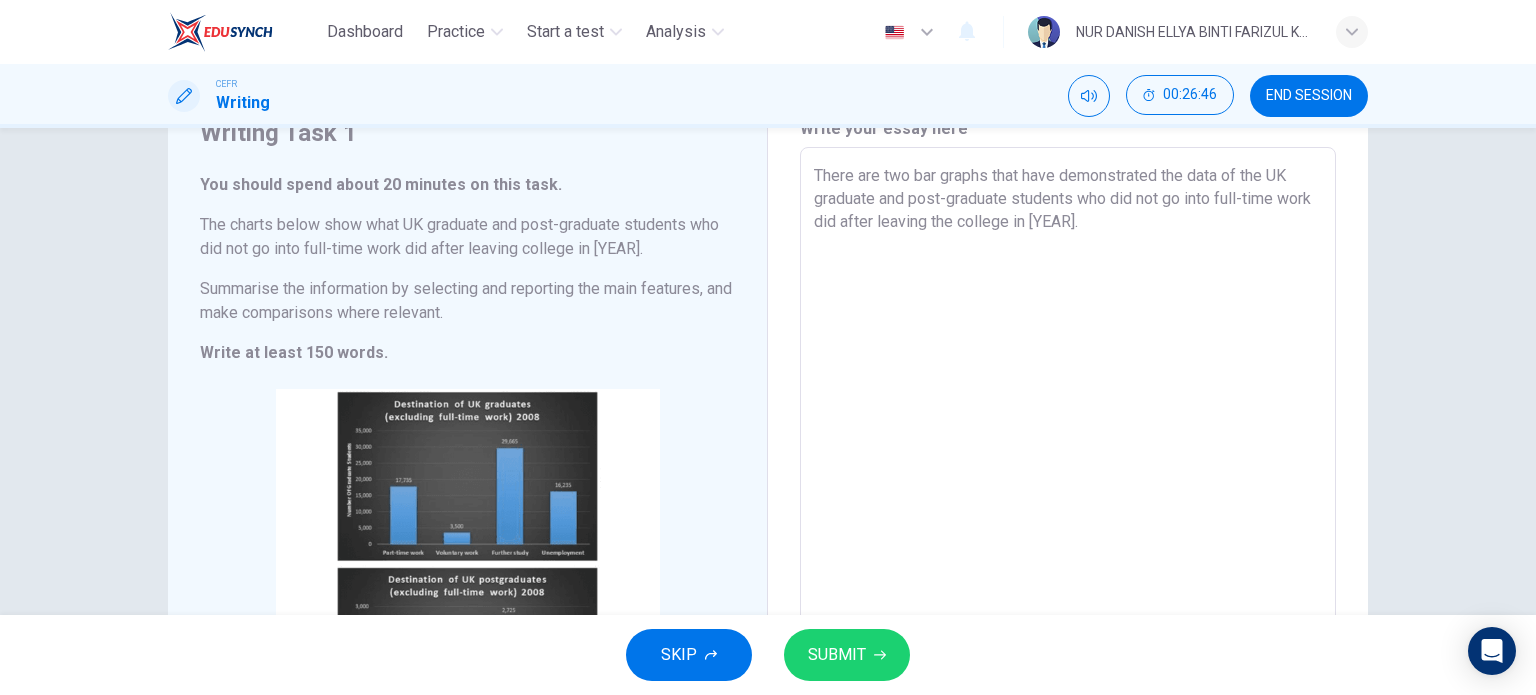 scroll, scrollTop: 90, scrollLeft: 0, axis: vertical 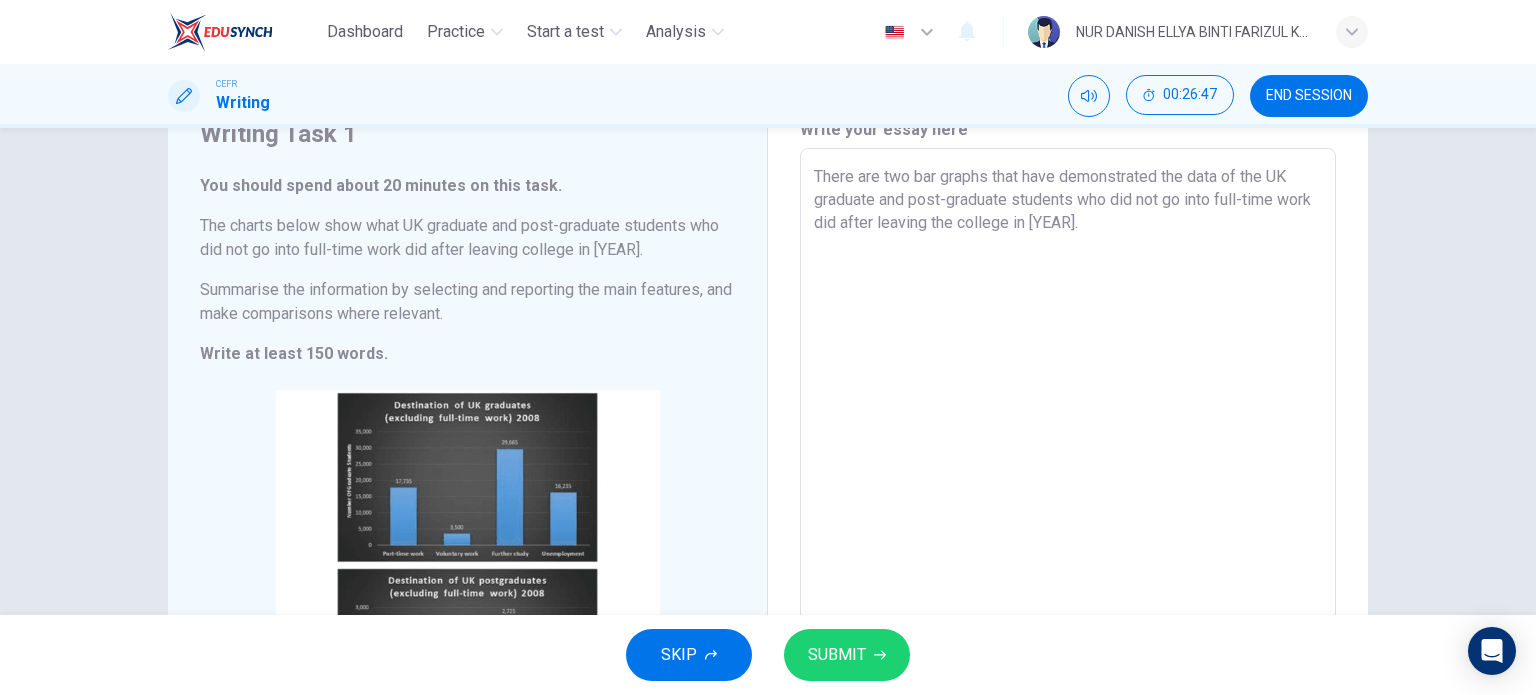 click on "There are two bar graphs that have demonstrated the data of the UK graduate and post-graduate students who did not go into full-time work did after leaving the college in [YEAR].
x ​" at bounding box center (1068, 443) 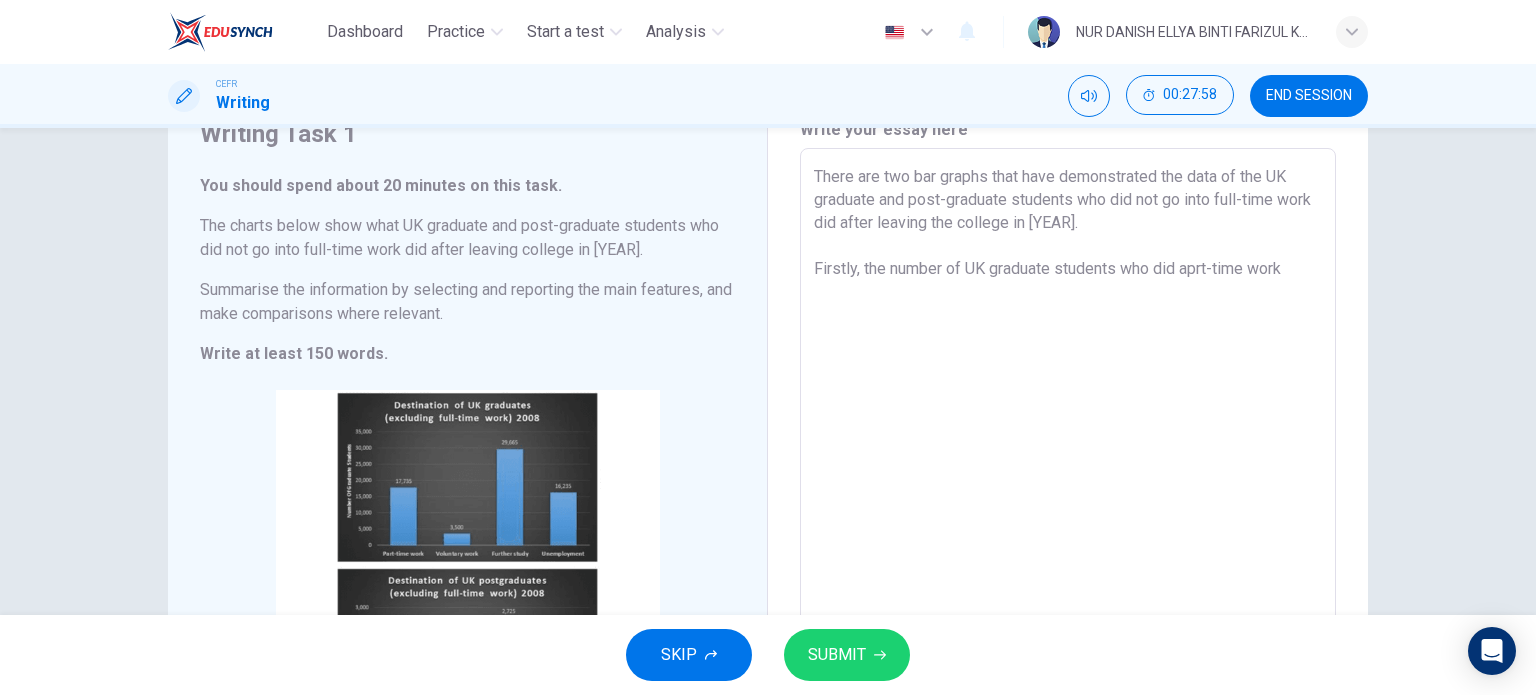 click on "There are two bar graphs that have demonstrated the data of the UK graduate and post-graduate students who did not go into full-time work did after leaving the college in [YEAR].
Firstly, the number of UK graduate students who did aprt-time work" at bounding box center (1068, 444) 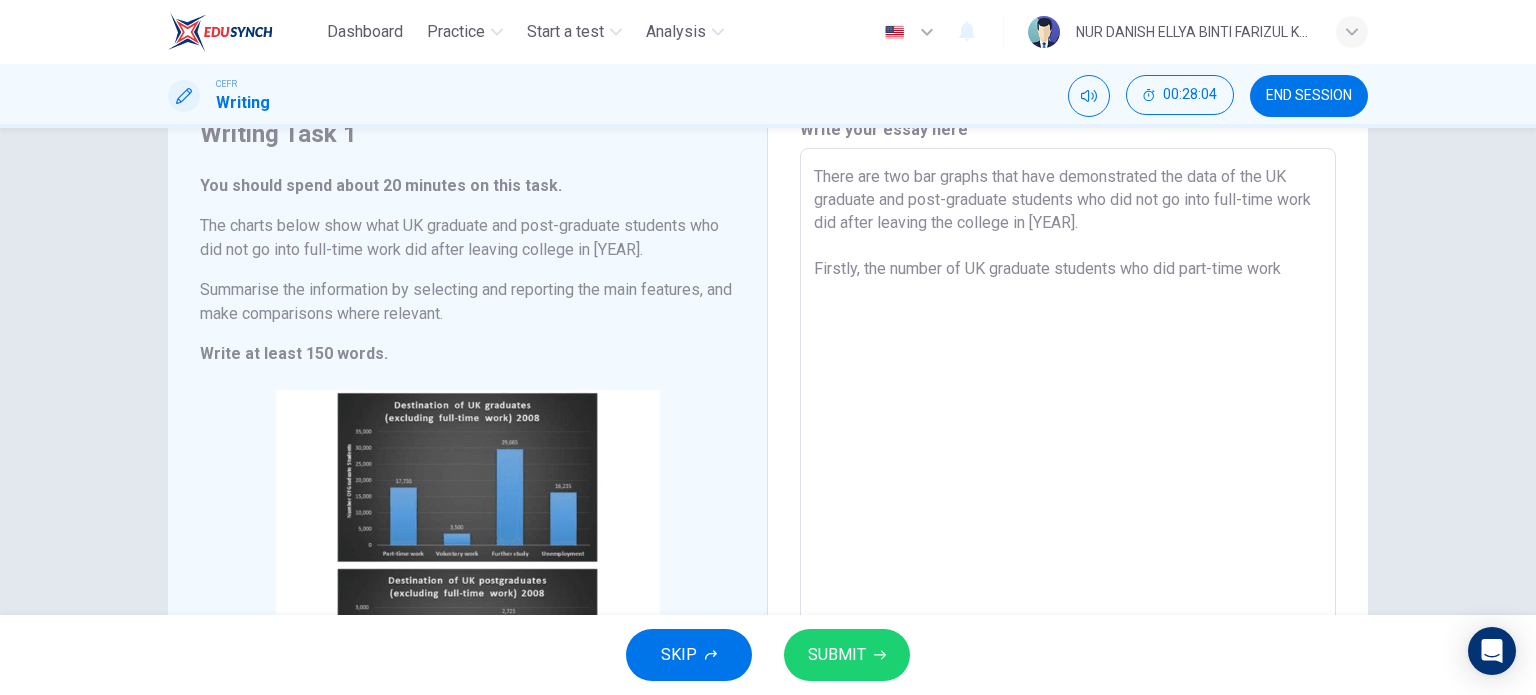 click on "There are two bar graphs that have demonstrated the data of the UK graduate and post-graduate students who did not go into full-time work did after leaving the college in [YEAR].
Firstly, the number of UK graduate students who did part-time work" at bounding box center [1068, 444] 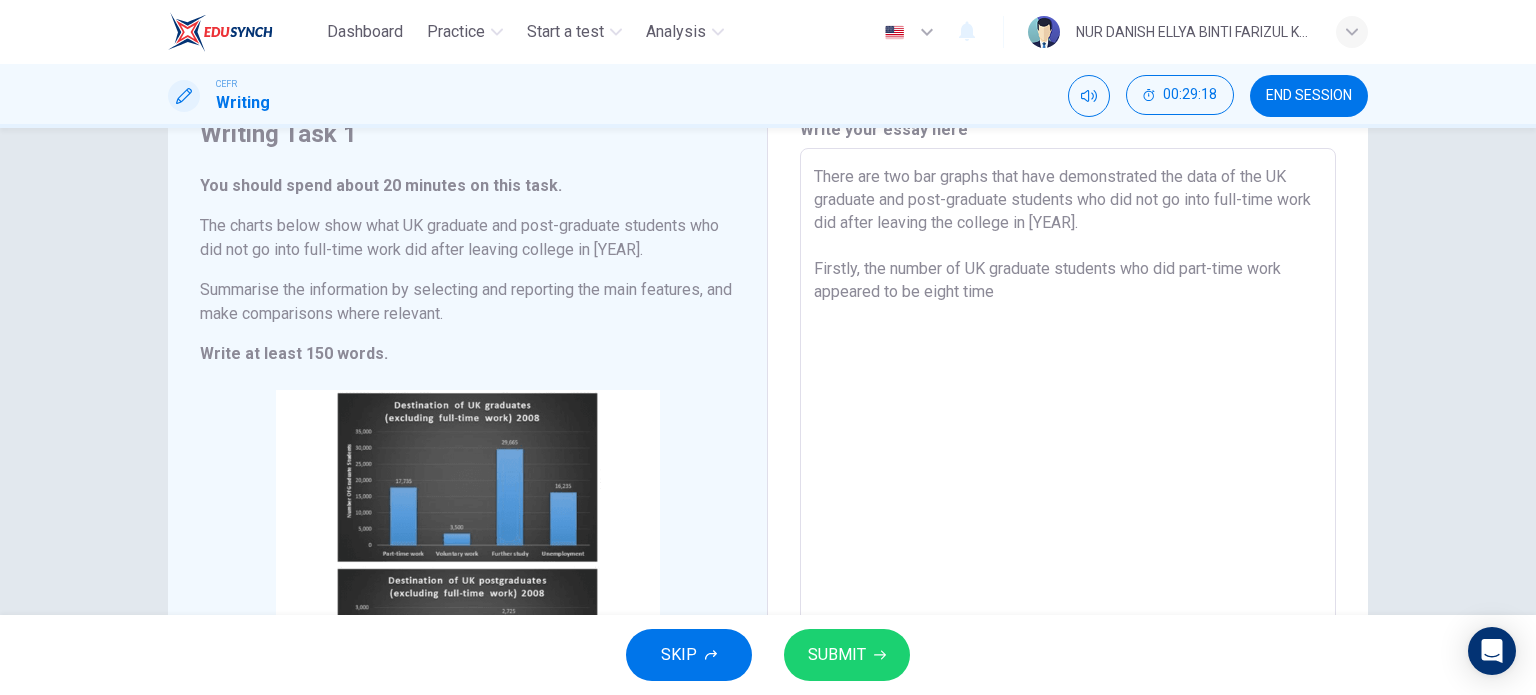 click on "There are two bar graphs that have demonstrated the data of the UK graduate and post-graduate students who did not go into full-time work did after leaving the college in [YEAR].
Firstly, the number of UK graduate students who did part-time work appeared to be eight time" at bounding box center (1068, 444) 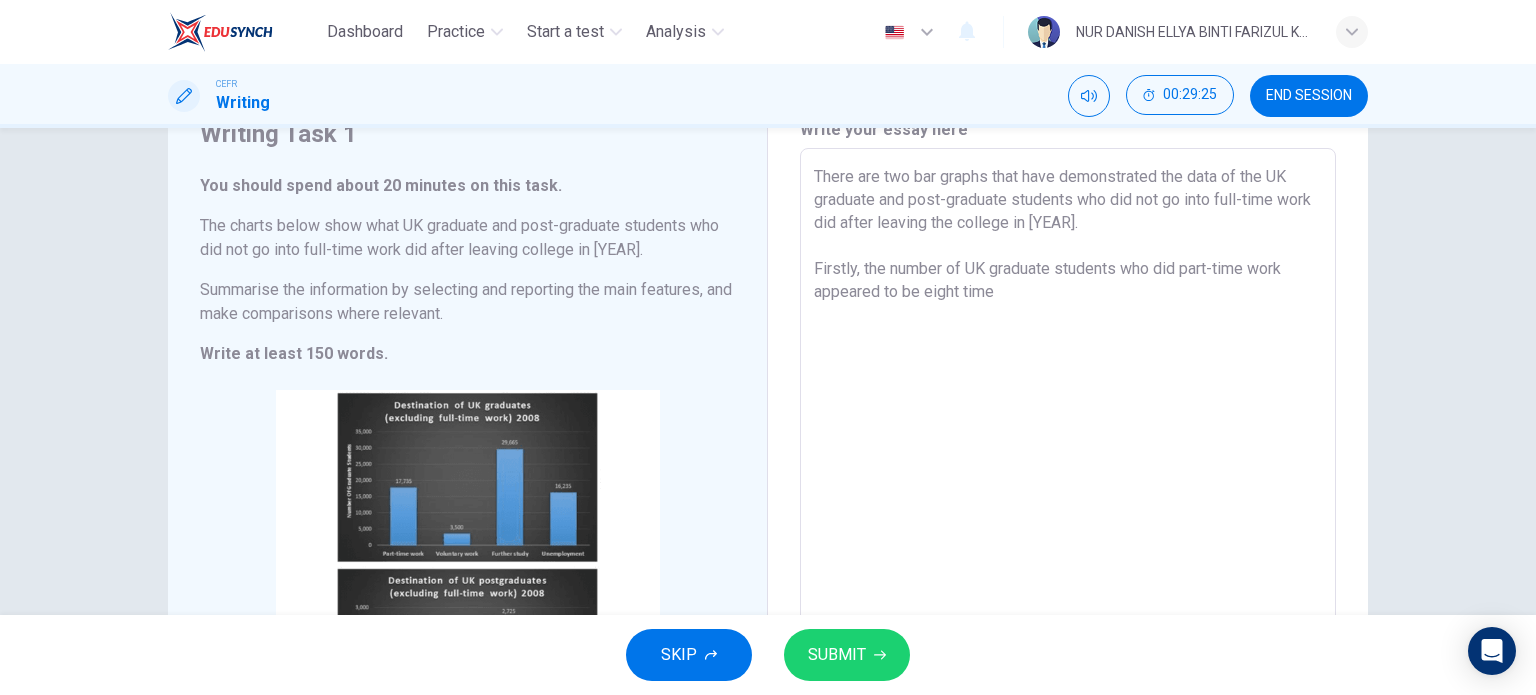 click on "There are two bar graphs that have demonstrated the data of the UK graduate and post-graduate students who did not go into full-time work did after leaving the college in [YEAR].
Firstly, the number of UK graduate students who did part-time work appeared to be eight time" at bounding box center [1068, 444] 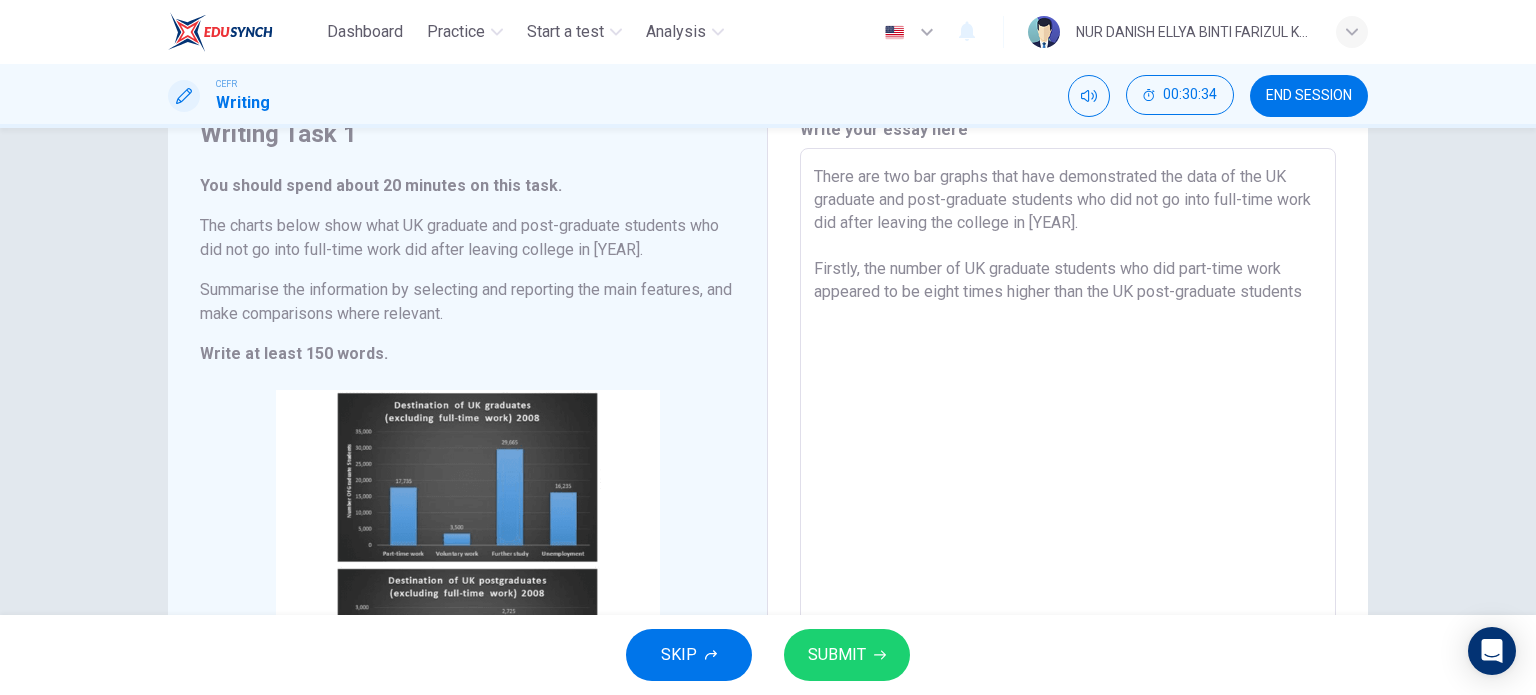 click on "There are two bar graphs that have demonstrated the data of the UK graduate and post-graduate students who did not go into full-time work did after leaving the college in [YEAR].
Firstly, the number of UK graduate students who did part-time work appeared to be eight times higher than the UK post-graduate students" at bounding box center (1068, 444) 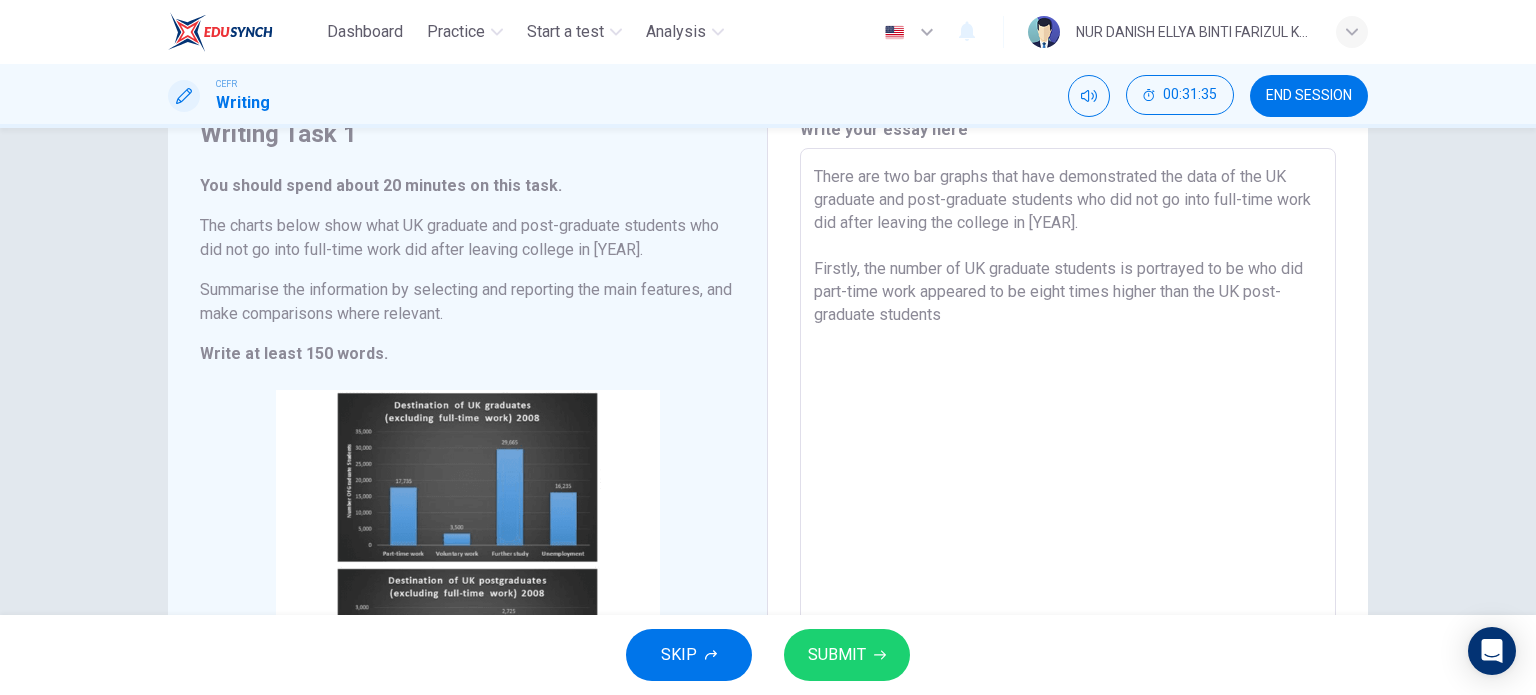 click on "There are two bar graphs that have demonstrated the data of the UK graduate and post-graduate students who did not go into full-time work did after leaving the college in [YEAR].
Firstly, the number of UK graduate students is portrayed to be who did part-time work appeared to be eight times higher than the UK post-graduate students" at bounding box center (1068, 444) 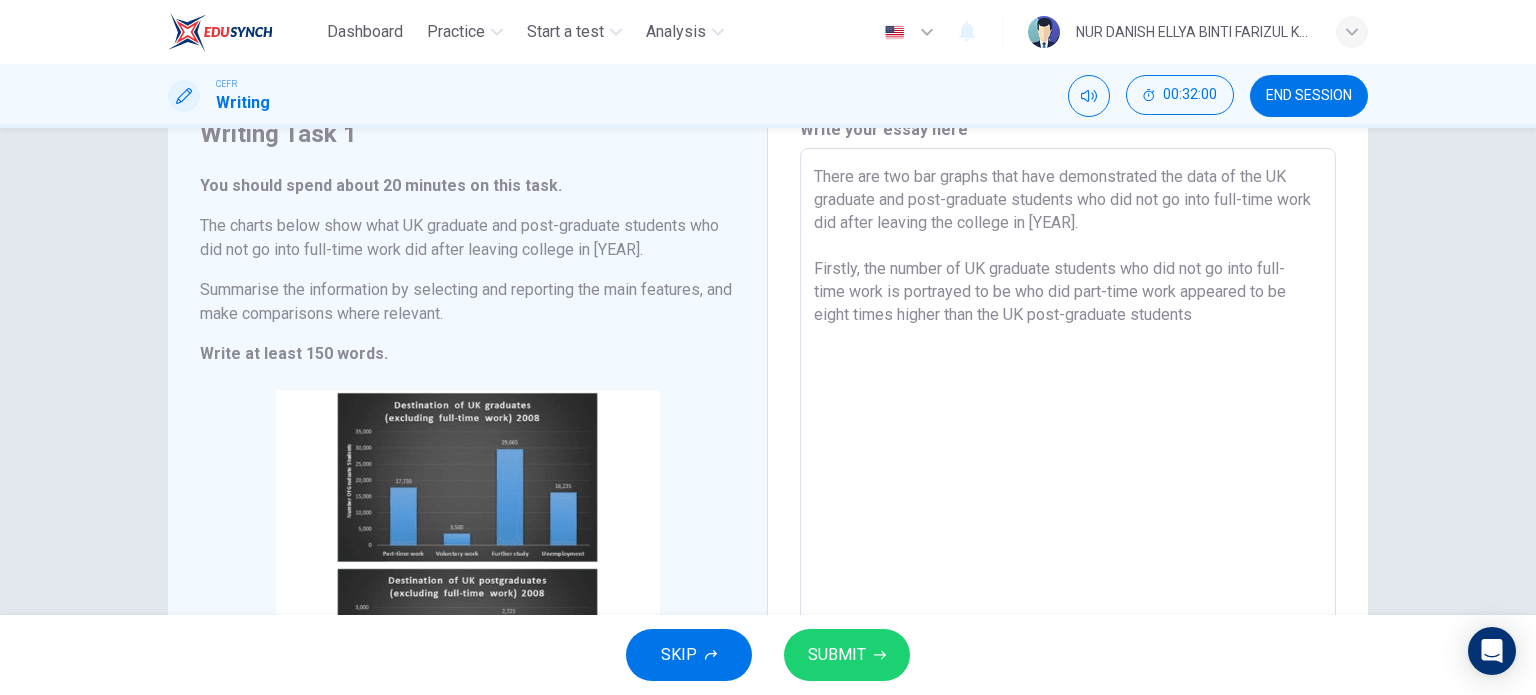 click on "There are two bar graphs that have demonstrated the data of the UK graduate and post-graduate students who did not go into full-time work did after leaving the college in [YEAR].
Firstly, the number of UK graduate students who did not go into full-time work is portrayed to be who did part-time work appeared to be eight times higher than the UK post-graduate students" at bounding box center [1068, 444] 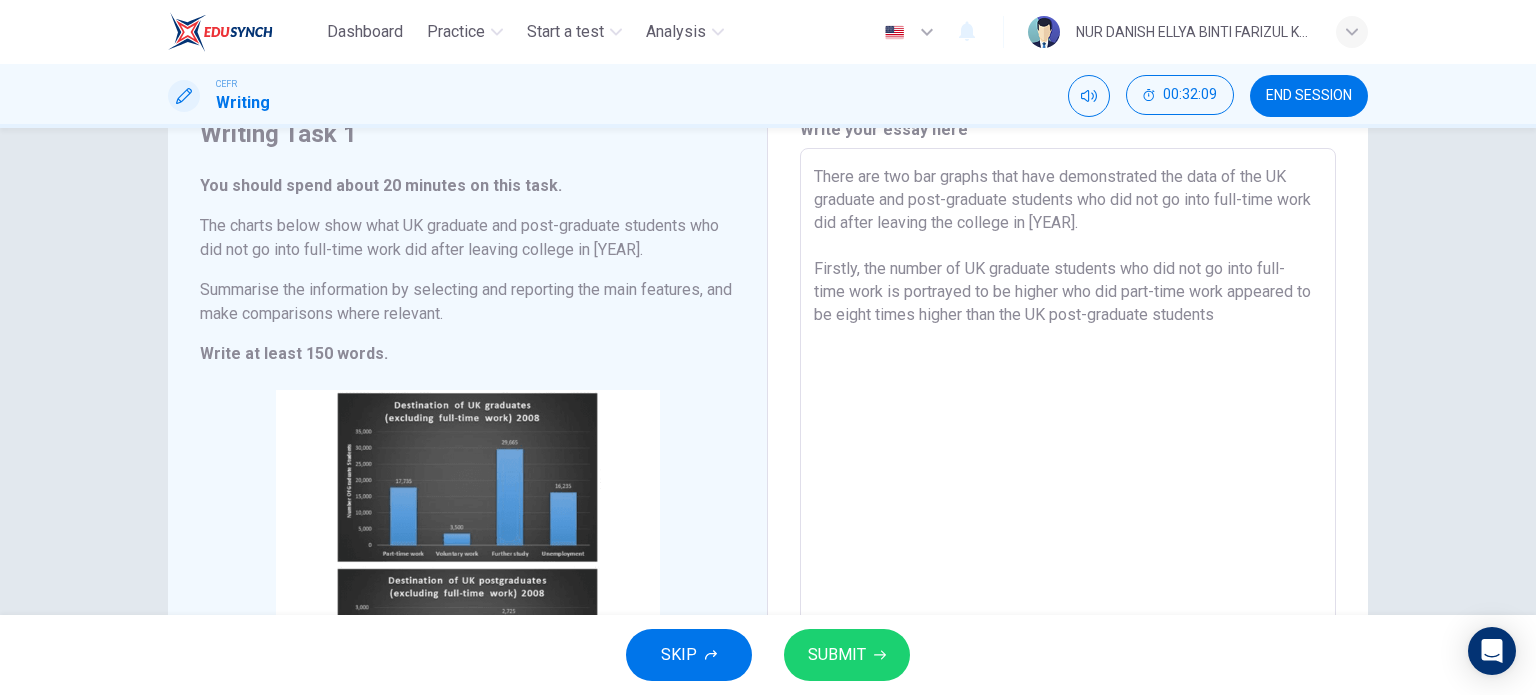 click on "There are two bar graphs that have demonstrated the data of the UK graduate and post-graduate students who did not go into full-time work did after leaving the college in [YEAR].
Firstly, the number of UK graduate students who did not go into full-time work is portrayed to be higher who did part-time work appeared to be eight times higher than the UK post-graduate students" at bounding box center (1068, 444) 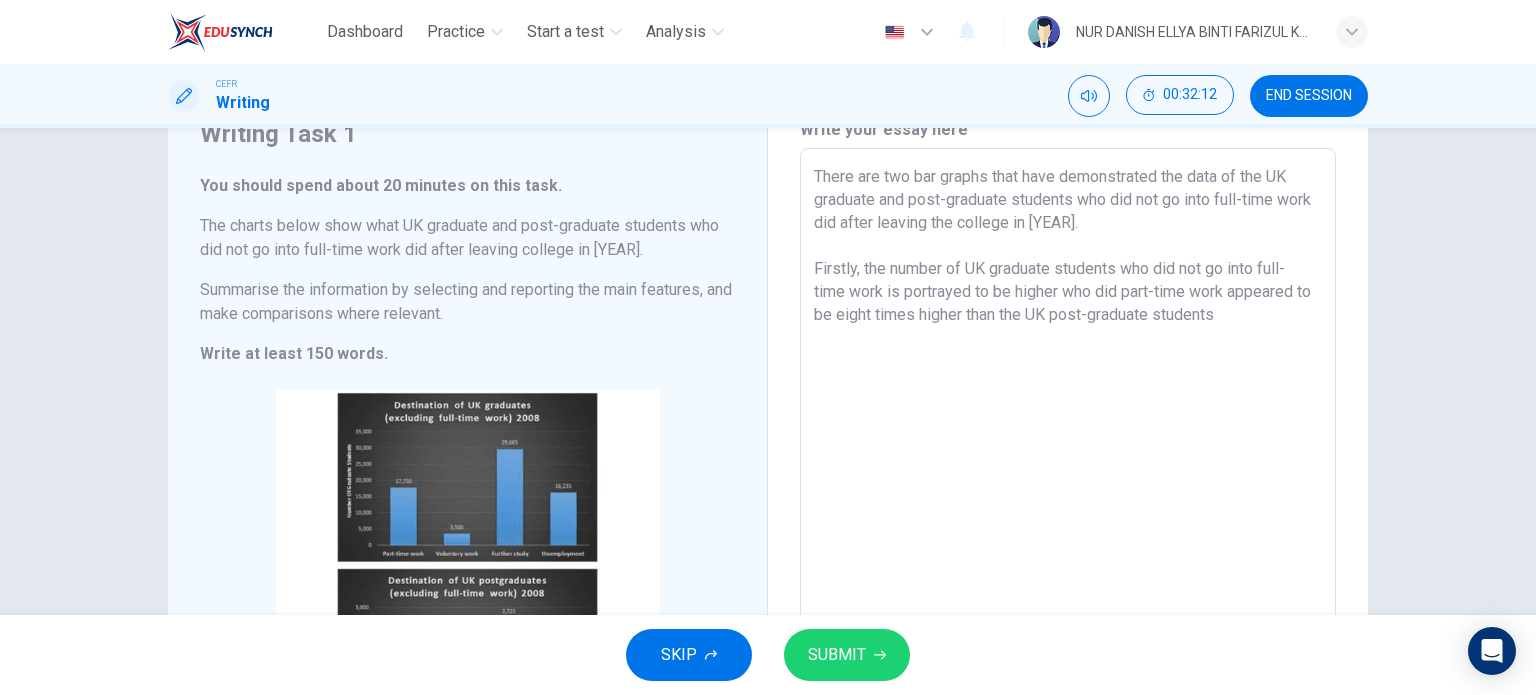 click on "There are two bar graphs that have demonstrated the data of the UK graduate and post-graduate students who did not go into full-time work did after leaving the college in [YEAR].
Firstly, the number of UK graduate students who did not go into full-time work is portrayed to be higher who did part-time work appeared to be eight times higher than the UK post-graduate students" at bounding box center [1068, 444] 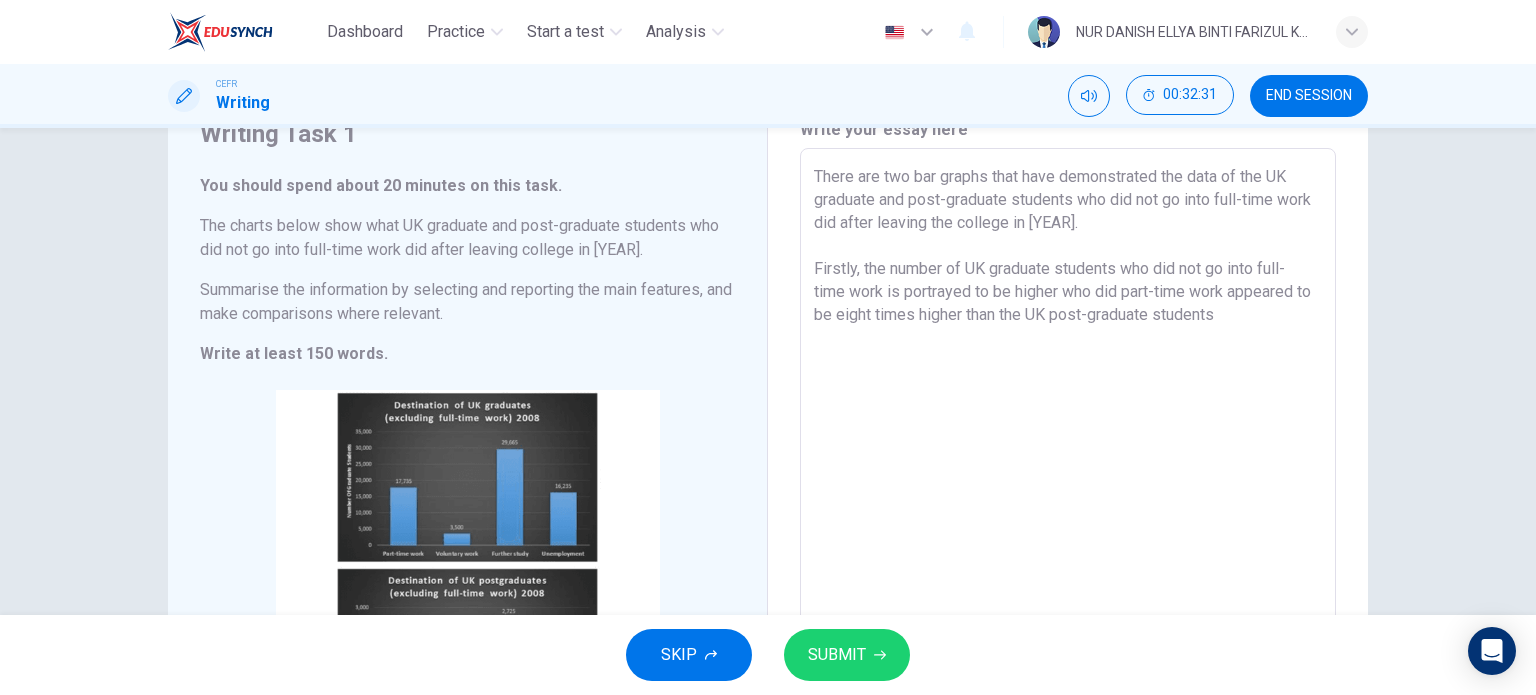 click on "There are two bar graphs that have demonstrated the data of the UK graduate and post-graduate students who did not go into full-time work did after leaving the college in [YEAR].
Firstly, the number of UK graduate students who did not go into full-time work is portrayed to be higher who did part-time work appeared to be eight times higher than the UK post-graduate students" at bounding box center (1068, 444) 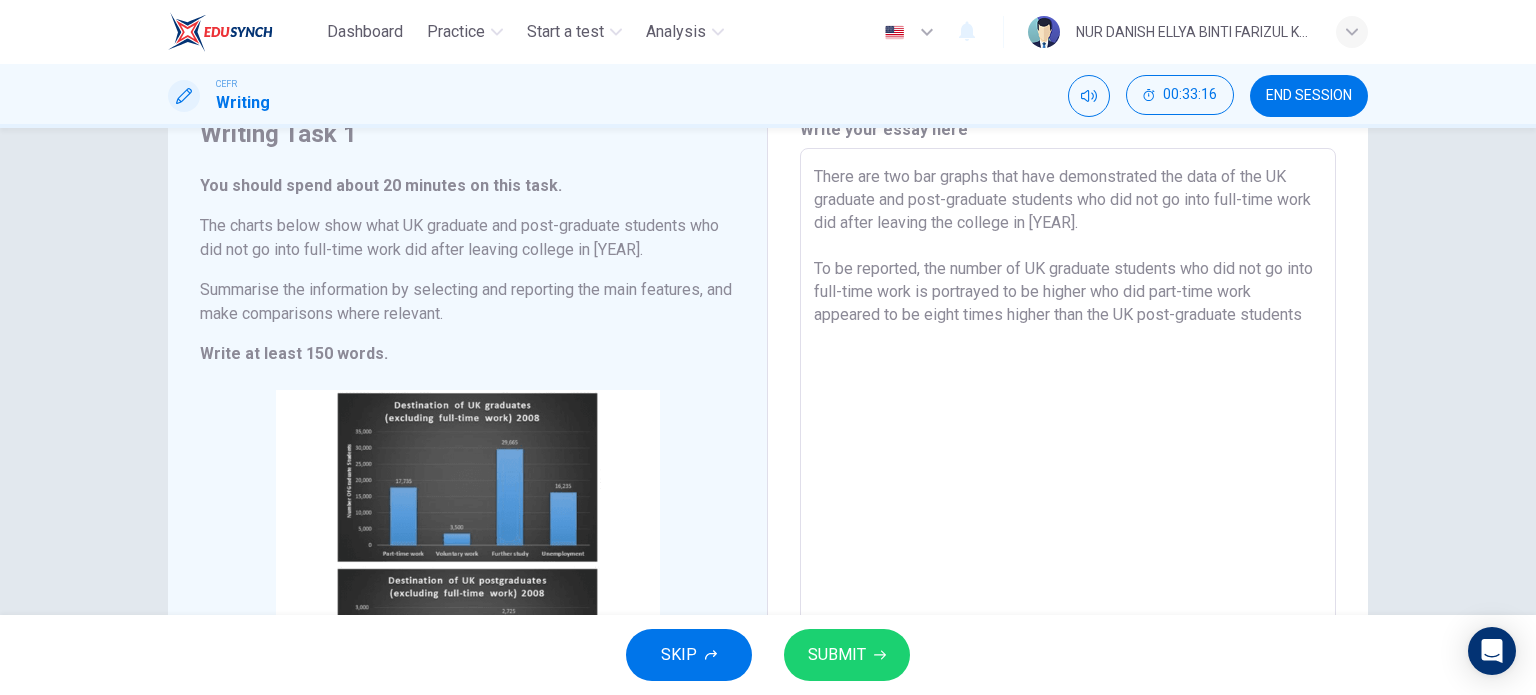 click on "There are two bar graphs that have demonstrated the data of the UK graduate and post-graduate students who did not go into full-time work did after leaving the college in [YEAR].
To be reported, the number of UK graduate students who did not go into full-time work is portrayed to be higher who did part-time work appeared to be eight times higher than the UK post-graduate students" at bounding box center [1068, 444] 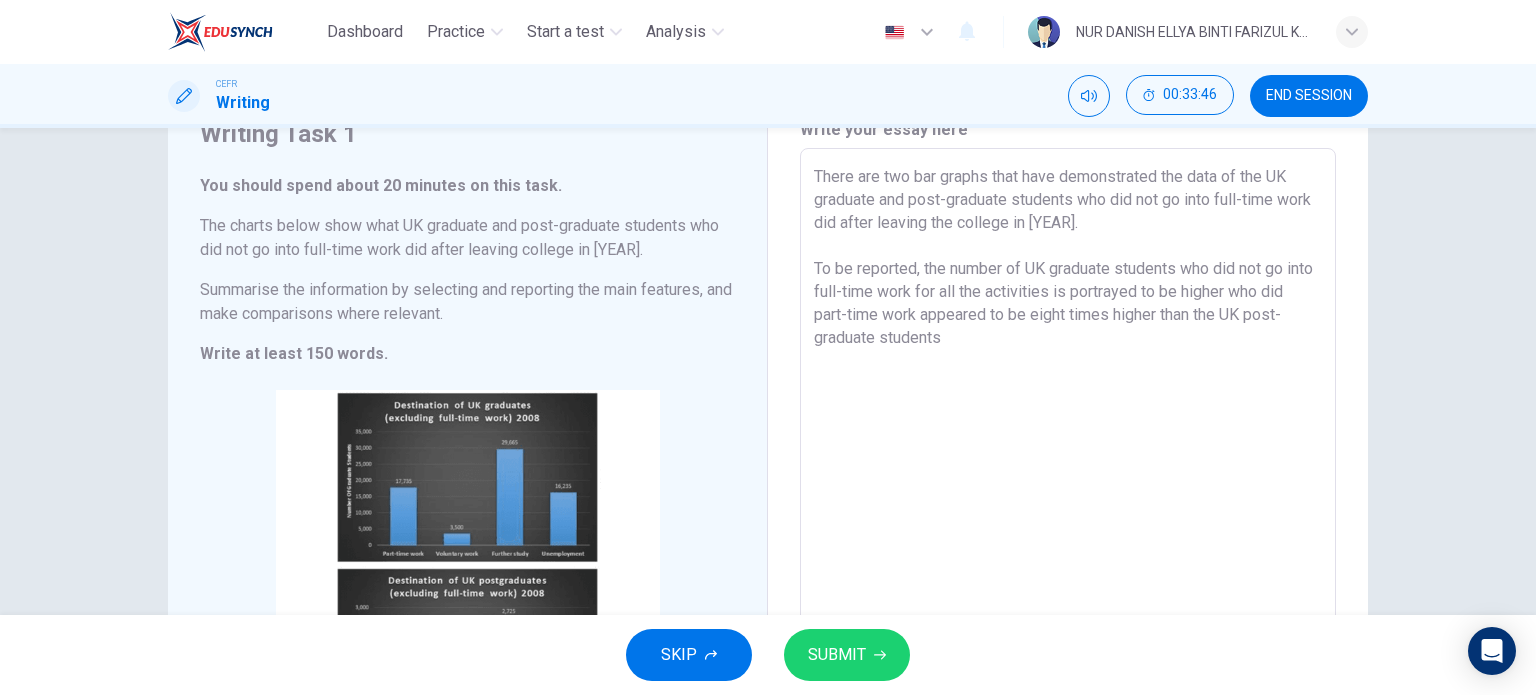click on "There are two bar graphs that have demonstrated the data of the UK graduate and post-graduate students who did not go into full-time work did after leaving the college in [YEAR].
To be reported, the number of UK graduate students who did not go into full-time work for all the activities is portrayed to be higher who did part-time work appeared to be eight times higher than the UK post-graduate students" at bounding box center (1068, 444) 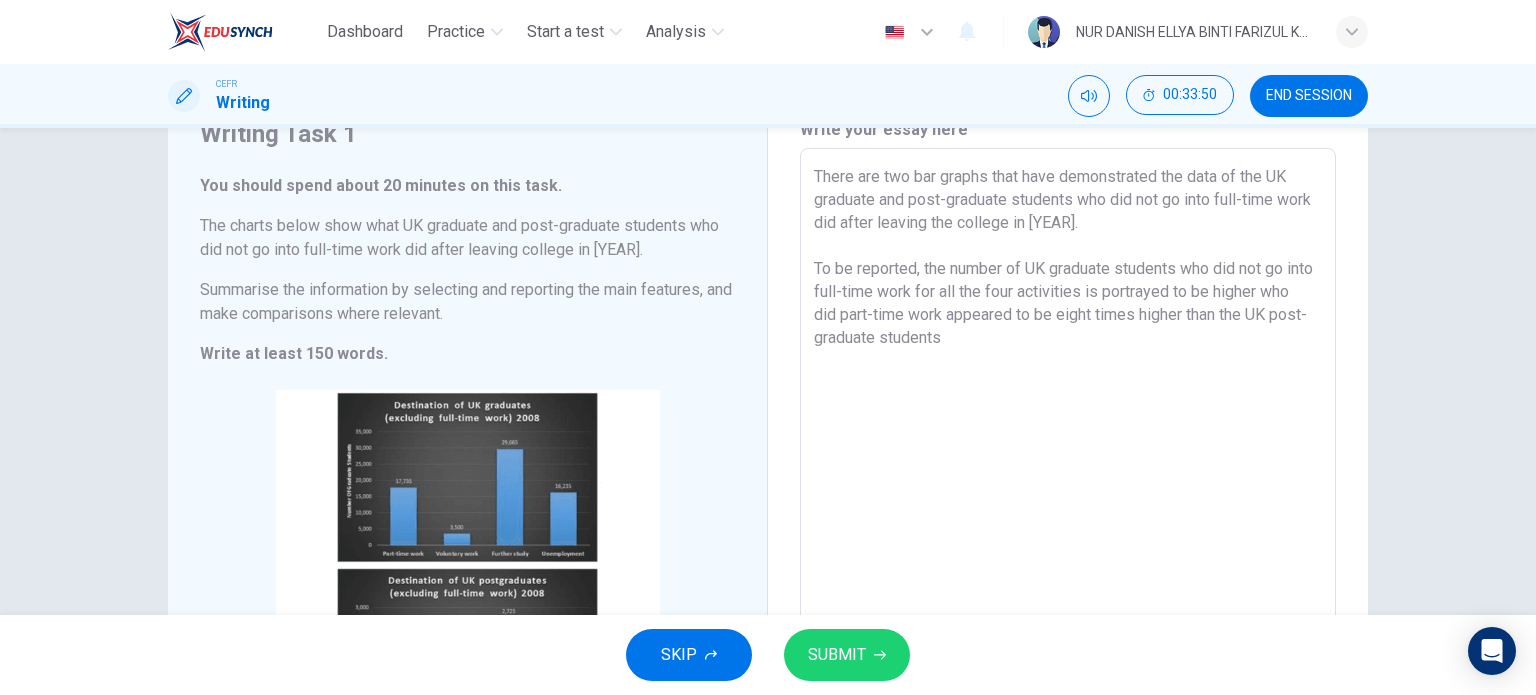 click on "There are two bar graphs that have demonstrated the data of the UK graduate and post-graduate students who did not go into full-time work did after leaving the college in [YEAR].
To be reported, the number of UK graduate students who did not go into full-time work for all the four activities is portrayed to be higher who did part-time work appeared to be eight times higher than the UK post-graduate students" at bounding box center [1068, 444] 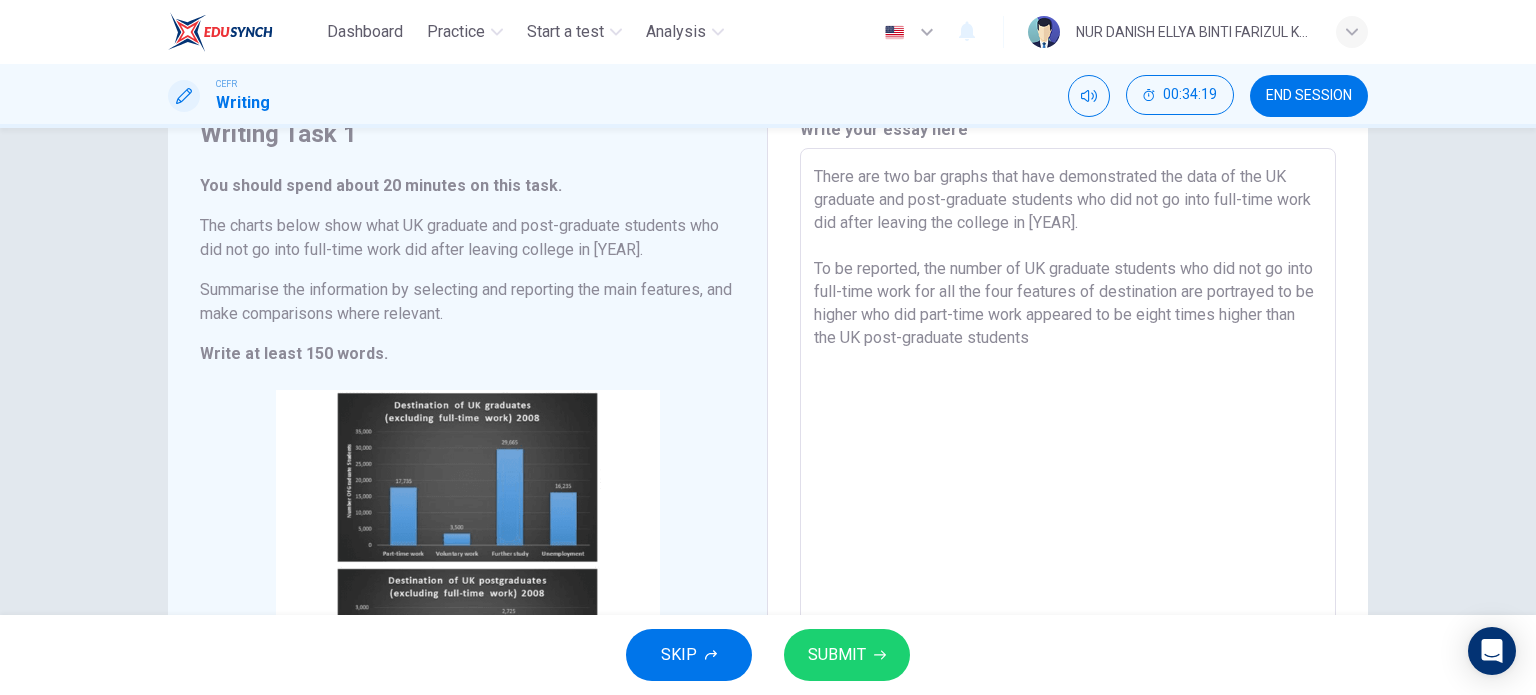 drag, startPoint x: 844, startPoint y: 313, endPoint x: 808, endPoint y: 317, distance: 36.221542 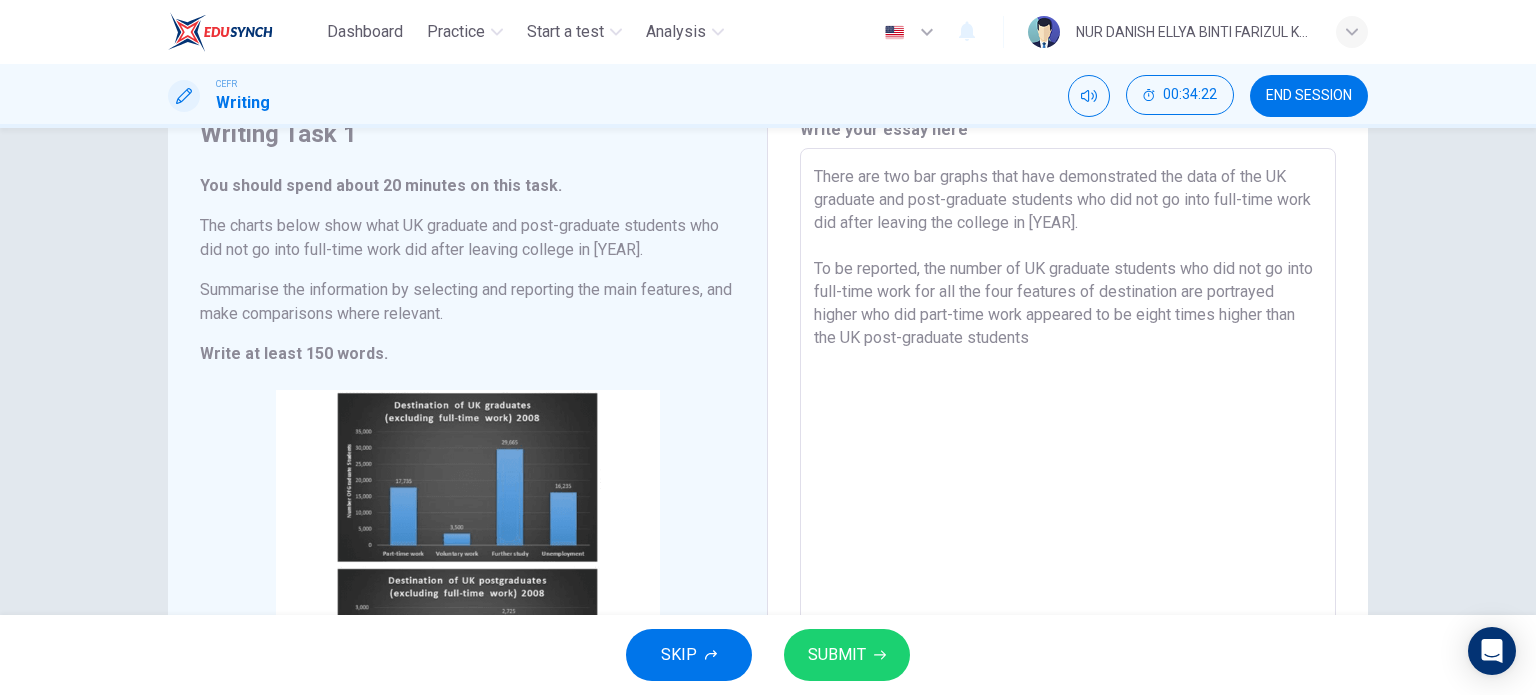 click on "There are two bar graphs that have demonstrated the data of the UK graduate and post-graduate students who did not go into full-time work did after leaving the college in [YEAR].
To be reported, the number of UK graduate students who did not go into full-time work for all the four features of destination are portrayed  higher who did part-time work appeared to be eight times higher than the UK post-graduate students" at bounding box center [1068, 444] 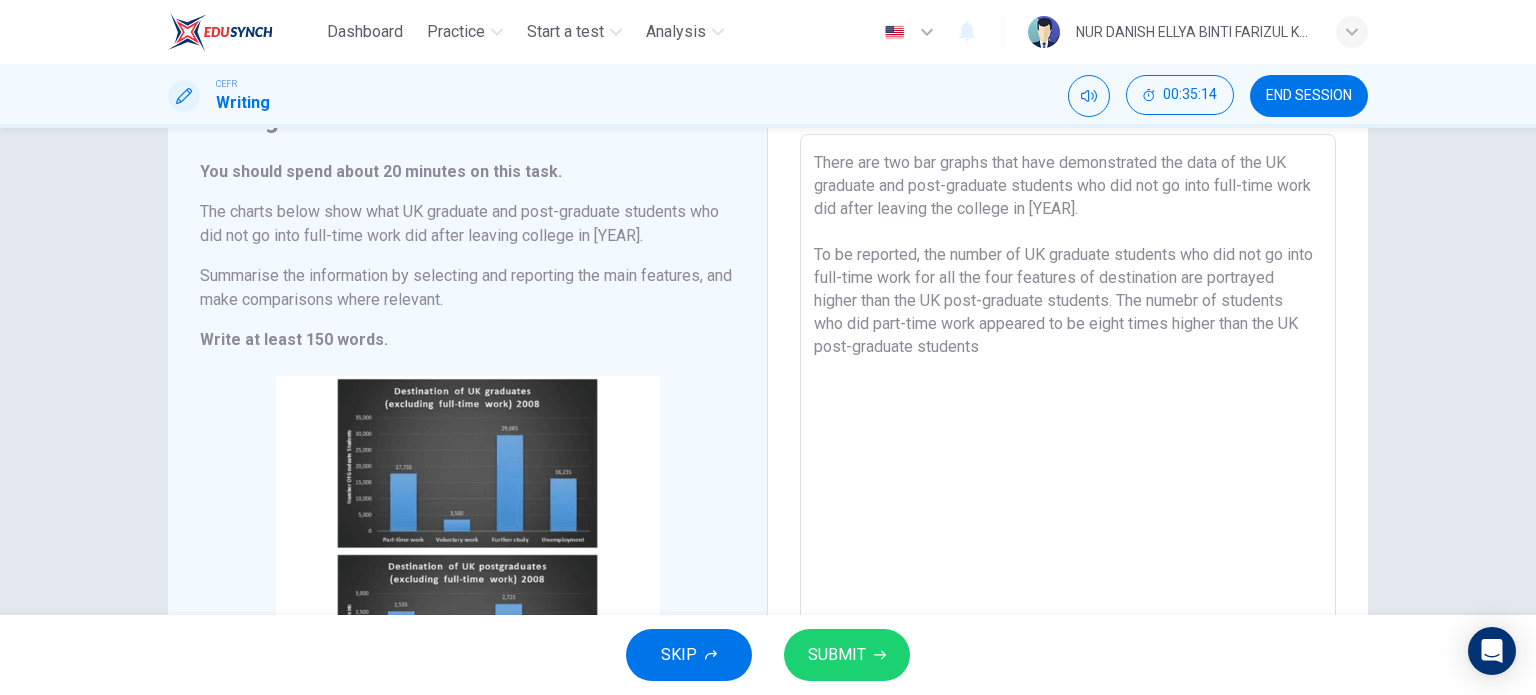 scroll, scrollTop: 240, scrollLeft: 0, axis: vertical 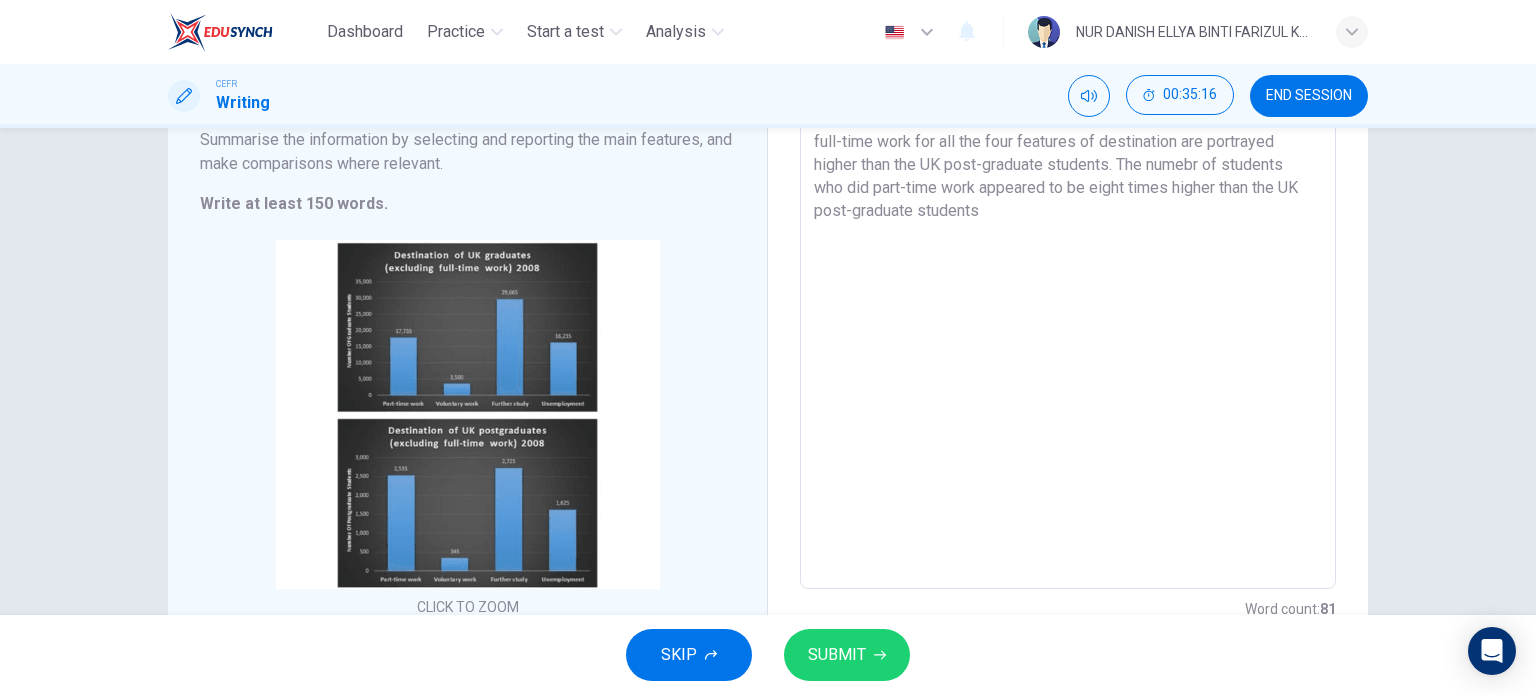 click on "There are two bar graphs that have demonstrated the data of the UK graduate and post-graduate students who did not go into full-time work did after leaving the college in [YEAR].
To be reported, the number of UK graduate students who did not go into full-time work for all the four features of destination are portrayed  higher than the UK post-graduate students. The numebr of students who did part-time work appeared to be eight times higher than the UK post-graduate students" at bounding box center (1068, 294) 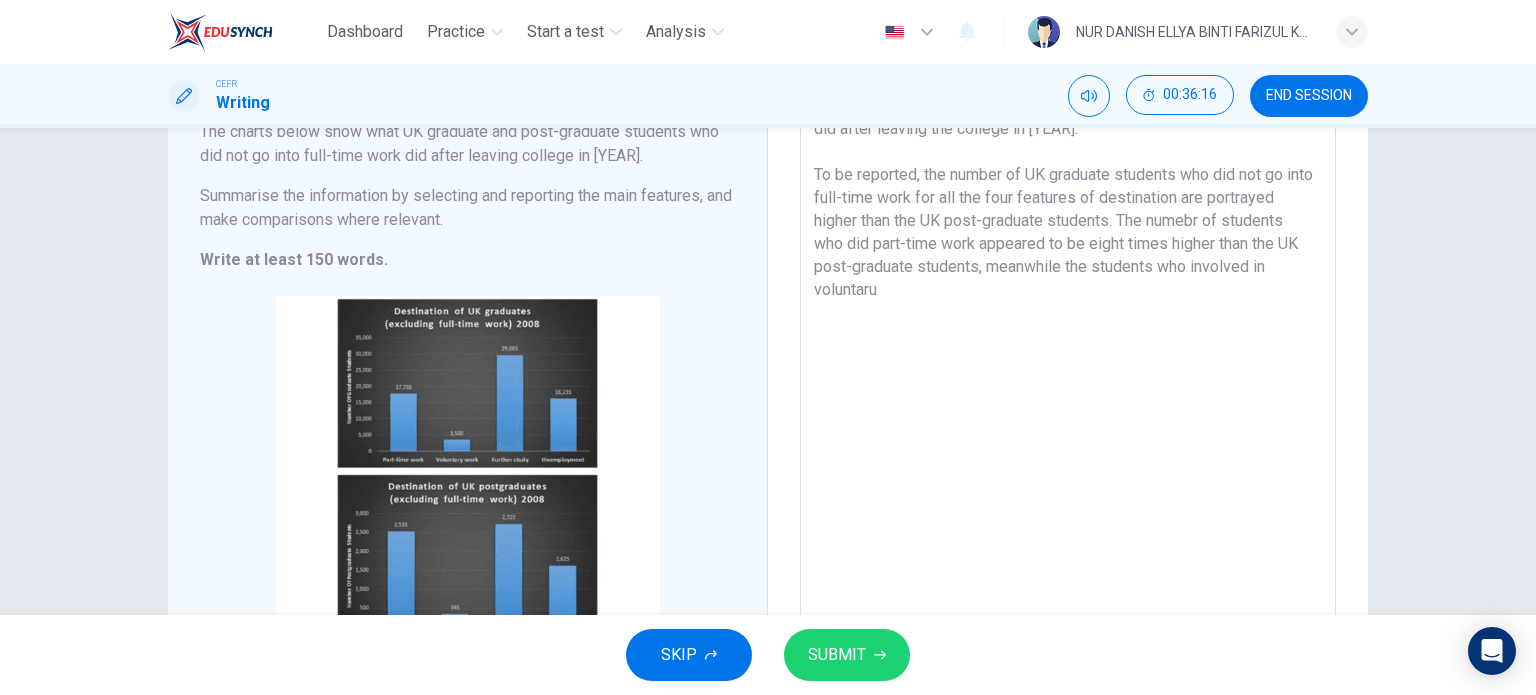 scroll, scrollTop: 116, scrollLeft: 0, axis: vertical 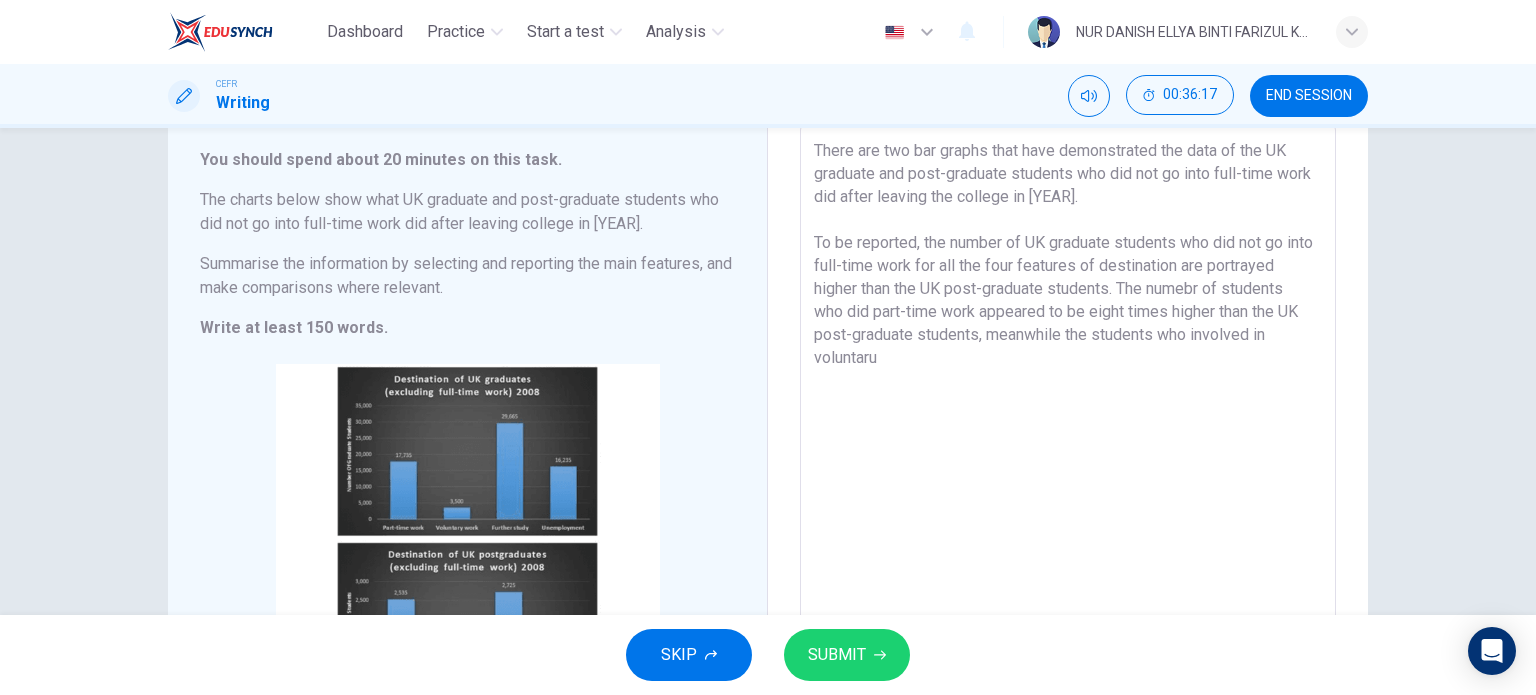 click on "There are two bar graphs that have demonstrated the data of the UK graduate and post-graduate students who did not go into full-time work did after leaving the college in [YEAR].
To be reported, the number of UK graduate students who did not go into full-time work for all the four features of destination are portrayed  higher than the UK post-graduate students. The numebr of students who did part-time work appeared to be eight times higher than the UK post-graduate students, meanwhile the students who involved in voluntaru" at bounding box center (1068, 418) 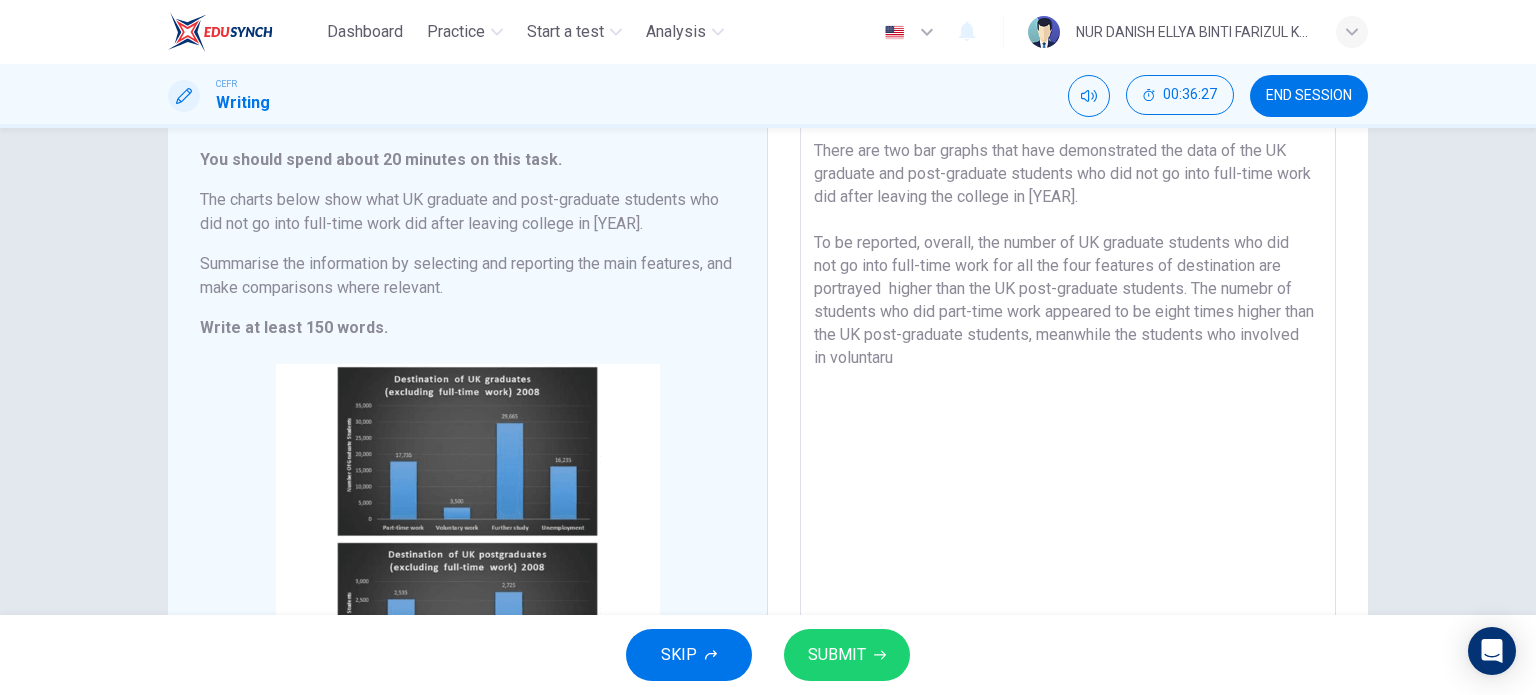 scroll, scrollTop: 102, scrollLeft: 0, axis: vertical 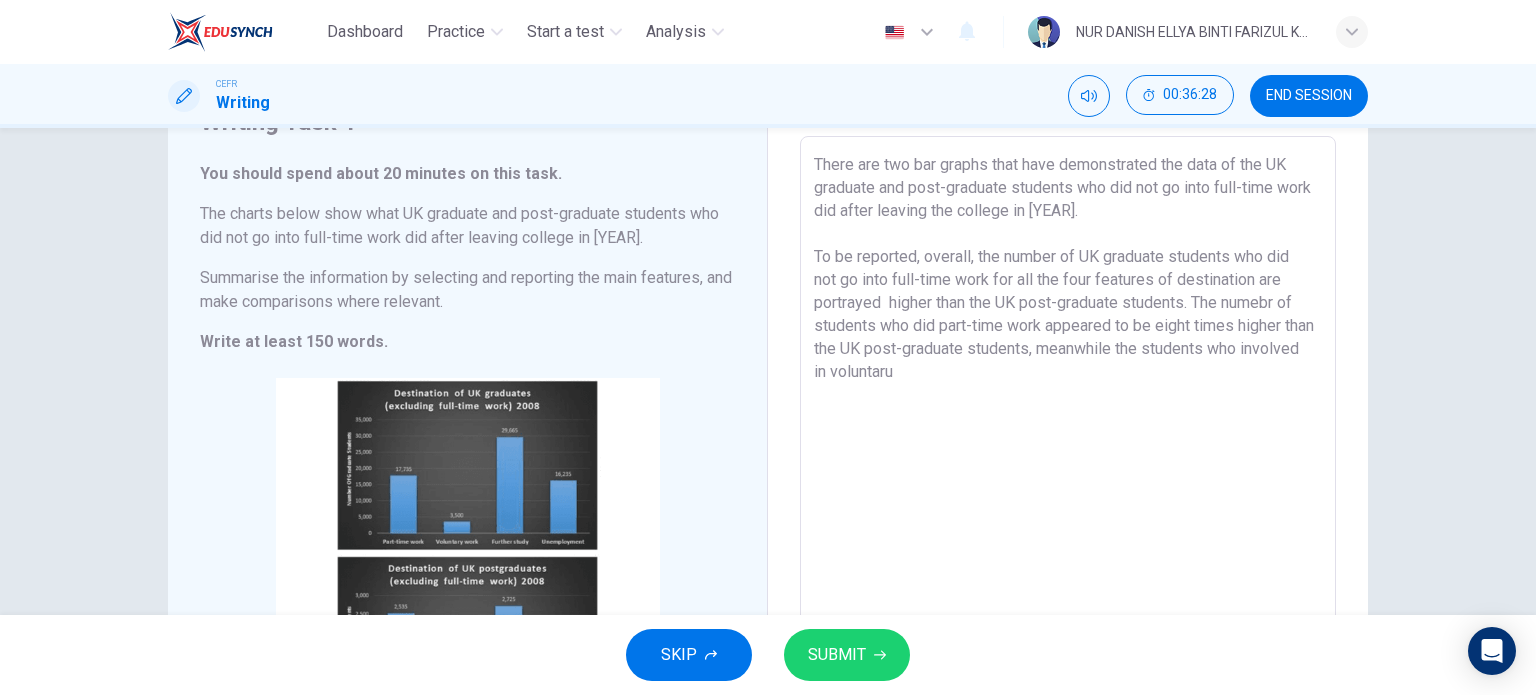 click on "There are two bar graphs that have demonstrated the data of the UK graduate and post-graduate students who did not go into full-time work did after leaving the college in [YEAR].
To be reported, overall, the number of UK graduate students who did not go into full-time work for all the four features of destination are portrayed  higher than the UK post-graduate students. The numebr of students who did part-time work appeared to be eight times higher than the UK post-graduate students, meanwhile the students who involved in voluntaru" at bounding box center [1068, 432] 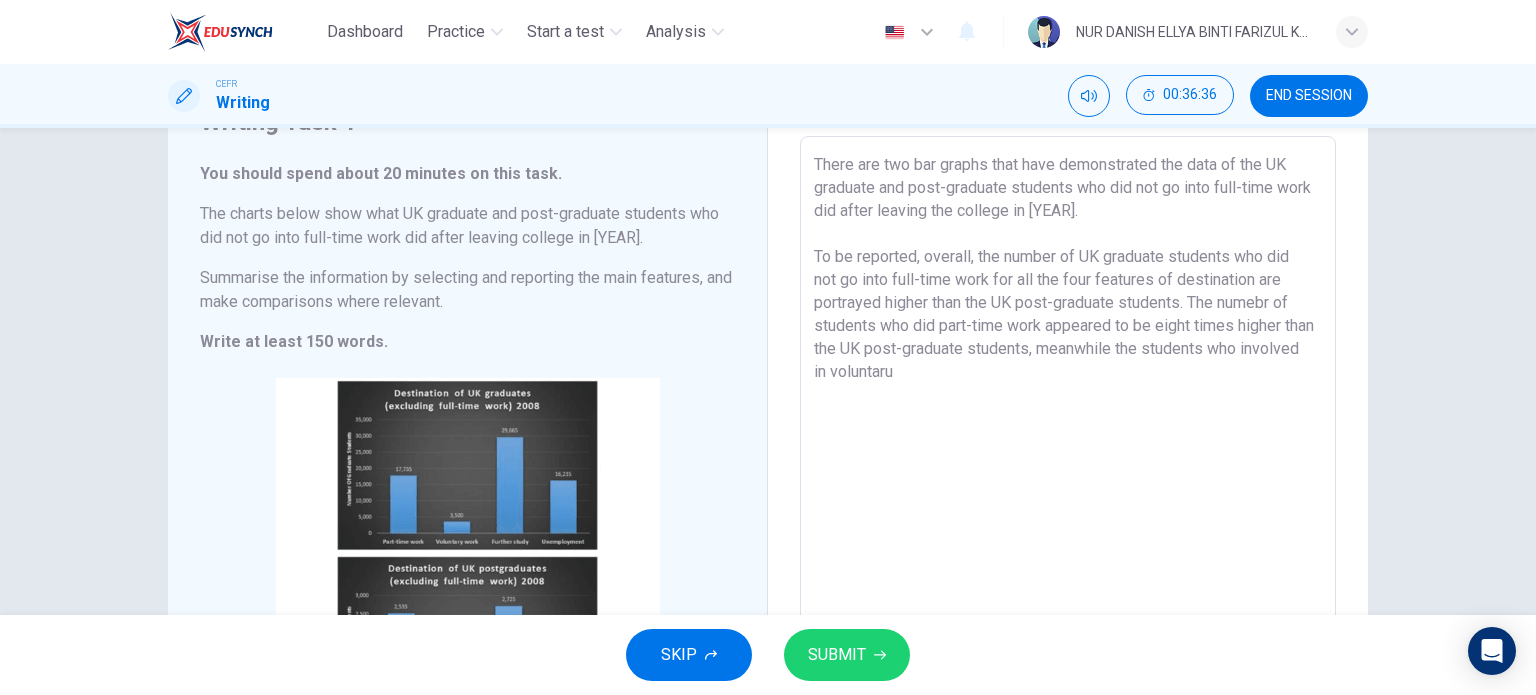 click on "There are two bar graphs that have demonstrated the data of the UK graduate and post-graduate students who did not go into full-time work did after leaving the college in [YEAR].
To be reported, overall, the number of UK graduate students who did not go into full-time work for all the four features of destination are portrayed higher than the UK post-graduate students. The numebr of students who did part-time work appeared to be eight times higher than the UK post-graduate students, meanwhile the students who involved in voluntaru" at bounding box center (1068, 432) 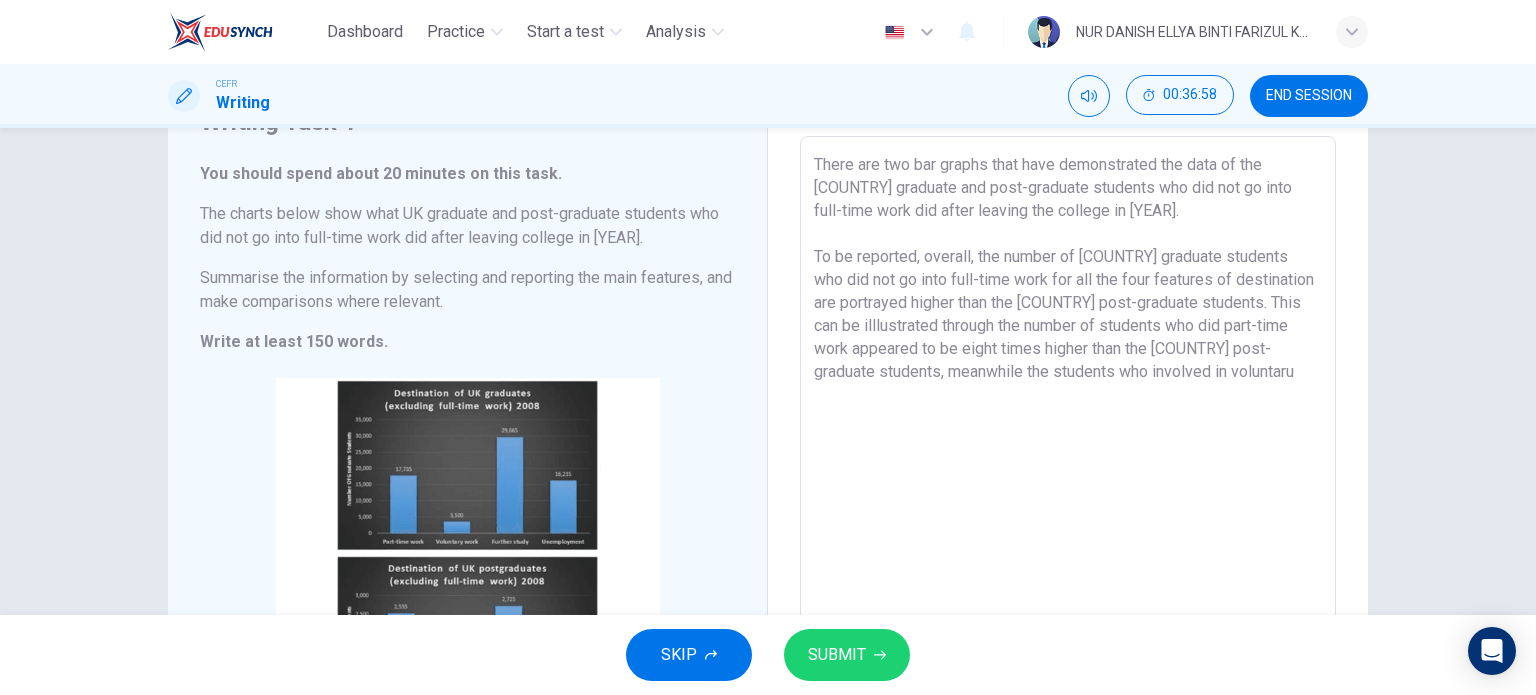 click on "There are two bar graphs that have demonstrated the data of the [COUNTRY] graduate and post-graduate students who did not go into full-time work did after leaving the college in [YEAR].
To be reported, overall, the number of [COUNTRY] graduate students who did not go into full-time work for all the four features of destination are portrayed higher than the [COUNTRY] post-graduate students. This can be illlustrated through the number of students who did part-time work appeared to be eight times higher than the [COUNTRY] post-graduate students, meanwhile the students who involved in voluntaru" at bounding box center (1068, 432) 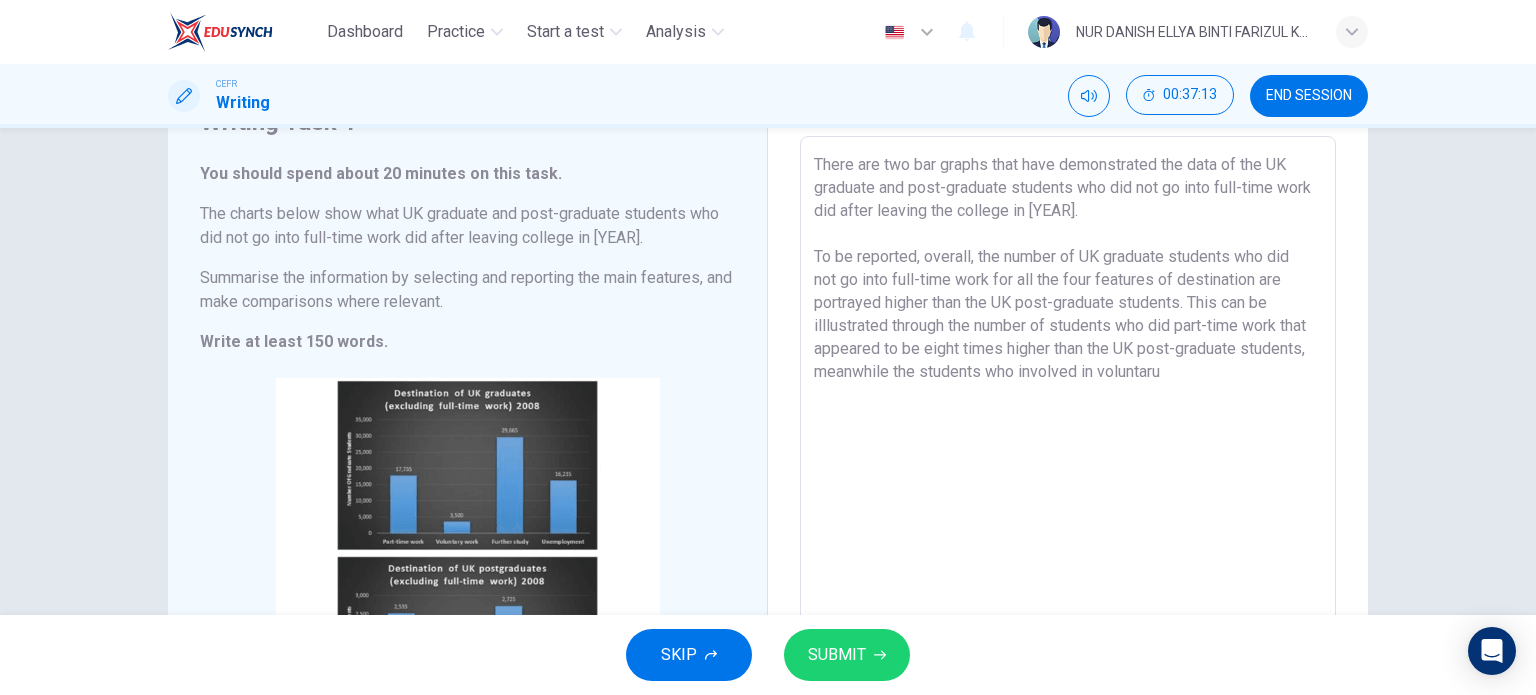 click on "There are two bar graphs that have demonstrated the data of the UK graduate and post-graduate students who did not go into full-time work did after leaving the college in [YEAR].
To be reported, overall, the number of UK graduate students who did not go into full-time work for all the four features of destination are portrayed higher than the UK post-graduate students. This can be illlustrated through the number of students who did part-time work that appeared to be eight times higher than the UK post-graduate students, meanwhile the students who involved in voluntaru" at bounding box center [1068, 432] 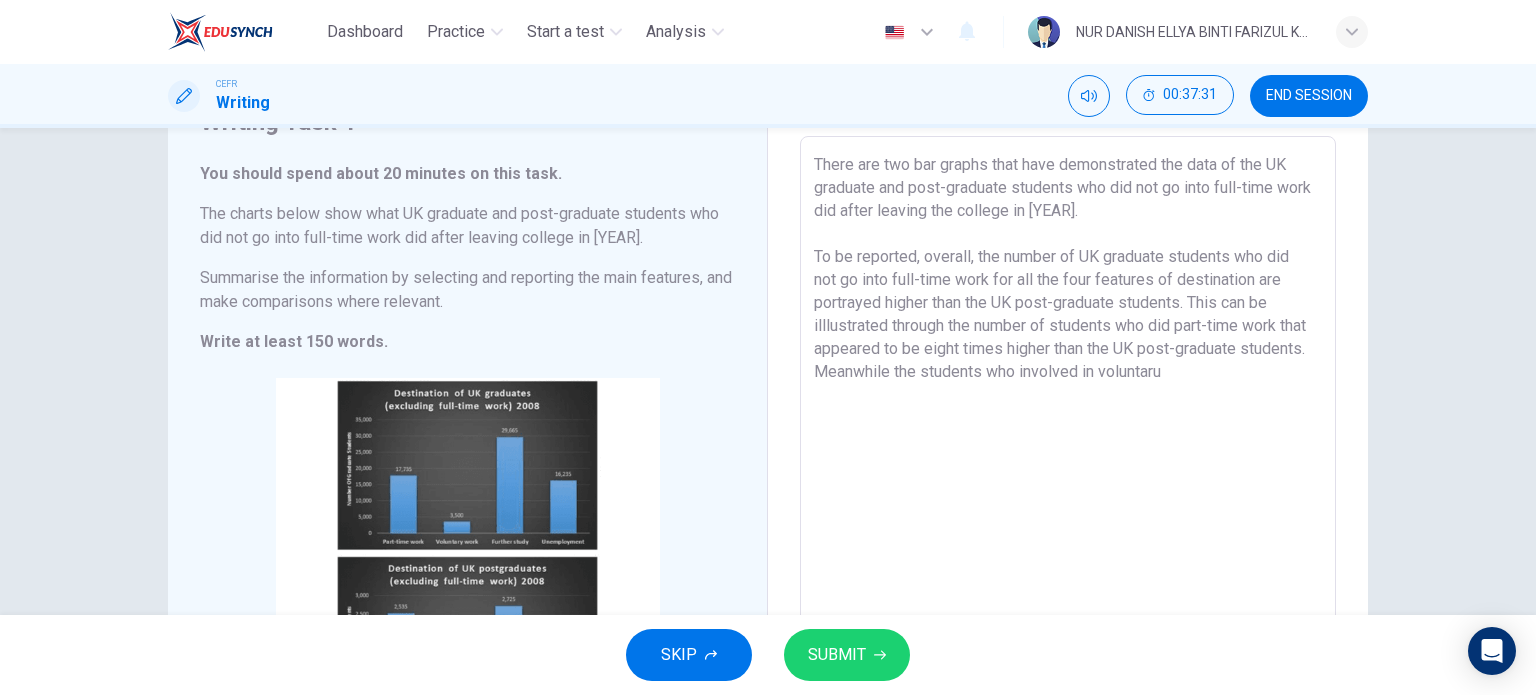 click on "There are two bar graphs that have demonstrated the data of the UK graduate and post-graduate students who did not go into full-time work did after leaving the college in [YEAR].
To be reported, overall, the number of UK graduate students who did not go into full-time work for all the four features of destination are portrayed higher than the UK post-graduate students. This can be illlustrated through the number of students who did part-time work that appeared to be eight times higher than the UK post-graduate students. Meanwhile the students who involved in voluntaru" at bounding box center (1068, 432) 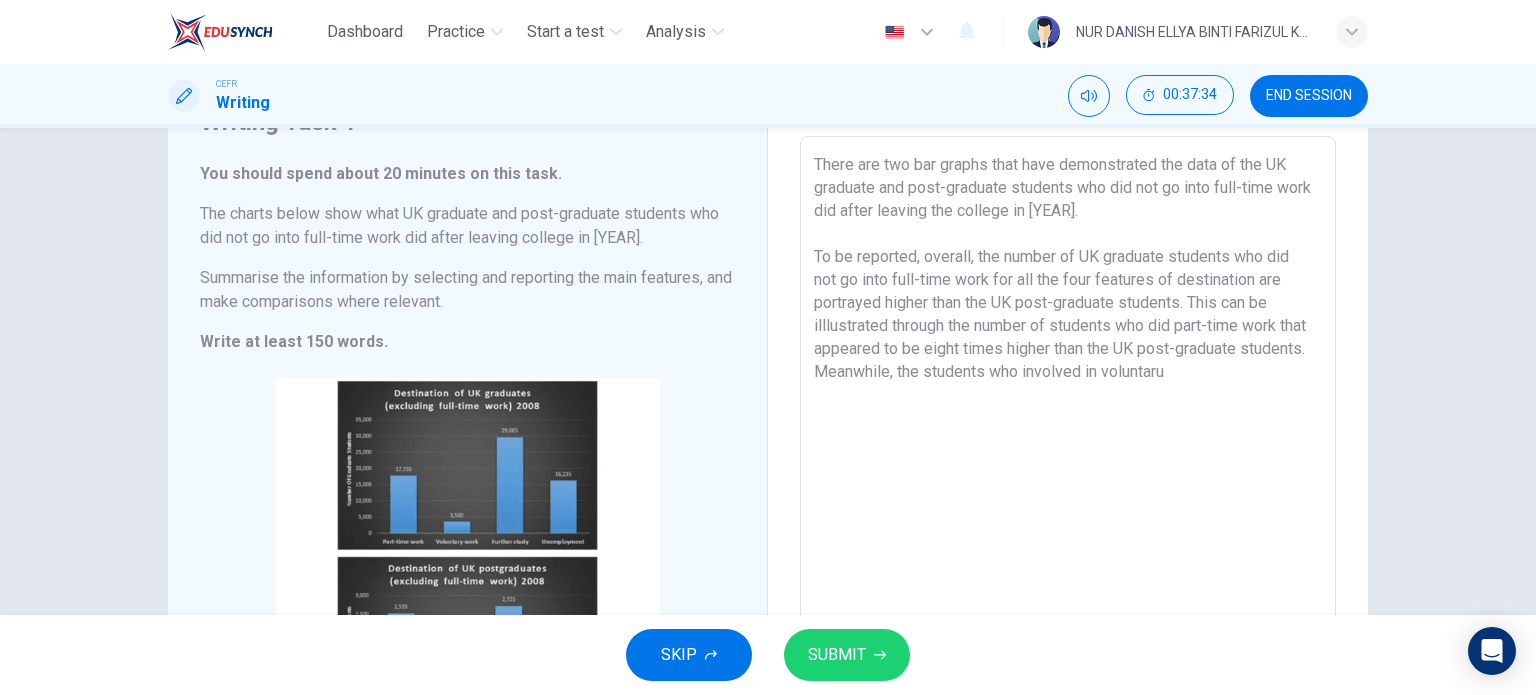 click on "There are two bar graphs that have demonstrated the data of the UK graduate and post-graduate students who did not go into full-time work did after leaving the college in [YEAR].
To be reported, overall, the number of UK graduate students who did not go into full-time work for all the four features of destination are portrayed higher than the UK post-graduate students. This can be illlustrated through the number of students who did part-time work that appeared to be eight times higher than the UK post-graduate students. Meanwhile, the students who involved in voluntaru" at bounding box center [1068, 432] 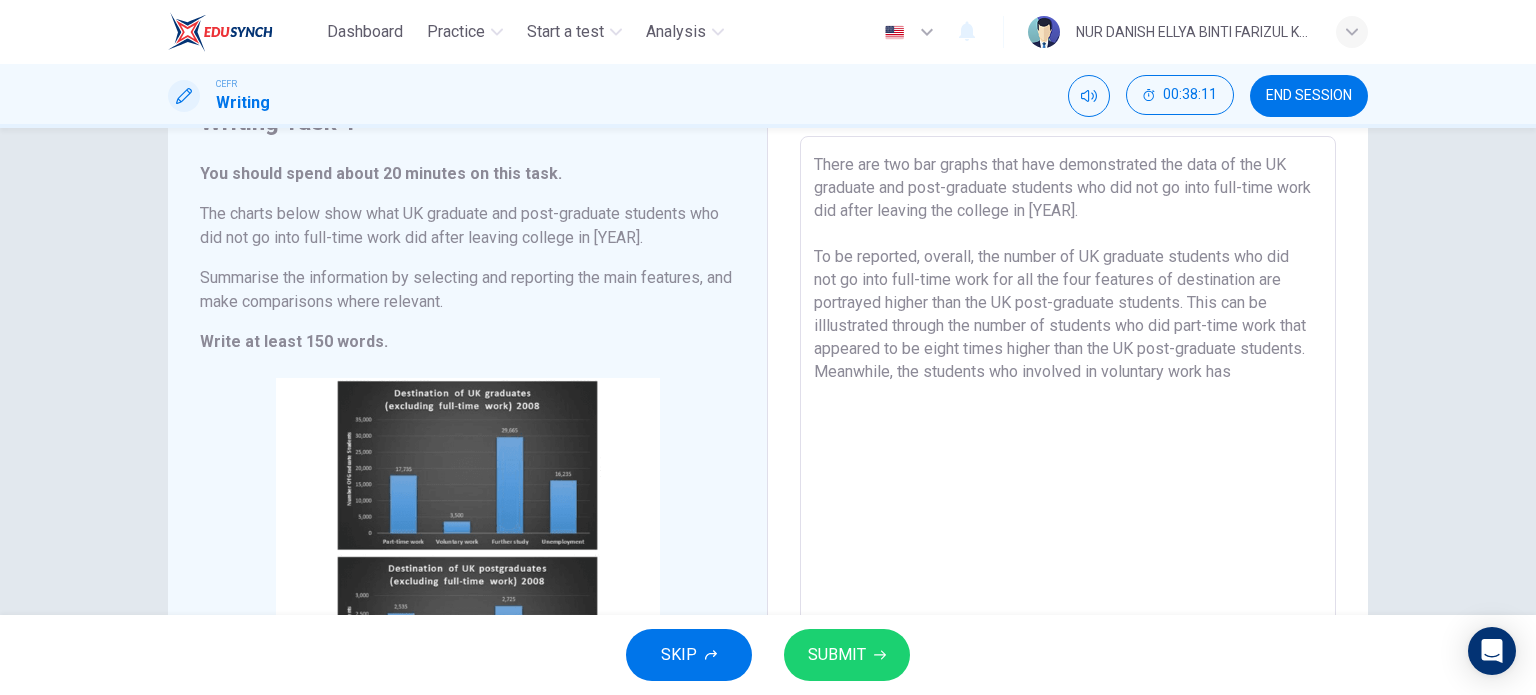 click on "There are two bar graphs that have demonstrated the data of the UK graduate and post-graduate students who did not go into full-time work did after leaving the college in [YEAR].
To be reported, overall, the number of UK graduate students who did not go into full-time work for all the four features of destination are portrayed higher than the UK post-graduate students. This can be illlustrated through the number of students who did part-time work that appeared to be eight times higher than the UK post-graduate students. Meanwhile, the students who involved in voluntary work has" at bounding box center [1068, 432] 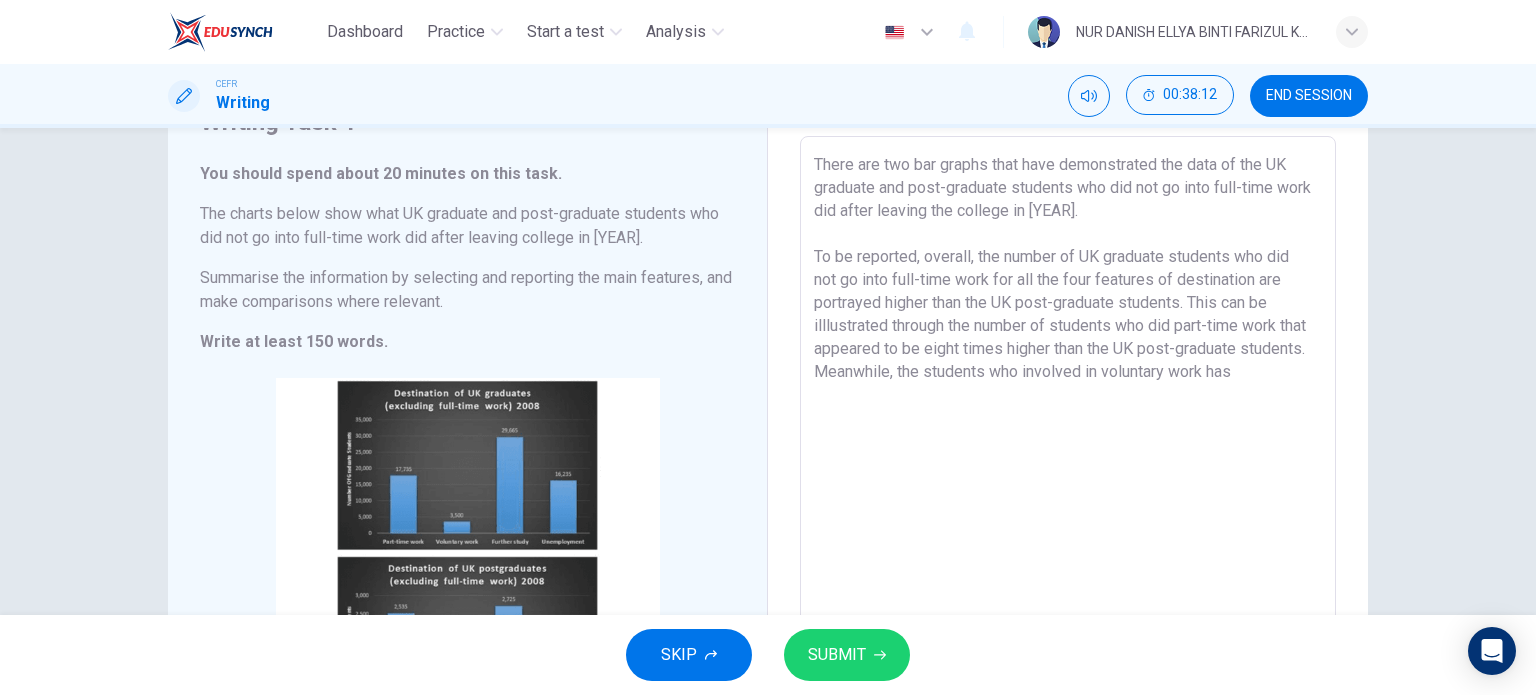 click on "There are two bar graphs that have demonstrated the data of the UK graduate and post-graduate students who did not go into full-time work did after leaving the college in [YEAR].
To be reported, overall, the number of UK graduate students who did not go into full-time work for all the four features of destination are portrayed higher than the UK post-graduate students. This can be illlustrated through the number of students who did part-time work that appeared to be eight times higher than the UK post-graduate students. Meanwhile, the students who involved in voluntary work has" at bounding box center (1068, 432) 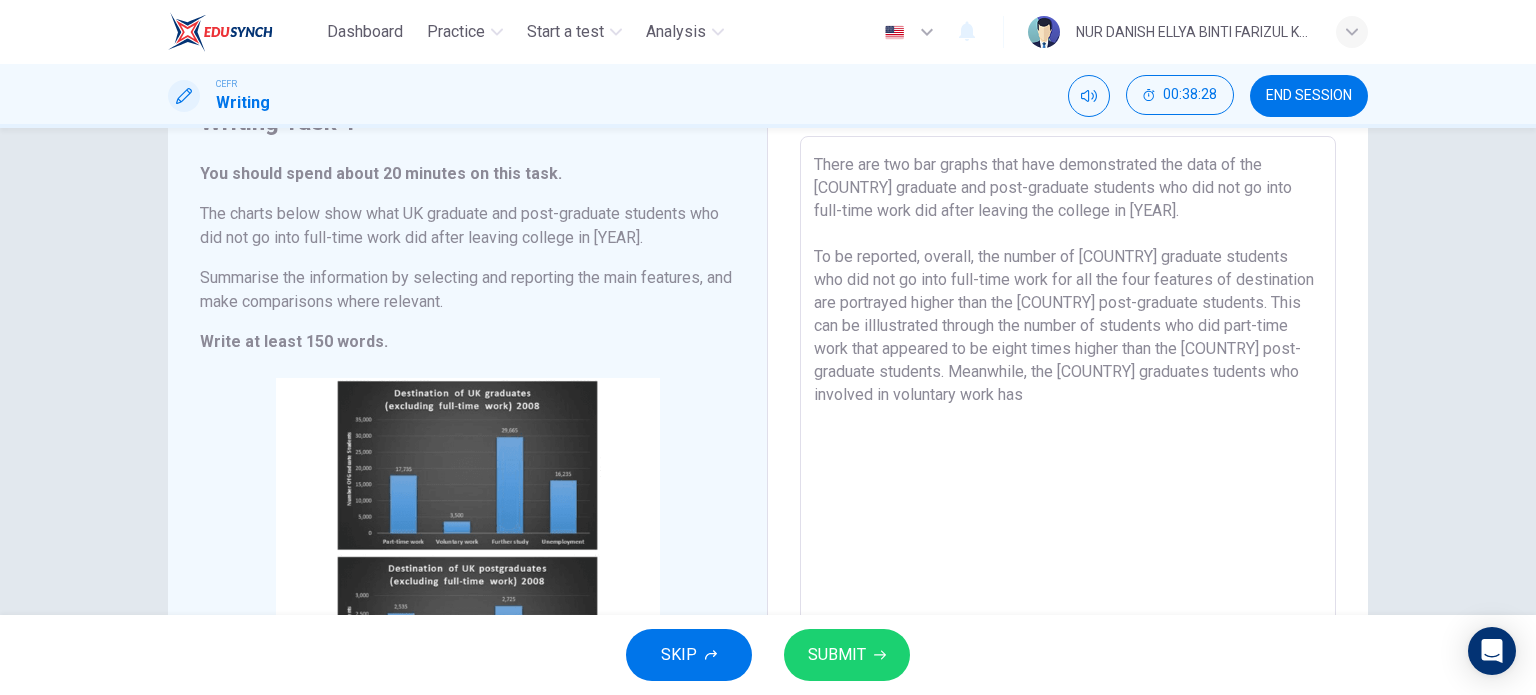 click on "There are two bar graphs that have demonstrated the data of the [COUNTRY] graduate and post-graduate students who did not go into full-time work did after leaving the college in [YEAR].
To be reported, overall, the number of [COUNTRY] graduate students who did not go into full-time work for all the four features of destination are portrayed higher than the [COUNTRY] post-graduate students. This can be illlustrated through the number of students who did part-time work that appeared to be eight times higher than the [COUNTRY] post-graduate students. Meanwhile, the [COUNTRY] graduates tudents who involved in voluntary work has" at bounding box center (1068, 432) 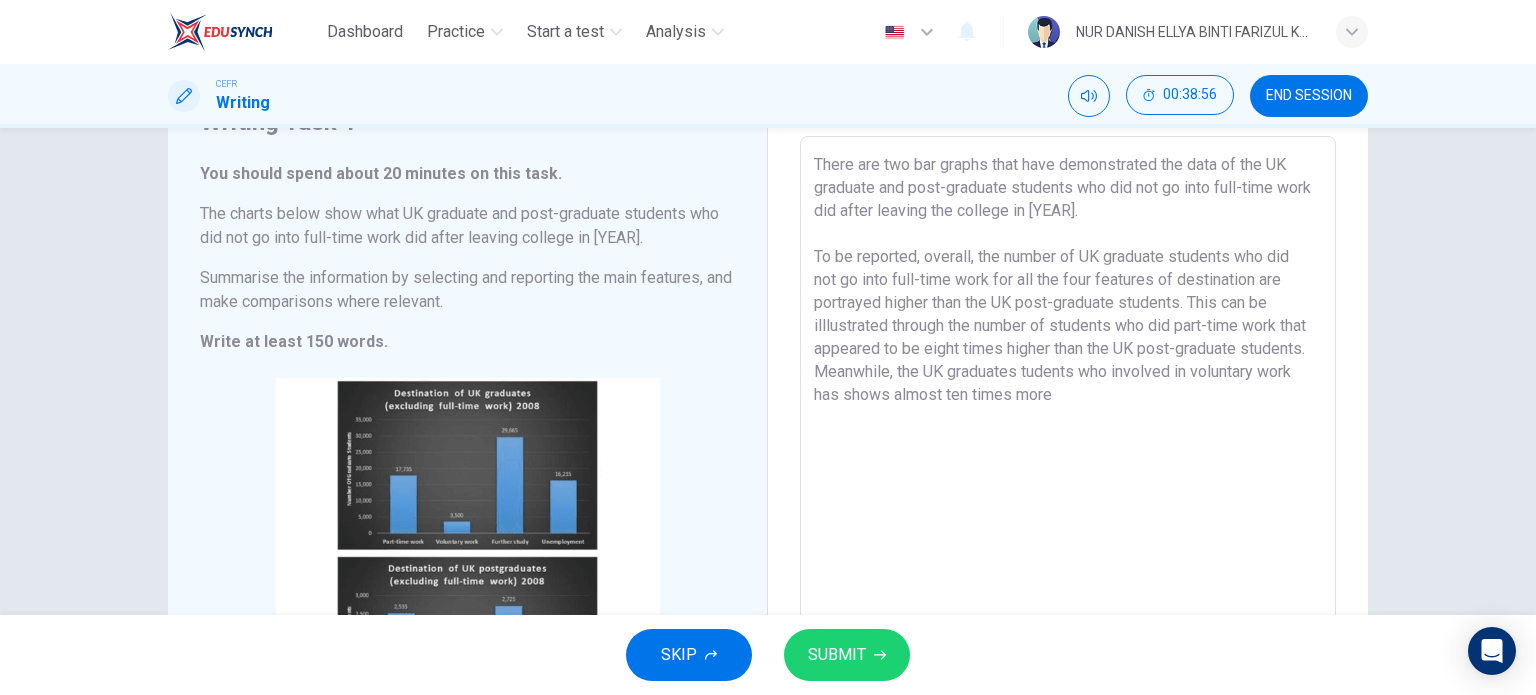 click on "There are two bar graphs that have demonstrated the data of the UK graduate and post-graduate students who did not go into full-time work did after leaving the college in [YEAR].
To be reported, overall, the number of UK graduate students who did not go into full-time work for all the four features of destination are portrayed higher than the UK post-graduate students. This can be illlustrated through the number of students who did part-time work that appeared to be eight times higher than the UK post-graduate students. Meanwhile, the UK graduates tudents who involved in voluntary work has shows almost ten times more" at bounding box center (1068, 432) 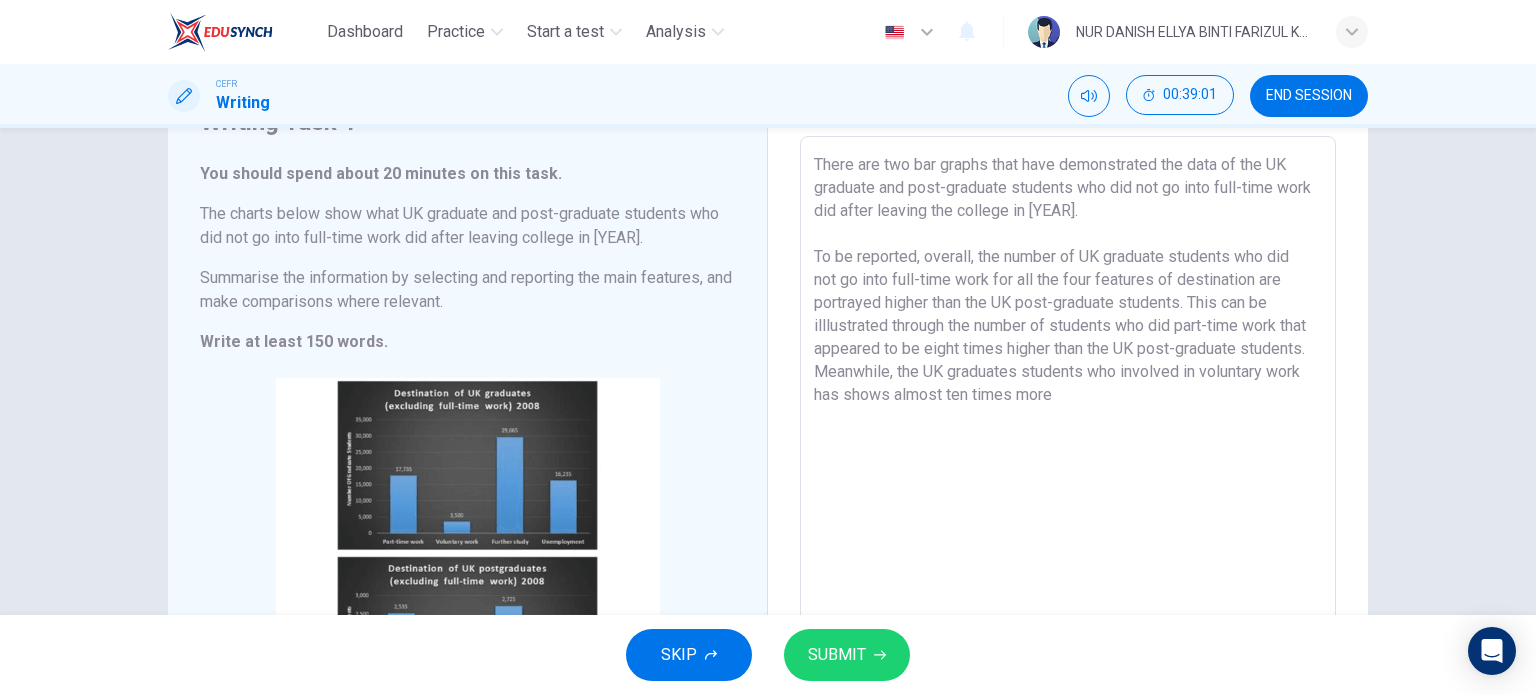 click on "There are two bar graphs that have demonstrated the data of the UK graduate and post-graduate students who did not go into full-time work did after leaving the college in [YEAR].
To be reported, overall, the number of UK graduate students who did not go into full-time work for all the four features of destination are portrayed higher than the UK post-graduate students. This can be illlustrated through the number of students who did part-time work that appeared to be eight times higher than the UK post-graduate students. Meanwhile, the UK graduates students who involved in voluntary work has shows almost ten times more" at bounding box center [1068, 432] 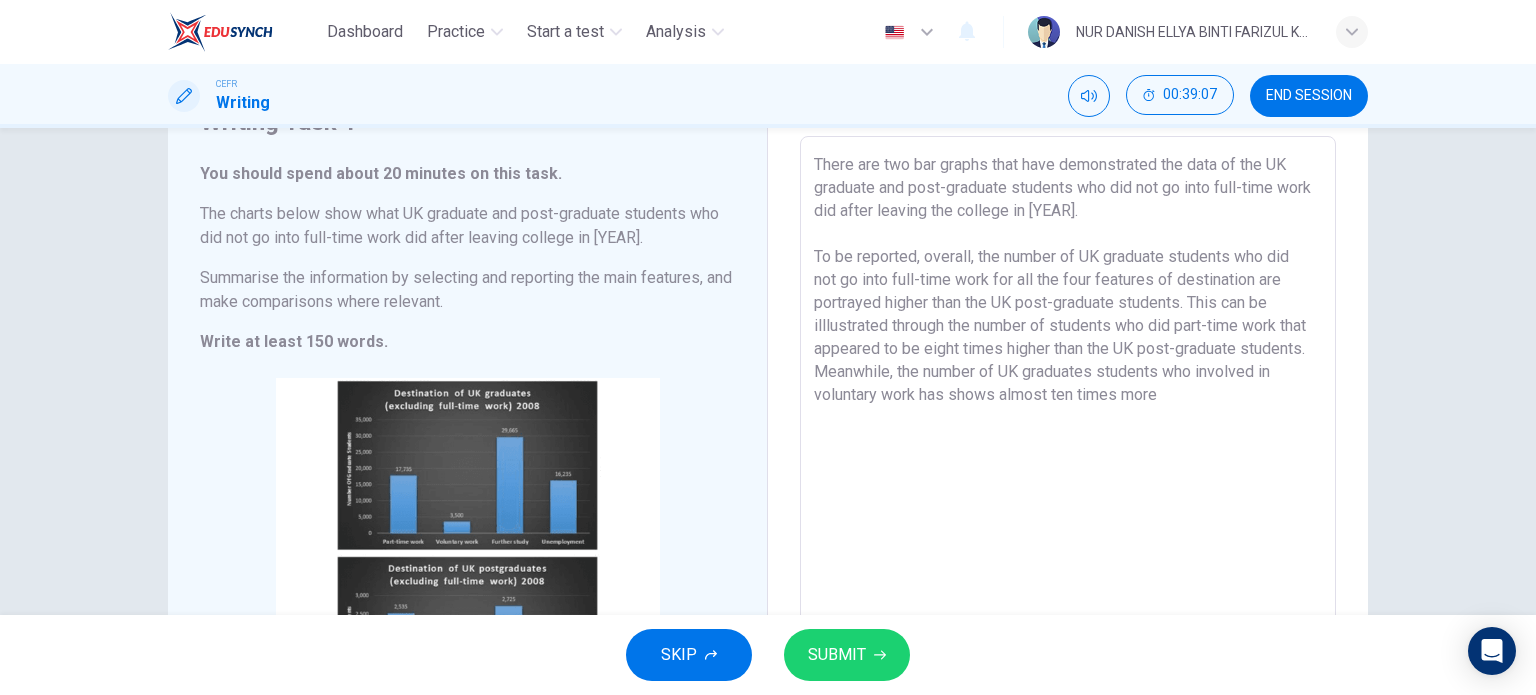 click on "There are two bar graphs that have demonstrated the data of the UK graduate and post-graduate students who did not go into full-time work did after leaving the college in [YEAR].
To be reported, overall, the number of UK graduate students who did not go into full-time work for all the four features of destination are portrayed higher than the UK post-graduate students. This can be illlustrated through the number of students who did part-time work that appeared to be eight times higher than the UK post-graduate students. Meanwhile, the number of UK graduates students who involved in voluntary work has shows almost ten times more" at bounding box center (1068, 432) 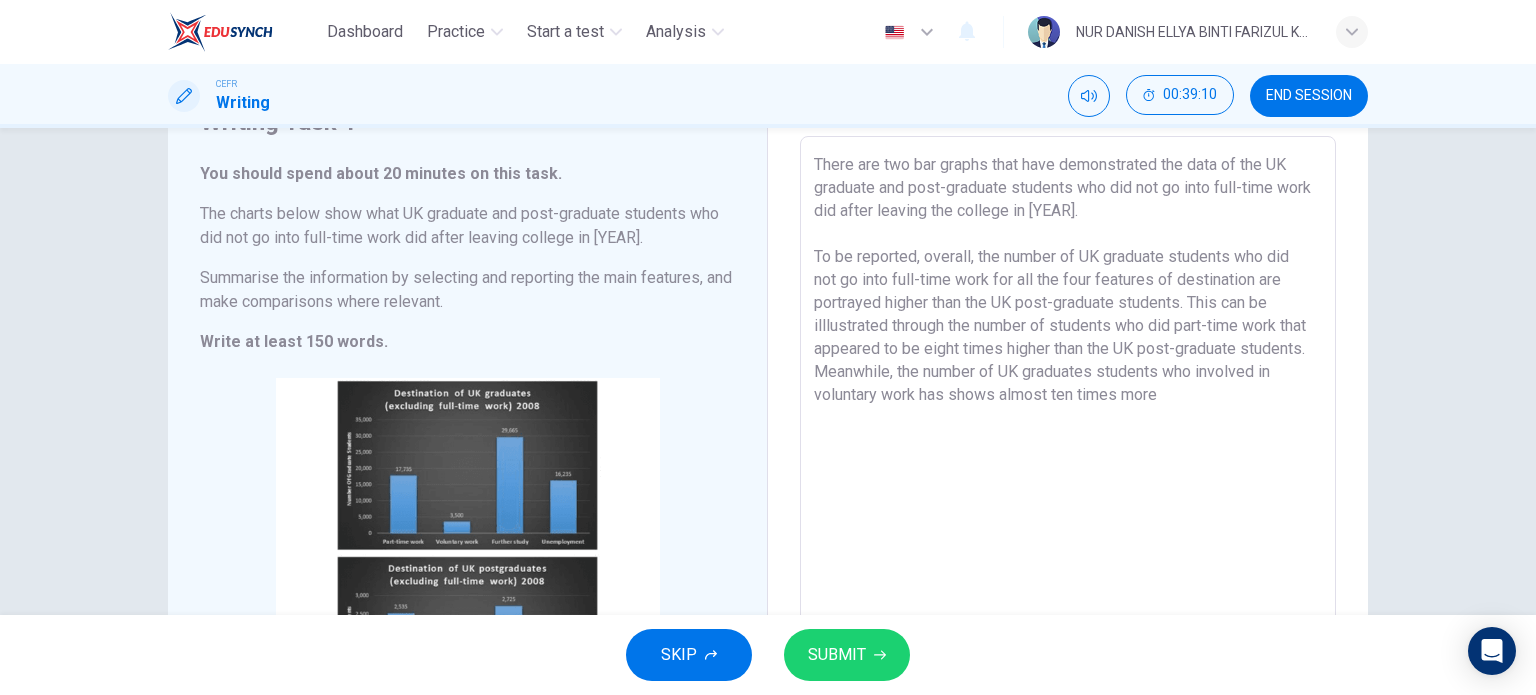 click on "There are two bar graphs that have demonstrated the data of the UK graduate and post-graduate students who did not go into full-time work did after leaving the college in [YEAR].
To be reported, overall, the number of UK graduate students who did not go into full-time work for all the four features of destination are portrayed higher than the UK post-graduate students. This can be illlustrated through the number of students who did part-time work that appeared to be eight times higher than the UK post-graduate students. Meanwhile, the number of UK graduates students who involved in voluntary work has shows almost ten times more" at bounding box center (1068, 432) 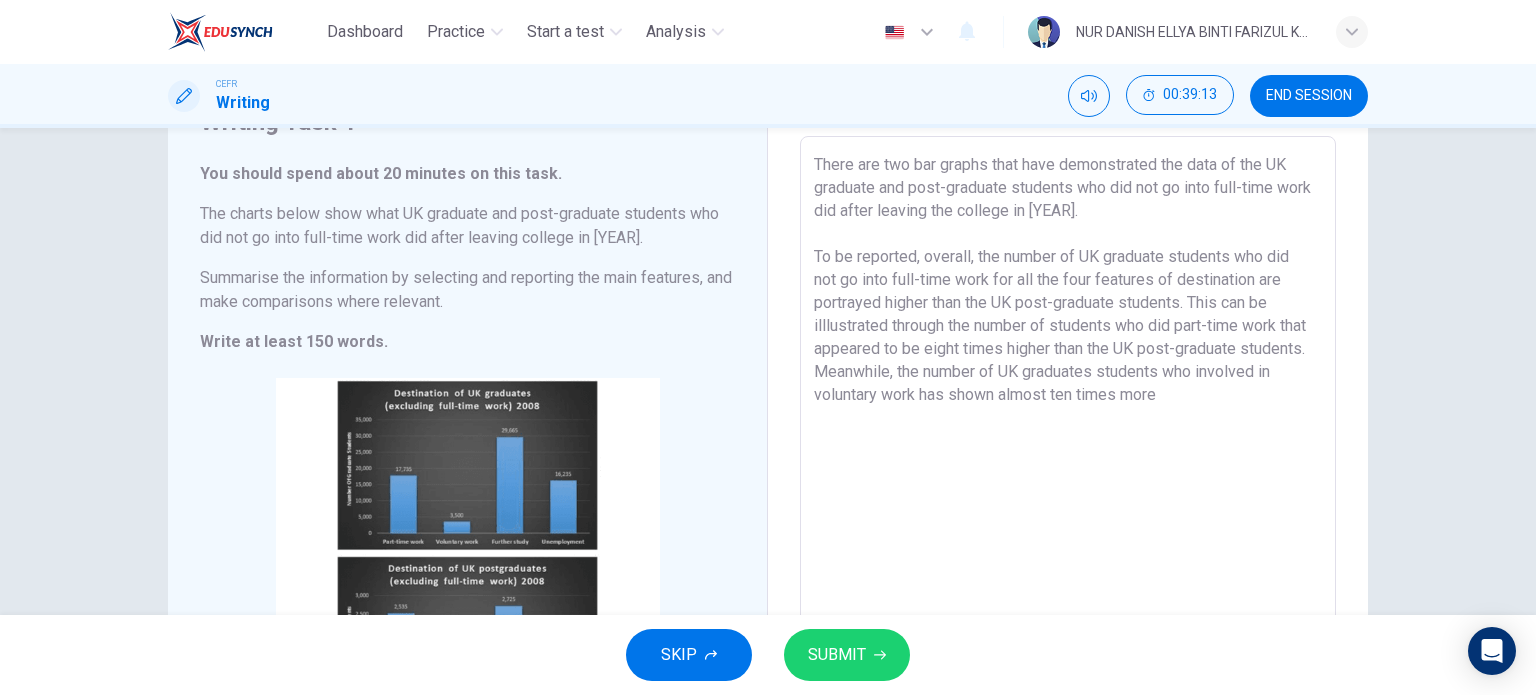 click on "There are two bar graphs that have demonstrated the data of the UK graduate and post-graduate students who did not go into full-time work did after leaving the college in [YEAR].
To be reported, overall, the number of UK graduate students who did not go into full-time work for all the four features of destination are portrayed higher than the UK post-graduate students. This can be illlustrated through the number of students who did part-time work that appeared to be eight times higher than the UK post-graduate students. Meanwhile, the number of UK graduates students who involved in voluntary work has shown almost ten times more" at bounding box center [1068, 432] 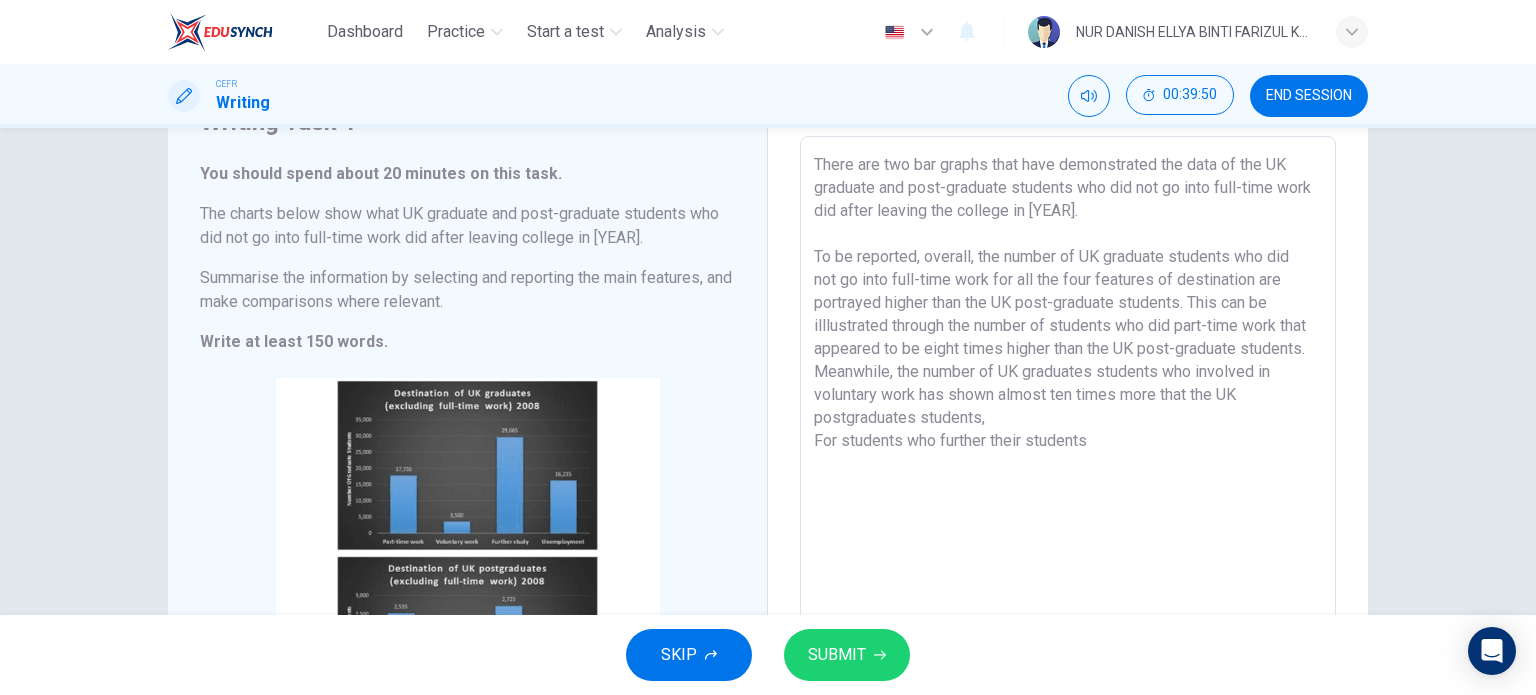 click on "There are two bar graphs that have demonstrated the data of the UK graduate and post-graduate students who did not go into full-time work did after leaving the college in [YEAR].
To be reported, overall, the number of UK graduate students who did not go into full-time work for all the four features of destination are portrayed higher than the UK post-graduate students. This can be illlustrated through the number of students who did part-time work that appeared to be eight times higher than the UK post-graduate students. Meanwhile, the number of UK graduates students who involved in voluntary work has shown almost ten times more that the UK postgraduates students,
For students who further their students" at bounding box center (1068, 432) 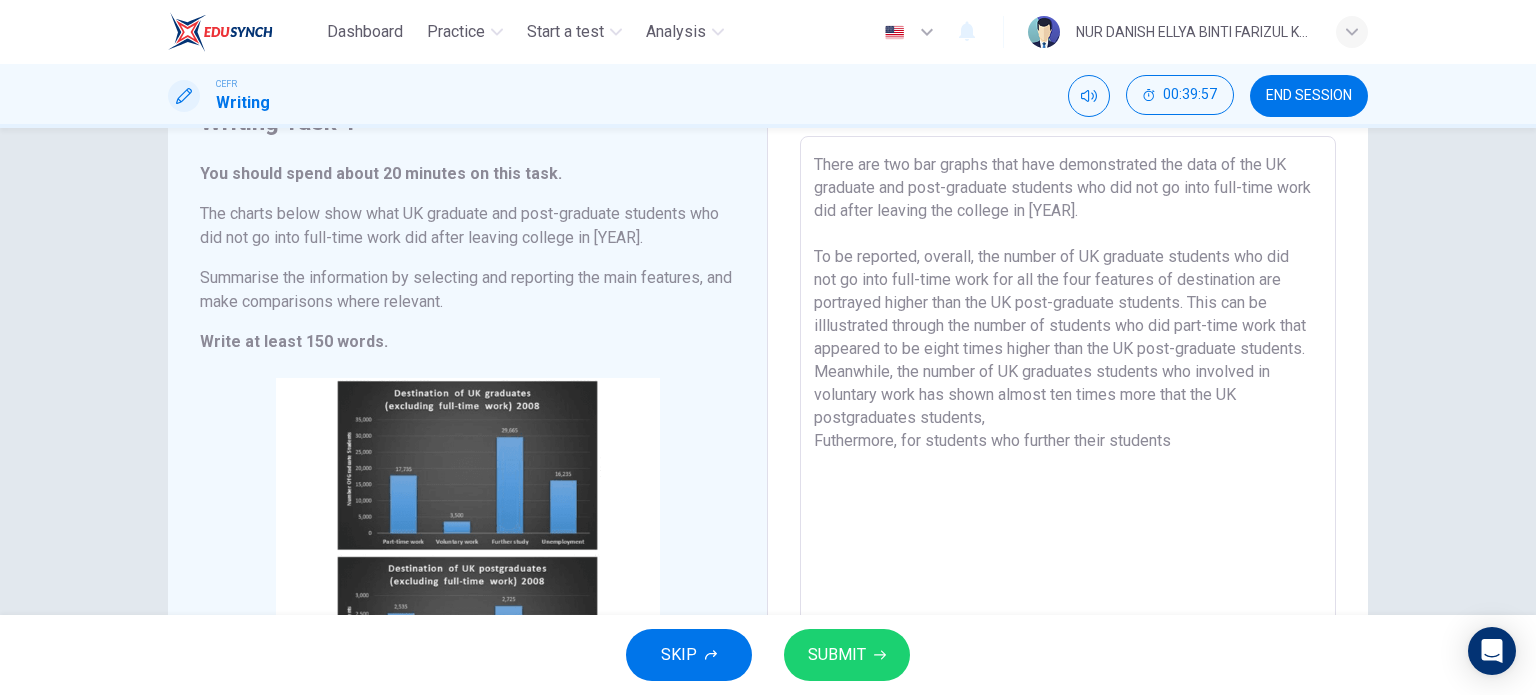 click on "There are two bar graphs that have demonstrated the data of the UK graduate and post-graduate students who did not go into full-time work did after leaving the college in [YEAR].
To be reported, overall, the number of UK graduate students who did not go into full-time work for all the four features of destination are portrayed higher than the UK post-graduate students. This can be illlustrated through the number of students who did part-time work that appeared to be eight times higher than the UK post-graduate students. Meanwhile, the number of UK graduates students who involved in voluntary work has shown almost ten times more that the UK postgraduates students,
Futhermore, for students who further their students" at bounding box center (1068, 432) 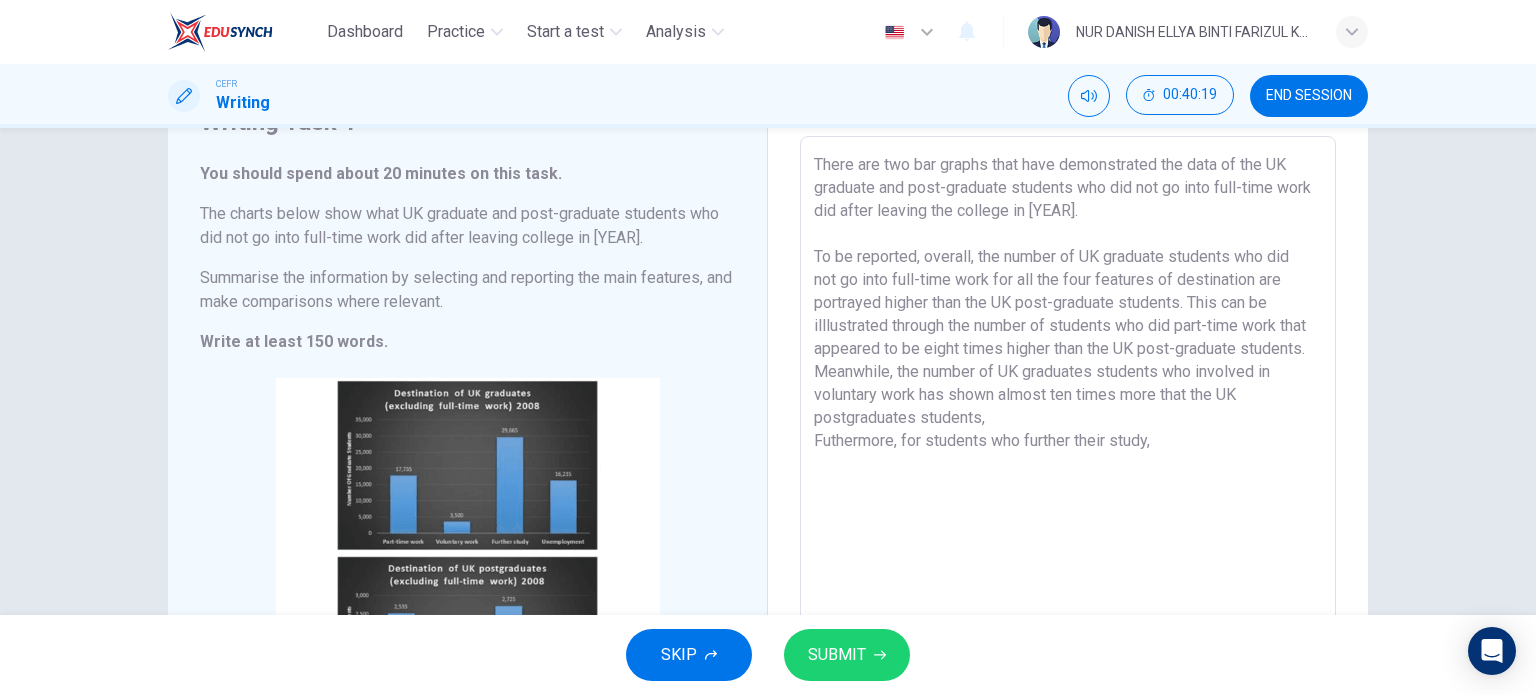 click on "There are two bar graphs that have demonstrated the data of the UK graduate and post-graduate students who did not go into full-time work did after leaving the college in [YEAR].
To be reported, overall, the number of UK graduate students who did not go into full-time work for all the four features of destination are portrayed higher than the UK post-graduate students. This can be illlustrated through the number of students who did part-time work that appeared to be eight times higher than the UK post-graduate students. Meanwhile, the number of UK graduates students who involved in voluntary work has shown almost ten times more that the UK postgraduates students,
Futhermore, for students who further their study," at bounding box center (1068, 432) 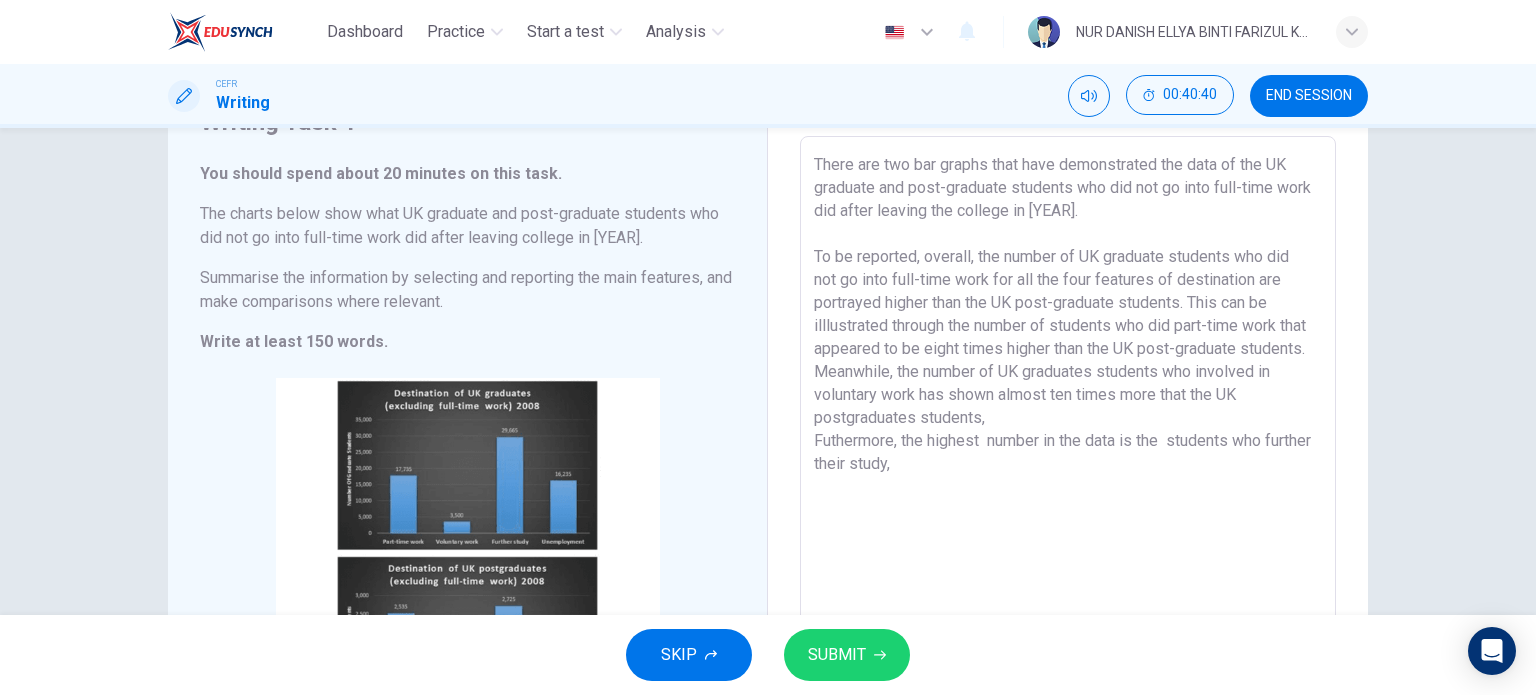 click on "There are two bar graphs that have demonstrated the data of the UK graduate and post-graduate students who did not go into full-time work did after leaving the college in [YEAR].
To be reported, overall, the number of UK graduate students who did not go into full-time work for all the four features of destination are portrayed higher than the UK post-graduate students. This can be illlustrated through the number of students who did part-time work that appeared to be eight times higher than the UK post-graduate students. Meanwhile, the number of UK graduates students who involved in voluntary work has shown almost ten times more that the UK postgraduates students,
Futhermore, the highest  number in the data is the  students who further their study," at bounding box center (1068, 432) 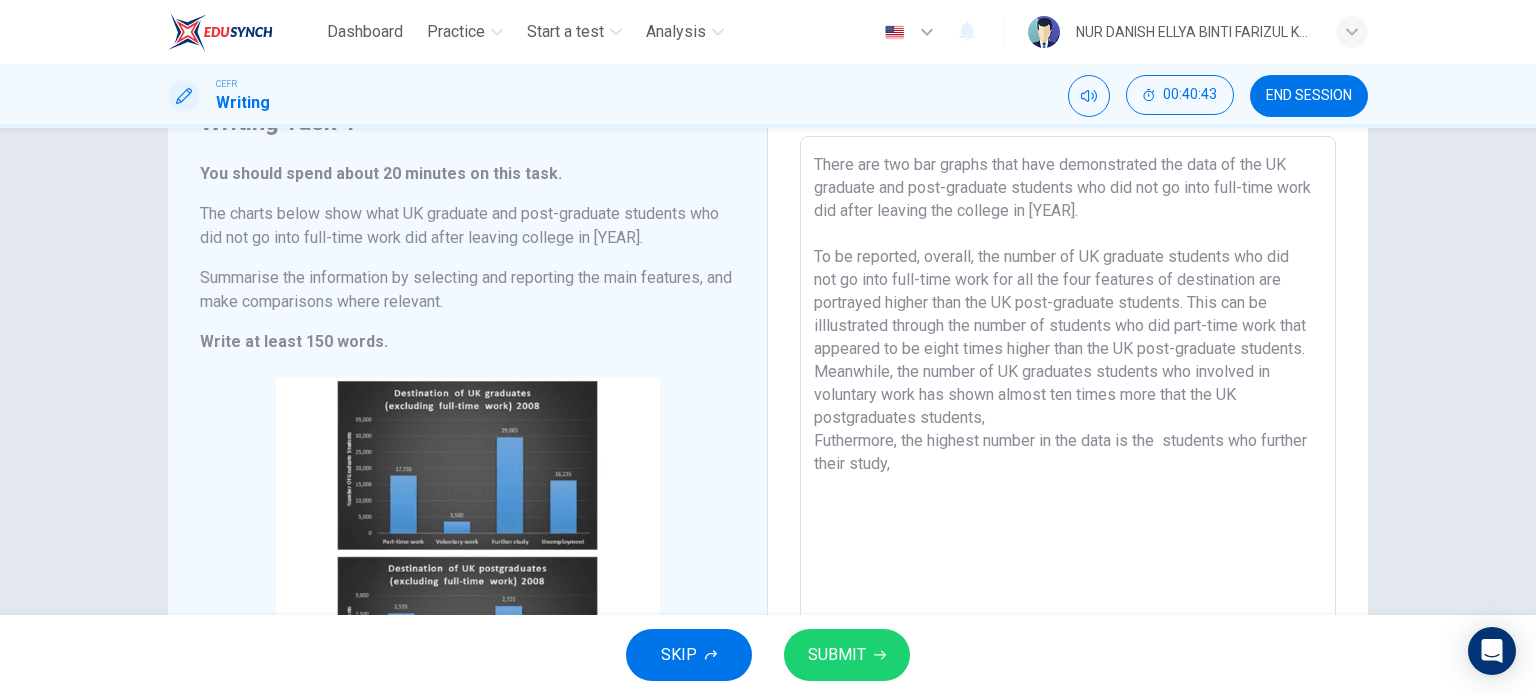 click on "There are two bar graphs that have demonstrated the data of the UK graduate and post-graduate students who did not go into full-time work did after leaving the college in [YEAR].
To be reported, overall, the number of UK graduate students who did not go into full-time work for all the four features of destination are portrayed higher than the UK post-graduate students. This can be illlustrated through the number of students who did part-time work that appeared to be eight times higher than the UK post-graduate students. Meanwhile, the number of UK graduates students who involved in voluntary work has shown almost ten times more that the UK postgraduates students,
Futhermore, the highest number in the data is the  students who further their study," at bounding box center (1068, 432) 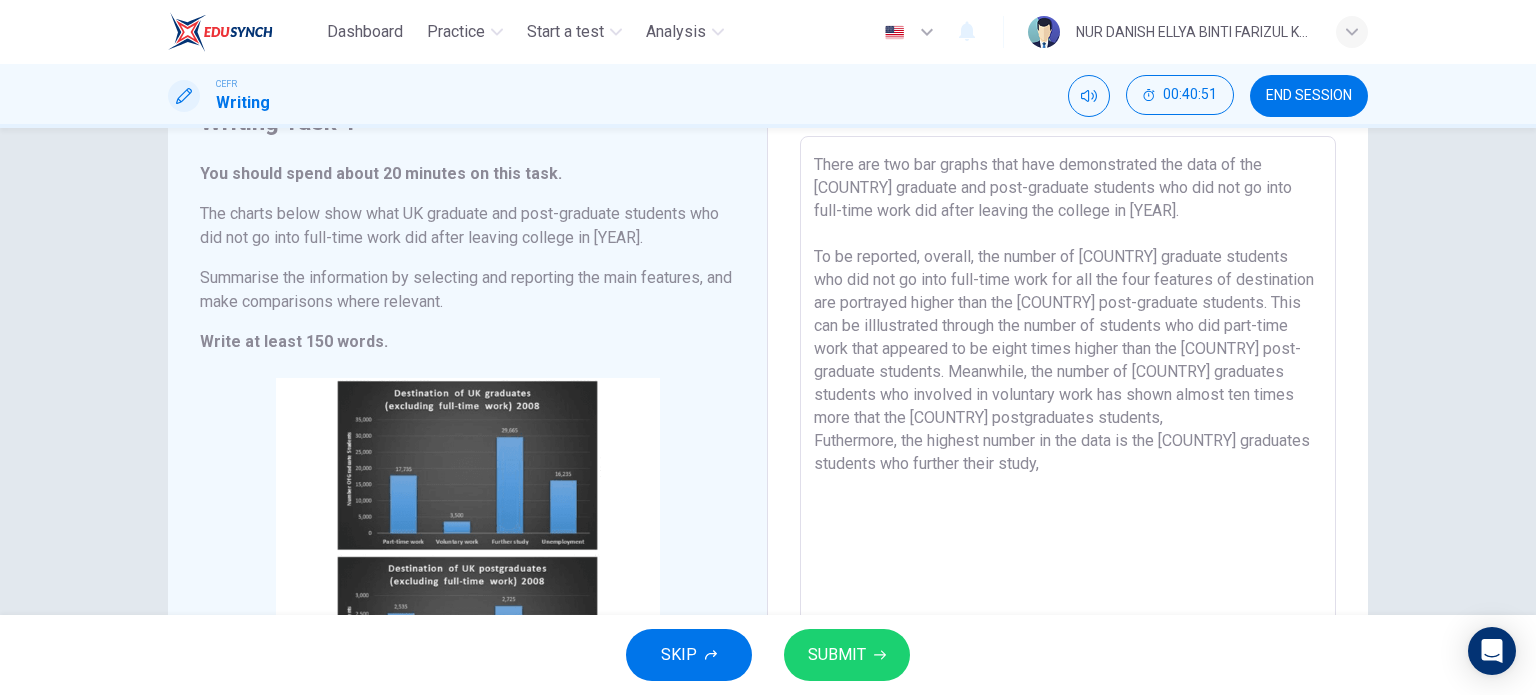 click on "There are two bar graphs that have demonstrated the data of the [COUNTRY] graduate and post-graduate students who did not go into full-time work did after leaving the college in [YEAR].
To be reported, overall, the number of [COUNTRY] graduate students who did not go into full-time work for all the four features of destination are portrayed higher than the [COUNTRY] post-graduate students. This can be illlustrated through the number of students who did part-time work that appeared to be eight times higher than the [COUNTRY] post-graduate students. Meanwhile, the number of [COUNTRY] graduates students who involved in voluntary work has shown almost ten times more that the [COUNTRY] postgraduates students,
Futhermore, the highest number in the data is the [COUNTRY] graduates students who further their study," at bounding box center (1068, 432) 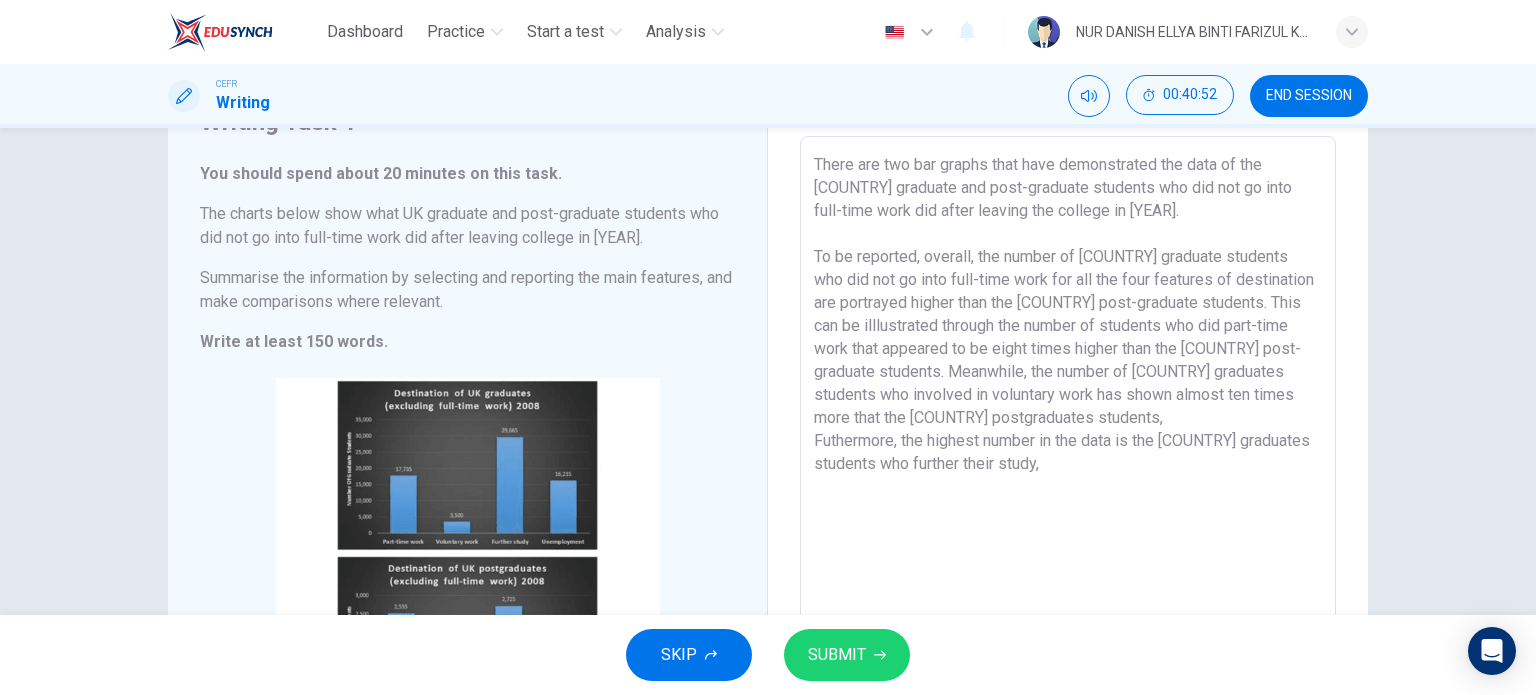 click on "There are two bar graphs that have demonstrated the data of the [COUNTRY] graduate and post-graduate students who did not go into full-time work did after leaving the college in [YEAR].
To be reported, overall, the number of [COUNTRY] graduate students who did not go into full-time work for all the four features of destination are portrayed higher than the [COUNTRY] post-graduate students. This can be illlustrated through the number of students who did part-time work that appeared to be eight times higher than the [COUNTRY] post-graduate students. Meanwhile, the number of [COUNTRY] graduates students who involved in voluntary work has shown almost ten times more that the [COUNTRY] postgraduates students,
Futhermore, the highest number in the data is the [COUNTRY] graduates students who further their study," at bounding box center (1068, 432) 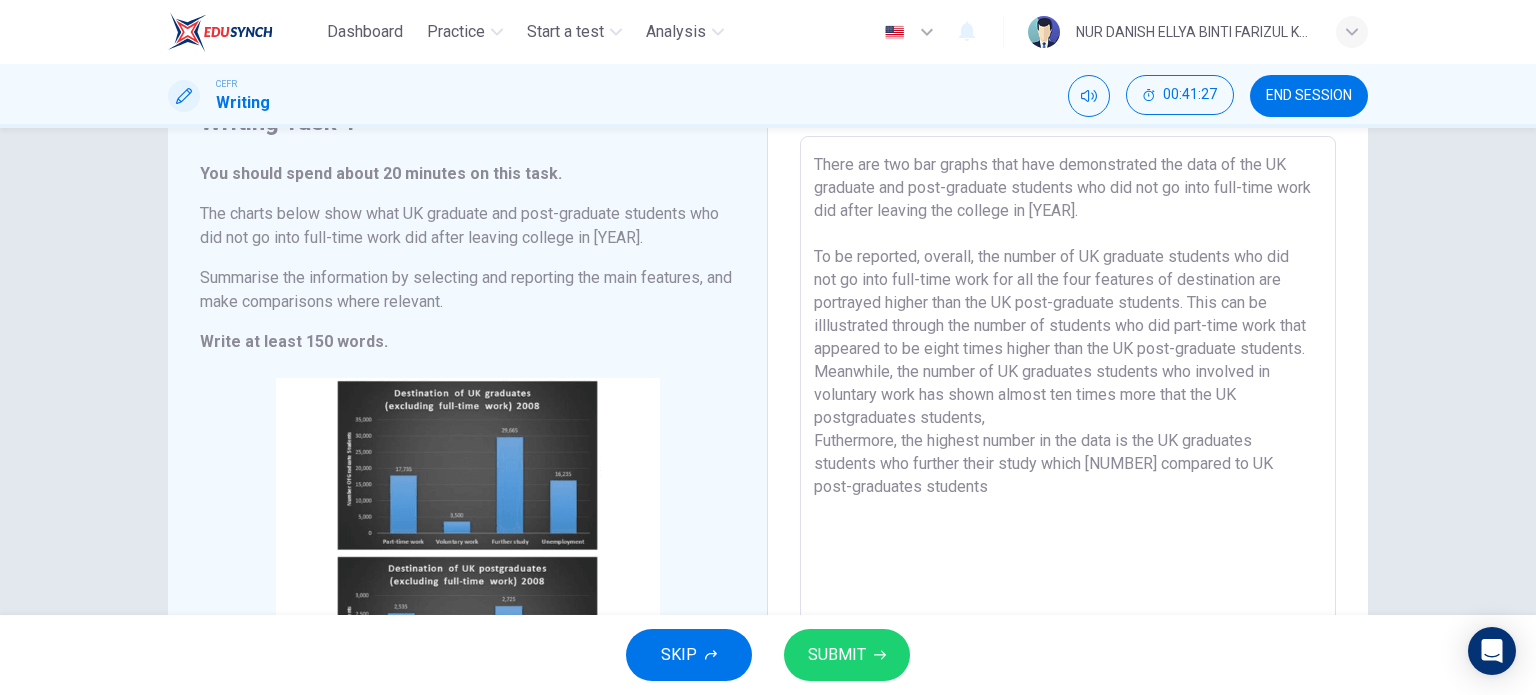 click on "There are two bar graphs that have demonstrated the data of the UK graduate and post-graduate students who did not go into full-time work did after leaving the college in [YEAR].
To be reported, overall, the number of UK graduate students who did not go into full-time work for all the four features of destination are portrayed higher than the UK post-graduate students. This can be illlustrated through the number of students who did part-time work that appeared to be eight times higher than the UK post-graduate students. Meanwhile, the number of UK graduates students who involved in voluntary work has shown almost ten times more that the UK postgraduates students,
Futhermore, the highest number in the data is the UK graduates students who further their study which [NUMBER] compared to UK post-graduates students" at bounding box center [1068, 432] 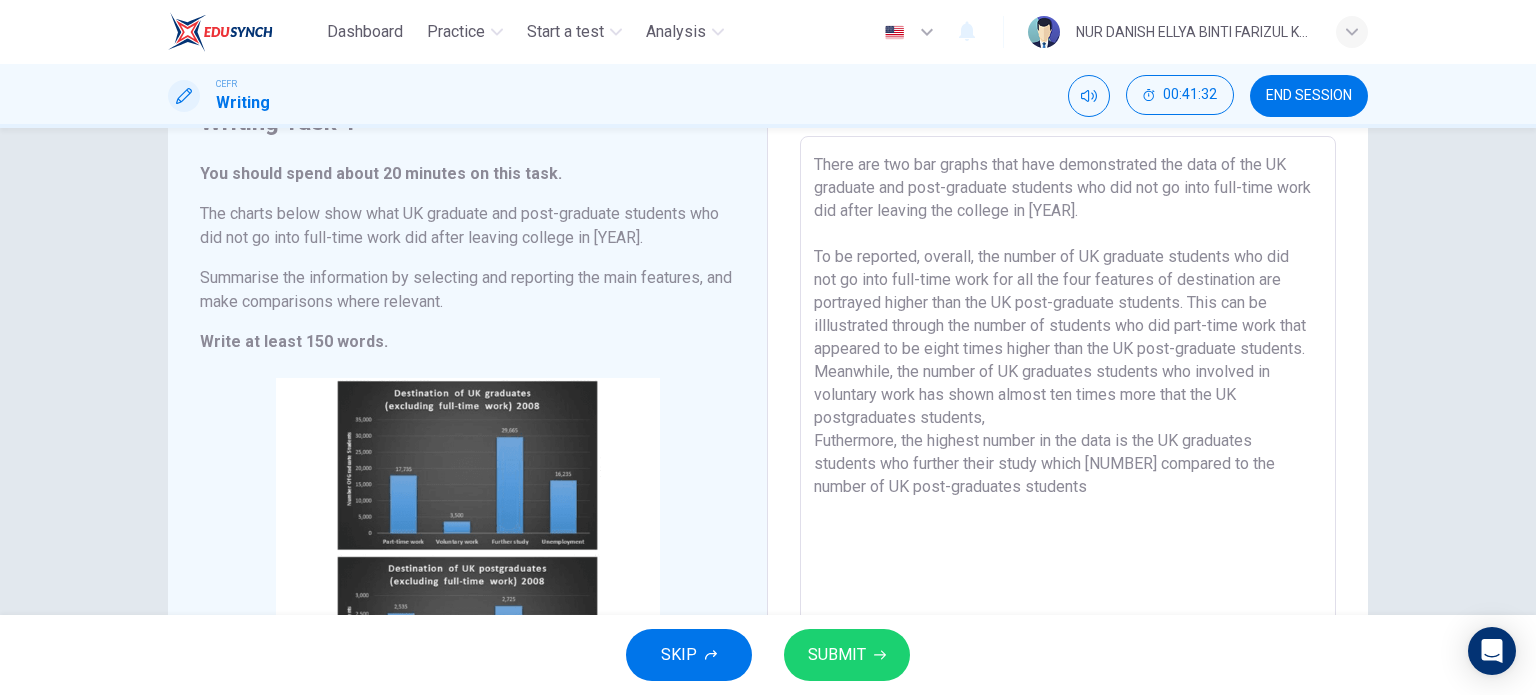 click on "There are two bar graphs that have demonstrated the data of the UK graduate and post-graduate students who did not go into full-time work did after leaving the college in [YEAR].
To be reported, overall, the number of UK graduate students who did not go into full-time work for all the four features of destination are portrayed higher than the UK post-graduate students. This can be illlustrated through the number of students who did part-time work that appeared to be eight times higher than the UK post-graduate students. Meanwhile, the number of UK graduates students who involved in voluntary work has shown almost ten times more that the UK postgraduates students,
Futhermore, the highest number in the data is the UK graduates students who further their study which [NUMBER] compared to the number of UK post-graduates students" at bounding box center [1068, 432] 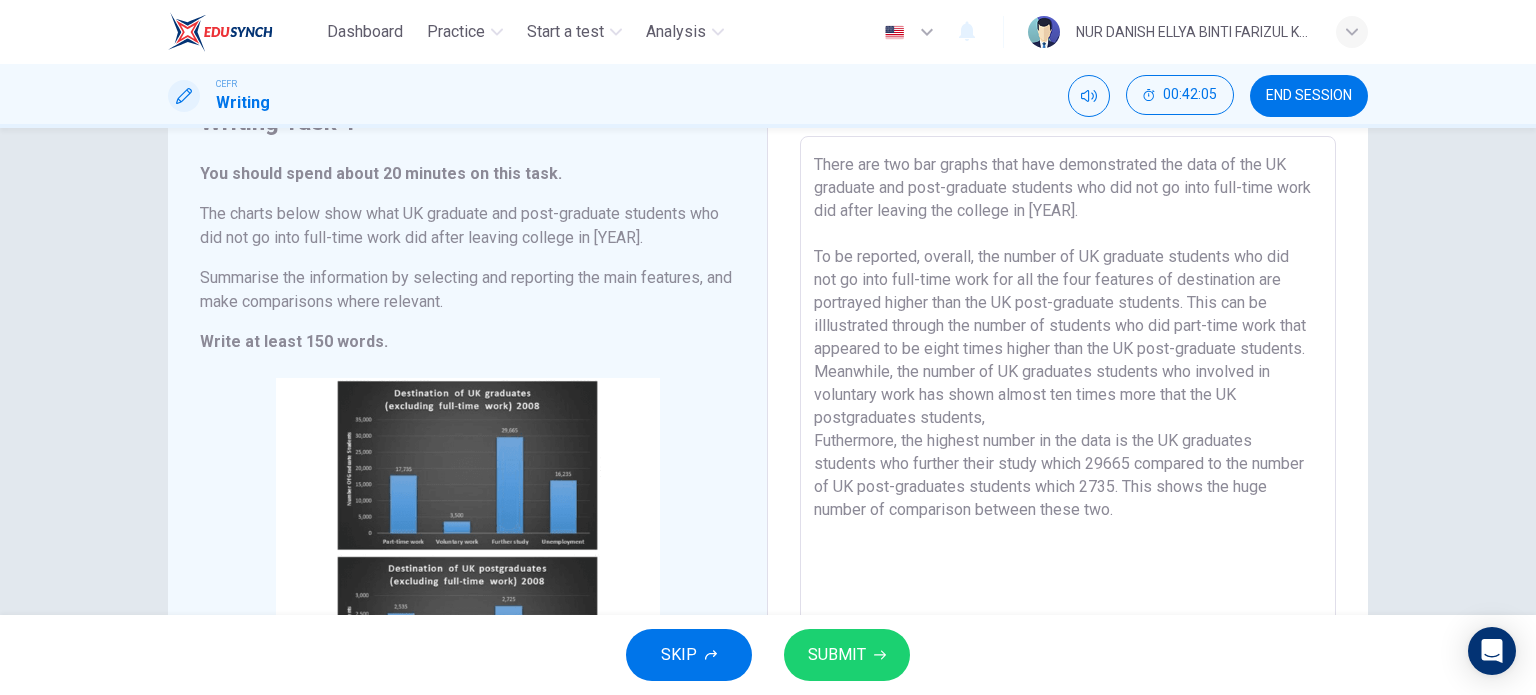 click on "There are two bar graphs that have demonstrated the data of the UK graduate and post-graduate students who did not go into full-time work did after leaving the college in [YEAR].
To be reported, overall, the number of UK graduate students who did not go into full-time work for all the four features of destination are portrayed higher than the UK post-graduate students. This can be illlustrated through the number of students who did part-time work that appeared to be eight times higher than the UK post-graduate students. Meanwhile, the number of UK graduates students who involved in voluntary work has shown almost ten times more that the UK postgraduates students,
Futhermore, the highest number in the data is the UK graduates students who further their study which 29665 compared to the number of UK post-graduates students which 2735. This shows the huge number of comparison between these two." at bounding box center (1068, 432) 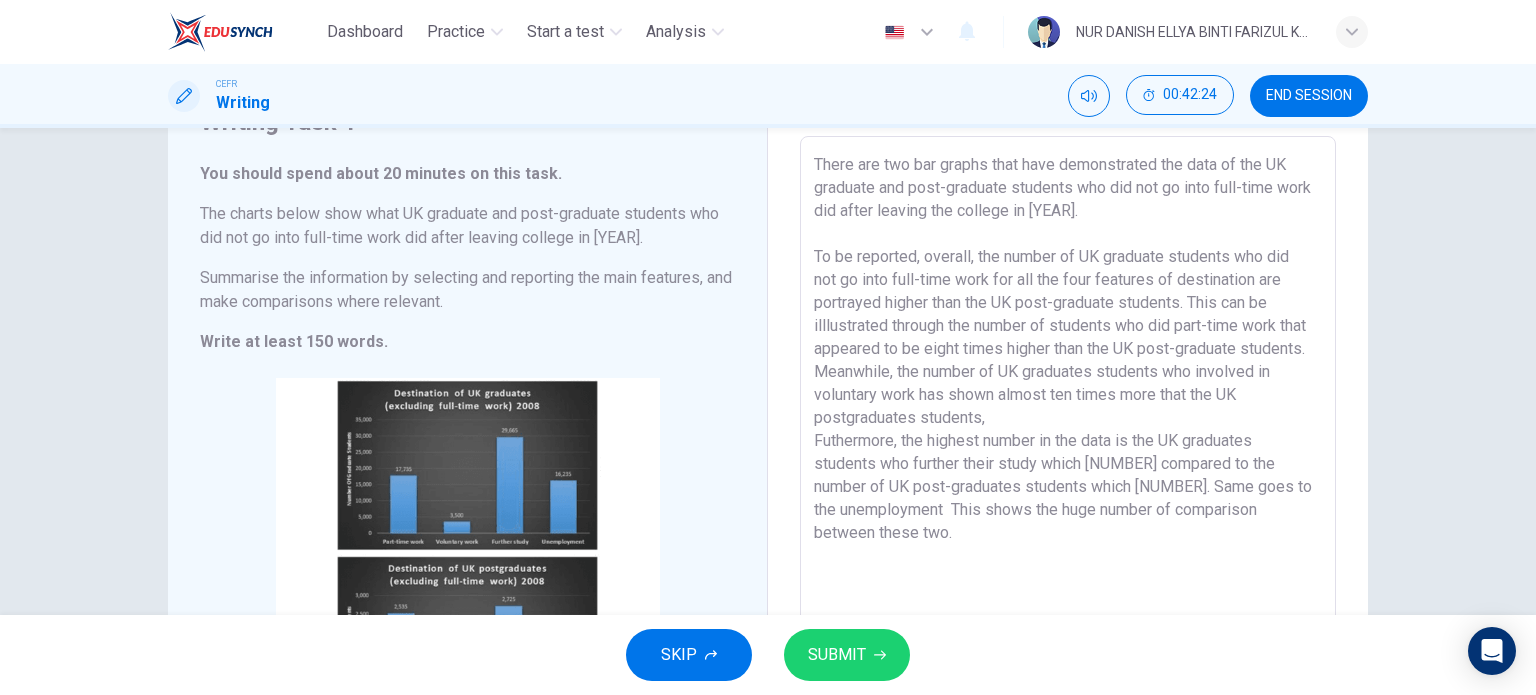 click on "There are two bar graphs that have demonstrated the data of the UK graduate and post-graduate students who did not go into full-time work did after leaving the college in [YEAR].
To be reported, overall, the number of UK graduate students who did not go into full-time work for all the four features of destination are portrayed higher than the UK post-graduate students. This can be illlustrated through the number of students who did part-time work that appeared to be eight times higher than the UK post-graduate students. Meanwhile, the number of UK graduates students who involved in voluntary work has shown almost ten times more that the UK postgraduates students,
Futhermore, the highest number in the data is the UK graduates students who further their study which [NUMBER] compared to the number of UK post-graduates students which [NUMBER]. Same goes to the unemployment  This shows the huge number of comparison between these two." at bounding box center [1068, 432] 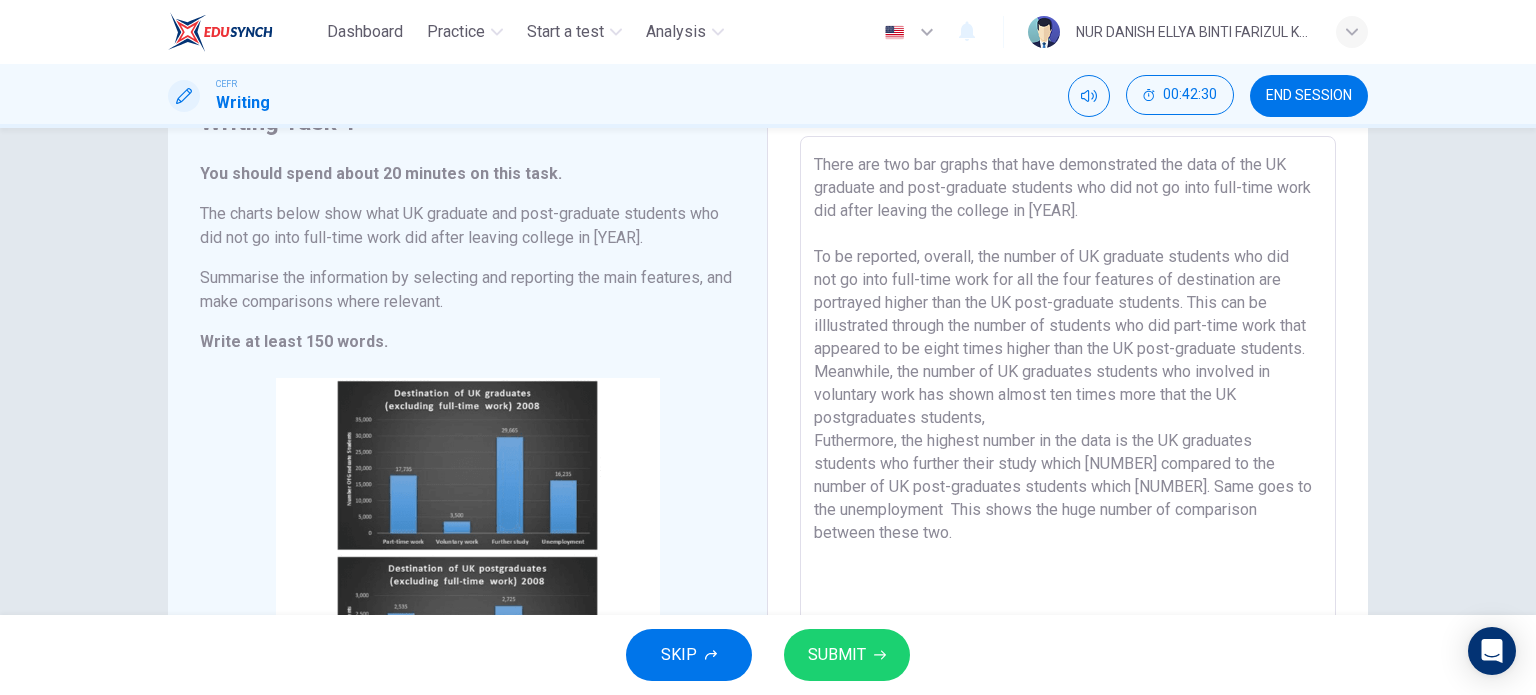 click on "There are two bar graphs that have demonstrated the data of the UK graduate and post-graduate students who did not go into full-time work did after leaving the college in [YEAR].
To be reported, overall, the number of UK graduate students who did not go into full-time work for all the four features of destination are portrayed higher than the UK post-graduate students. This can be illlustrated through the number of students who did part-time work that appeared to be eight times higher than the UK post-graduate students. Meanwhile, the number of UK graduates students who involved in voluntary work has shown almost ten times more that the UK postgraduates students,
Futhermore, the highest number in the data is the UK graduates students who further their study which [NUMBER] compared to the number of UK post-graduates students which [NUMBER]. Same goes to the unemployment  This shows the huge number of comparison between these two." at bounding box center (1068, 432) 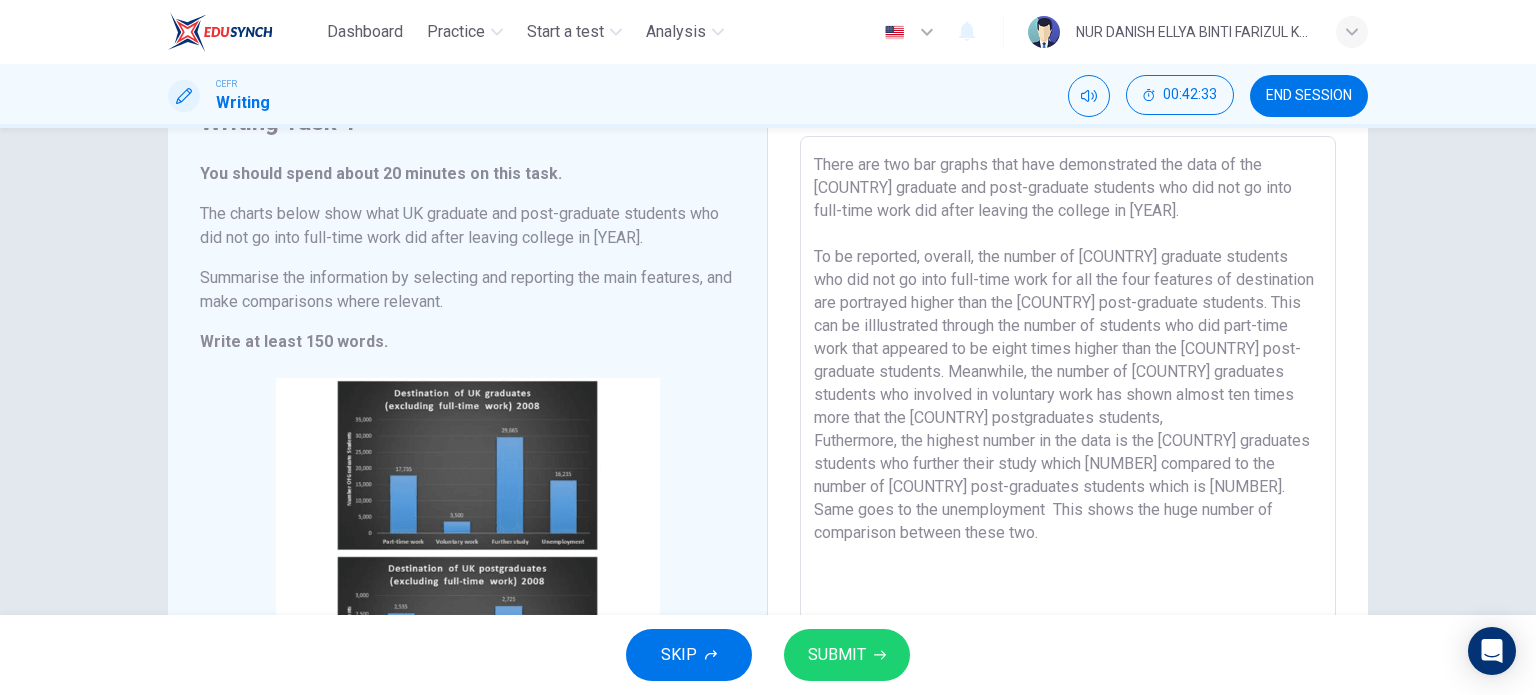 click on "There are two bar graphs that have demonstrated the data of the [COUNTRY] graduate and post-graduate students who did not go into full-time work did after leaving the college in [YEAR].
To be reported, overall, the number of [COUNTRY] graduate students who did not go into full-time work for all the four features of destination are portrayed higher than the [COUNTRY] post-graduate students. This can be illlustrated through the number of students who did part-time work that appeared to be eight times higher than the [COUNTRY] post-graduate students. Meanwhile, the number of [COUNTRY] graduates students who involved in voluntary work has shown almost ten times more that the [COUNTRY] postgraduates students,
Futhermore, the highest number in the data is the [COUNTRY] graduates students who further their study which [NUMBER] compared to the number of [COUNTRY] post-graduates students which is [NUMBER]. Same goes to the unemployment  This shows the huge number of comparison between these two." at bounding box center [1068, 432] 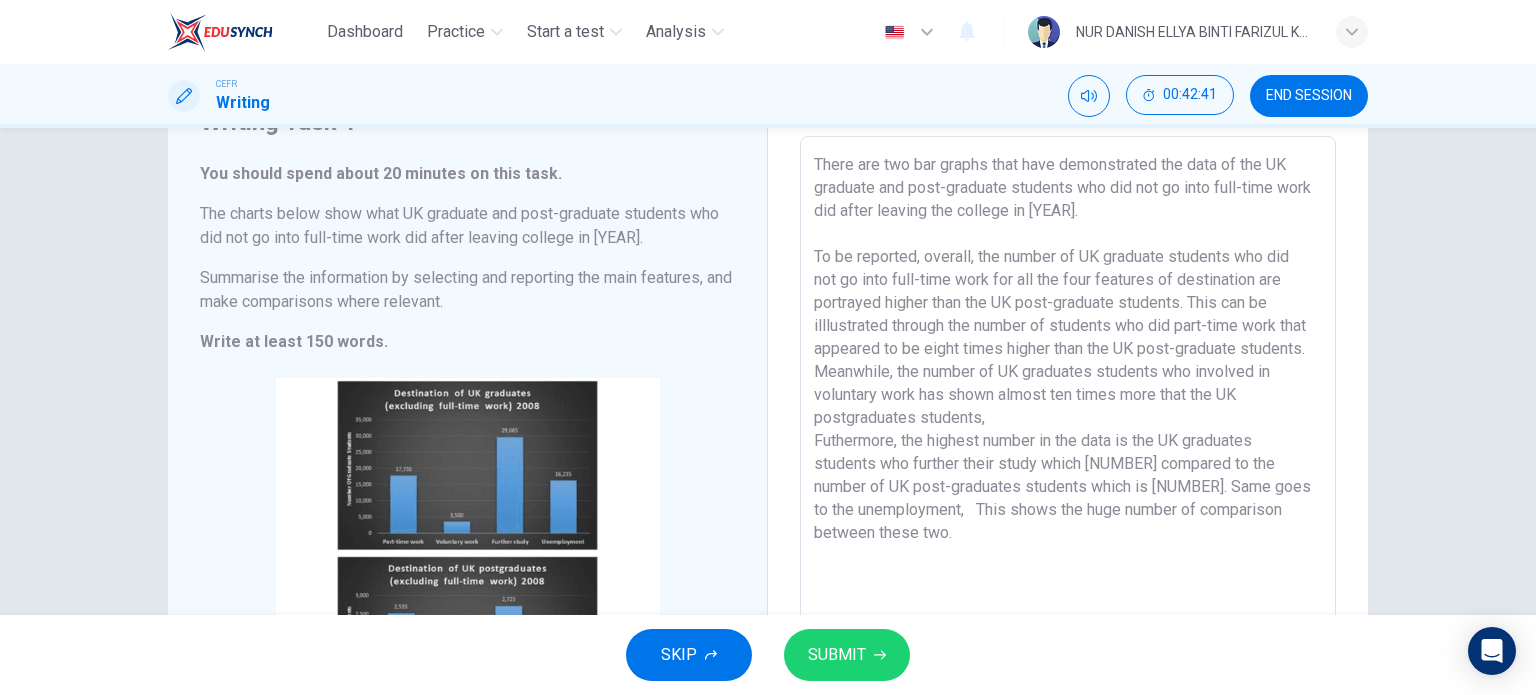 drag, startPoint x: 1037, startPoint y: 509, endPoint x: 964, endPoint y: 511, distance: 73.02739 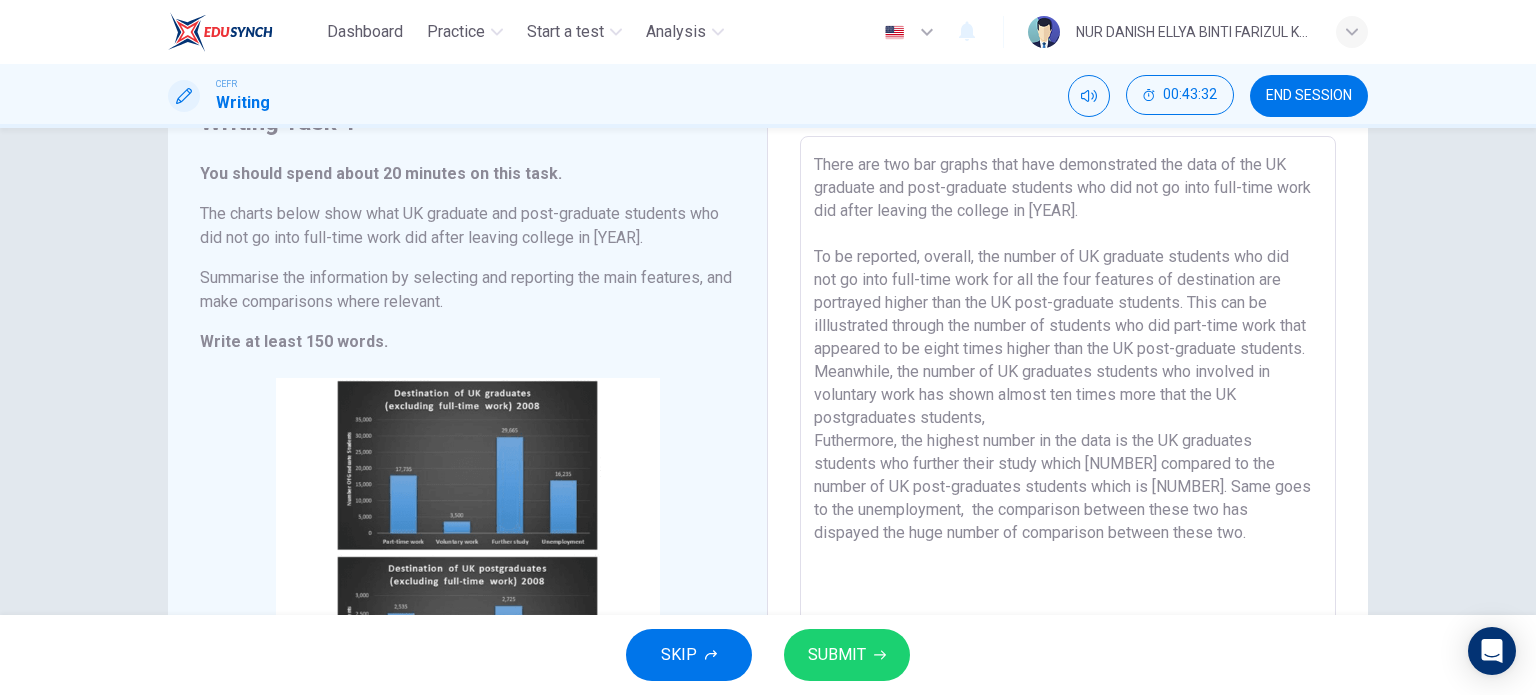 drag, startPoint x: 1177, startPoint y: 527, endPoint x: 935, endPoint y: 534, distance: 242.10121 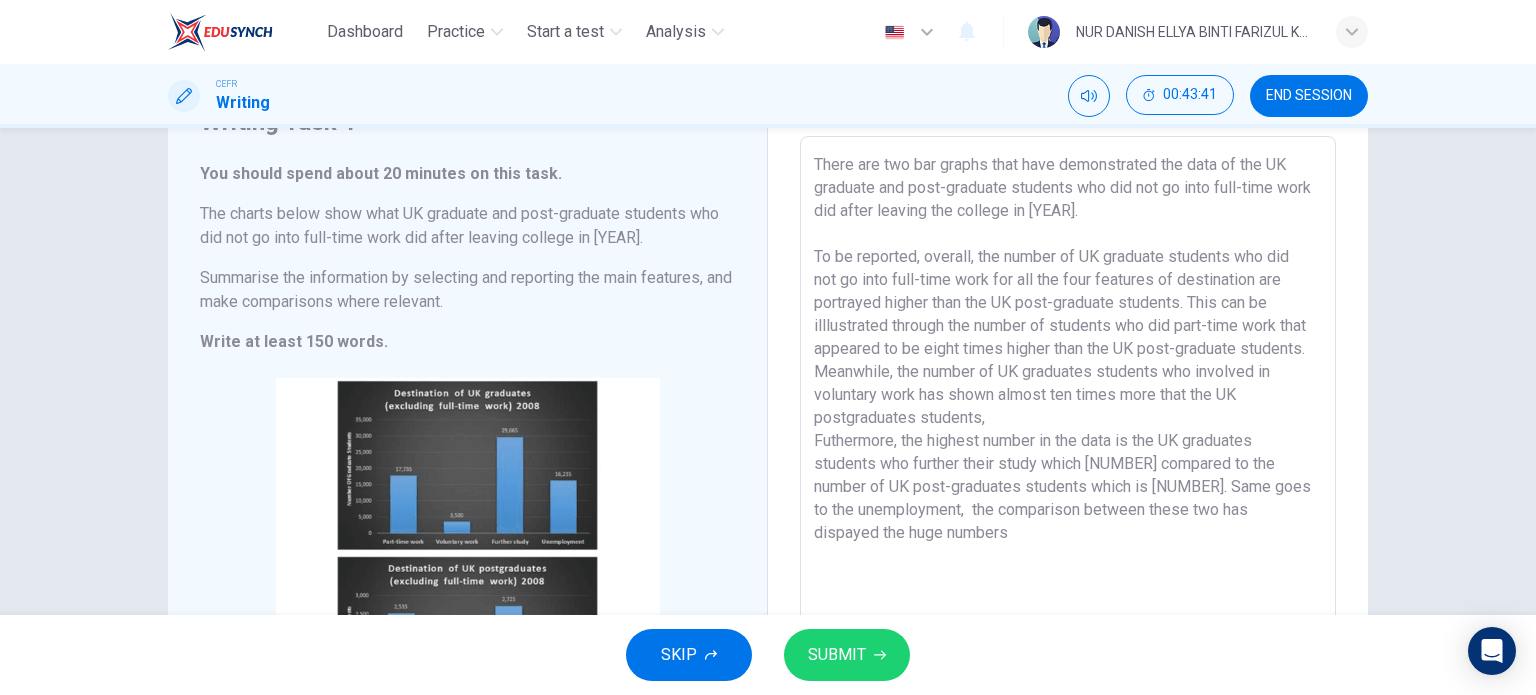 click on "There are two bar graphs that have demonstrated the data of the UK graduate and post-graduate students who did not go into full-time work did after leaving the college in [YEAR].
To be reported, overall, the number of UK graduate students who did not go into full-time work for all the four features of destination are portrayed higher than the UK post-graduate students. This can be illlustrated through the number of students who did part-time work that appeared to be eight times higher than the UK post-graduate students. Meanwhile, the number of UK graduates students who involved in voluntary work has shown almost ten times more that the UK postgraduates students,
Futhermore, the highest number in the data is the UK graduates students who further their study which [NUMBER] compared to the number of UK post-graduates students which is [NUMBER]. Same goes to the unemployment,  the comparison between these two has dispayed the huge numbers" at bounding box center [1068, 432] 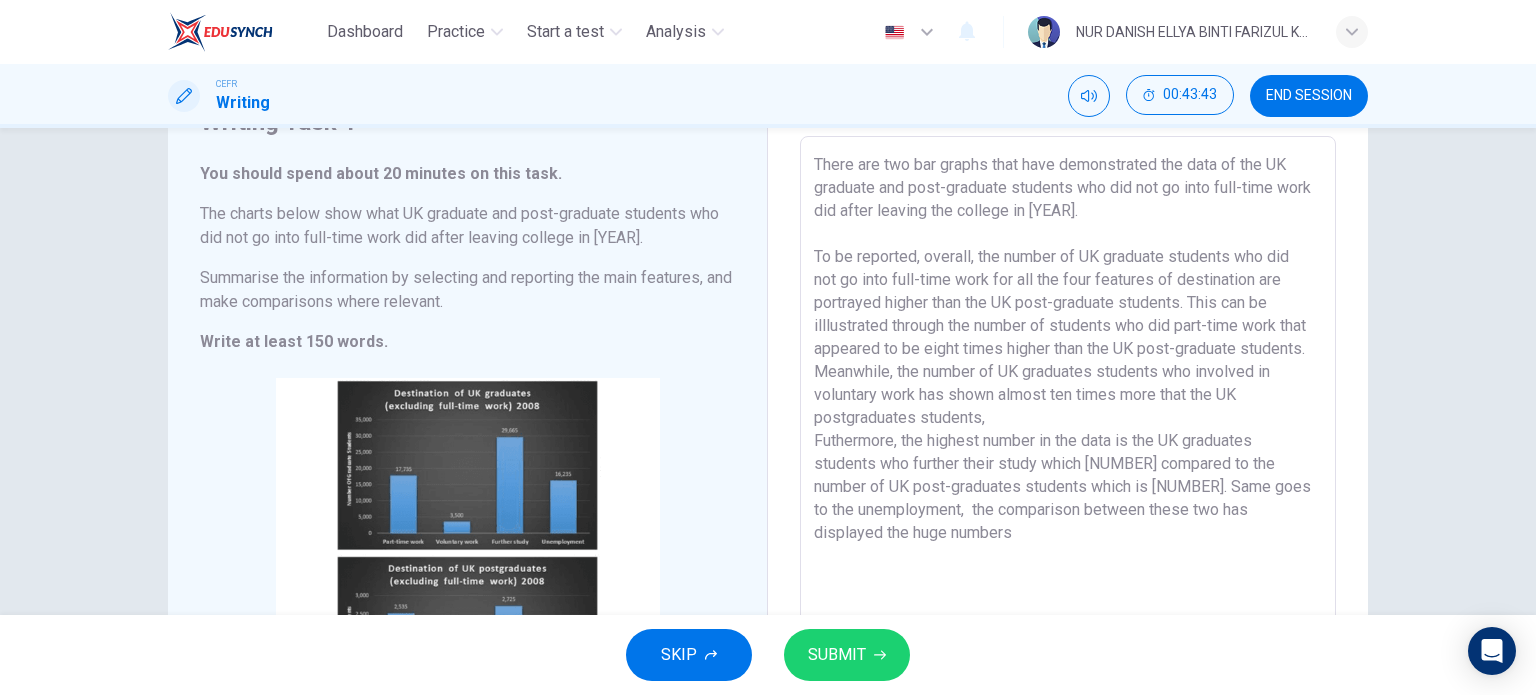 click on "There are two bar graphs that have demonstrated the data of the UK graduate and post-graduate students who did not go into full-time work did after leaving the college in [YEAR].
To be reported, overall, the number of UK graduate students who did not go into full-time work for all the four features of destination are portrayed higher than the UK post-graduate students. This can be illlustrated through the number of students who did part-time work that appeared to be eight times higher than the UK post-graduate students. Meanwhile, the number of UK graduates students who involved in voluntary work has shown almost ten times more that the UK postgraduates students,
Futhermore, the highest number in the data is the UK graduates students who further their study which [NUMBER] compared to the number of UK post-graduates students which is [NUMBER]. Same goes to the unemployment,  the comparison between these two has displayed the huge numbers" at bounding box center [1068, 432] 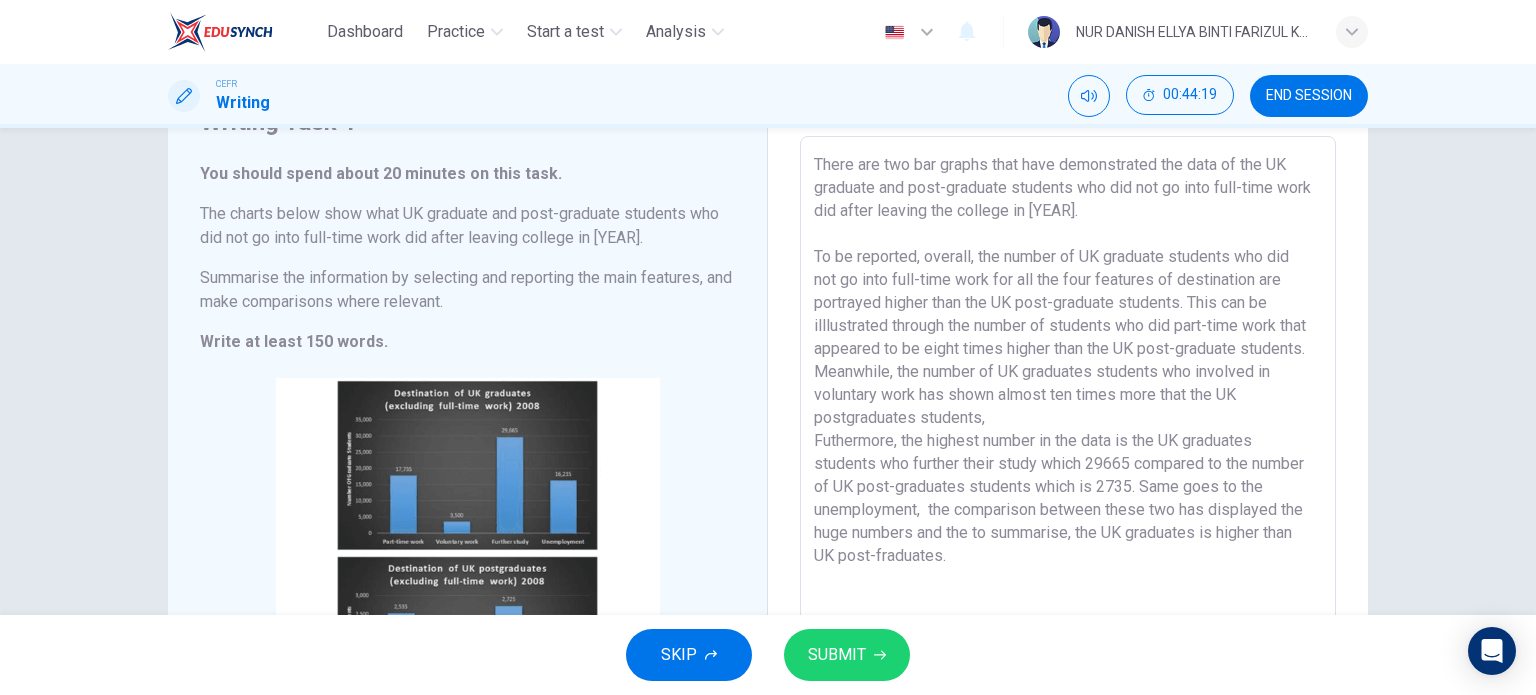 click on "There are two bar graphs that have demonstrated the data of the UK graduate and post-graduate students who did not go into full-time work did after leaving the college in [YEAR].
To be reported, overall, the number of UK graduate students who did not go into full-time work for all the four features of destination are portrayed higher than the UK post-graduate students. This can be illlustrated through the number of students who did part-time work that appeared to be eight times higher than the UK post-graduate students. Meanwhile, the number of UK graduates students who involved in voluntary work has shown almost ten times more that the UK postgraduates students,
Futhermore, the highest number in the data is the UK graduates students who further their study which 29665 compared to the number of UK post-graduates students which is 2735. Same goes to the unemployment,  the comparison between these two has displayed the huge numbers and the to summarise, the UK graduates is higher than UK post-fraduates." at bounding box center [1068, 432] 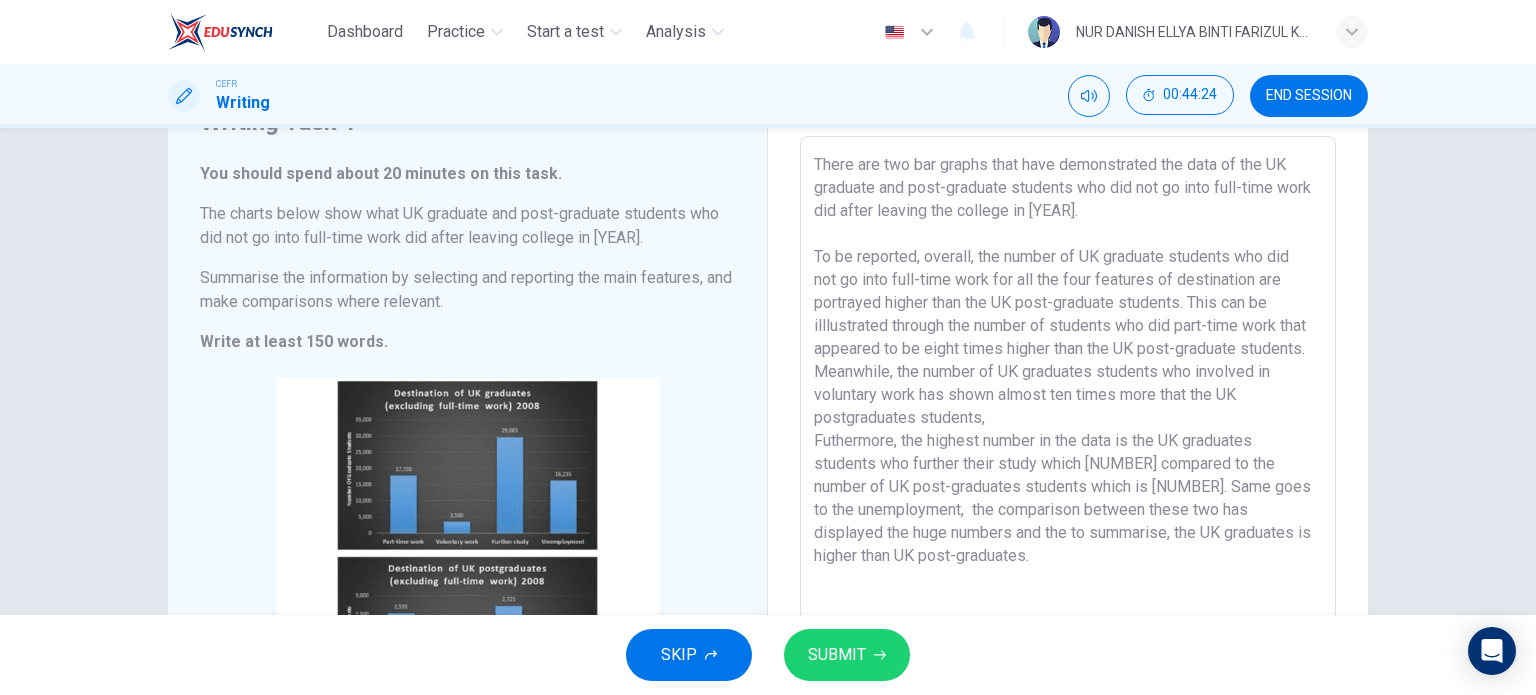 click on "There are two bar graphs that have demonstrated the data of the UK graduate and post-graduate students who did not go into full-time work did after leaving the college in [YEAR].
To be reported, overall, the number of UK graduate students who did not go into full-time work for all the four features of destination are portrayed higher than the UK post-graduate students. This can be illlustrated through the number of students who did part-time work that appeared to be eight times higher than the UK post-graduate students. Meanwhile, the number of UK graduates students who involved in voluntary work has shown almost ten times more that the UK postgraduates students,
Futhermore, the highest number in the data is the UK graduates students who further their study which [NUMBER] compared to the number of UK post-graduates students which is [NUMBER]. Same goes to the unemployment,  the comparison between these two has displayed the huge numbers and the to summarise, the UK graduates is higher than UK post-graduates." at bounding box center [1068, 432] 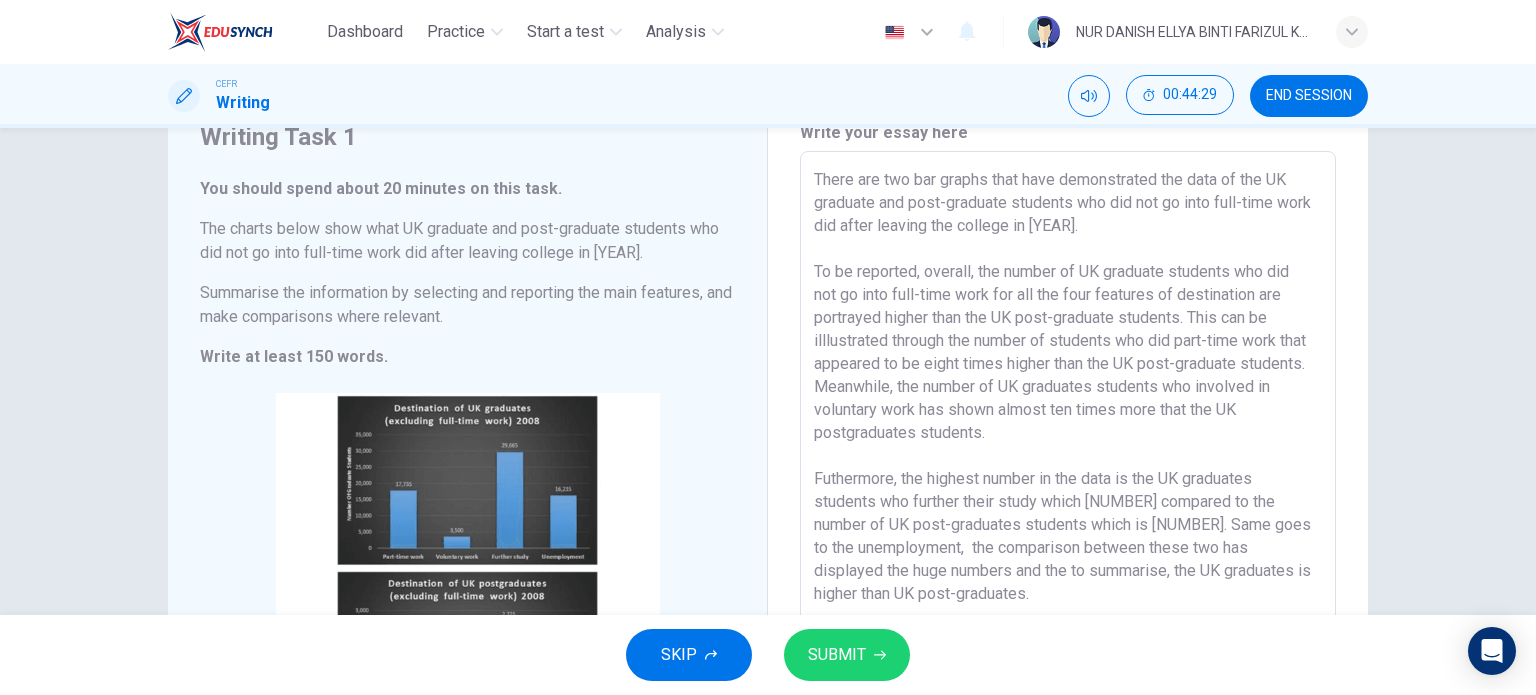 scroll, scrollTop: 86, scrollLeft: 0, axis: vertical 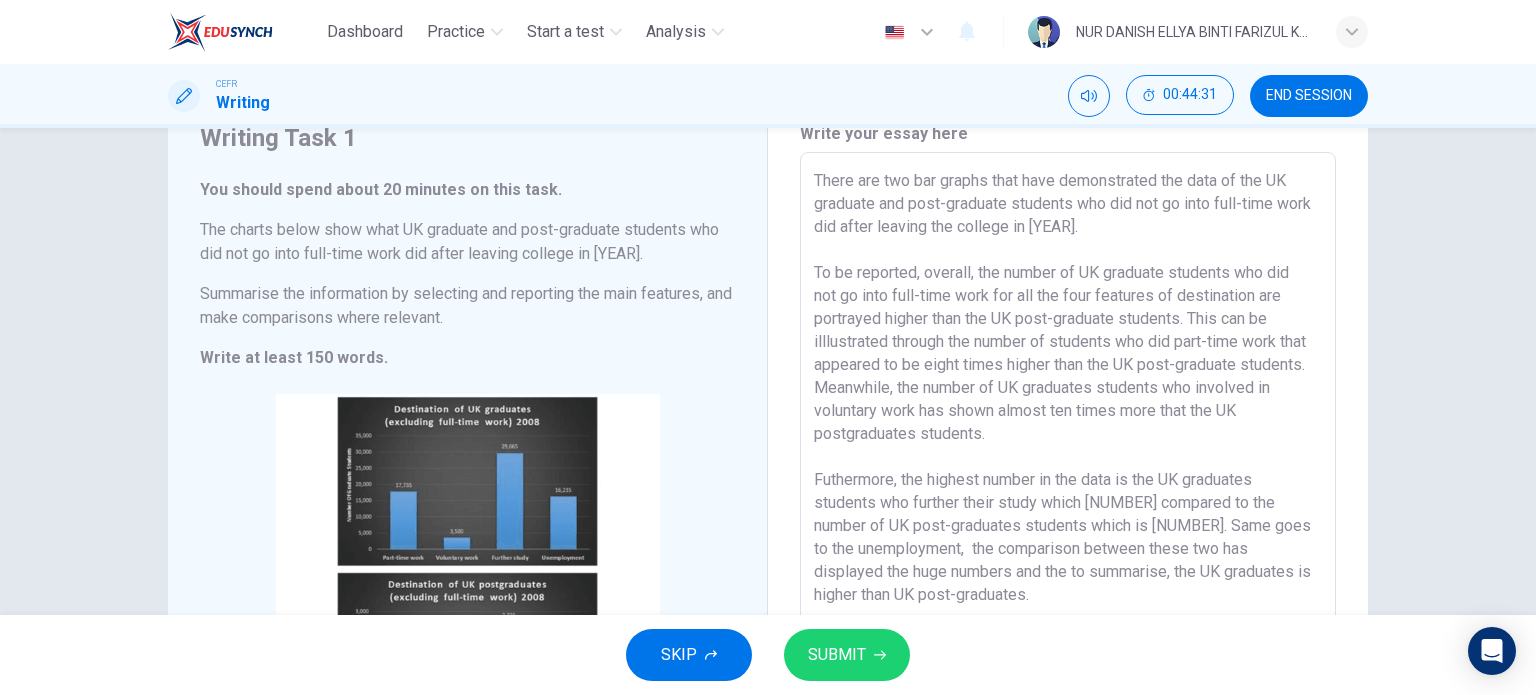 drag, startPoint x: 809, startPoint y: 178, endPoint x: 994, endPoint y: 589, distance: 450.7172 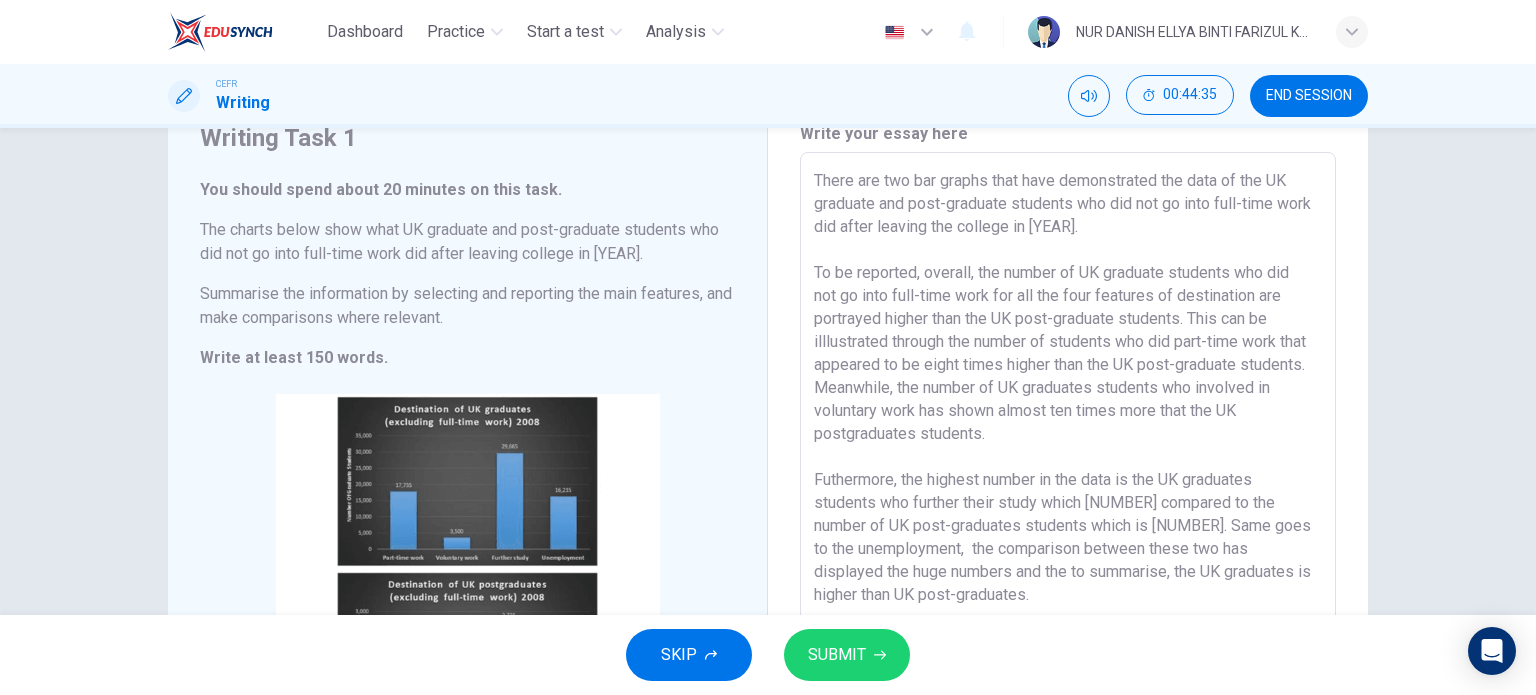 type on "There are two bar graphs that have demonstrated the data of the UK graduate and post-graduate students who did not go into full-time work did after leaving the college in [YEAR].
To be reported, overall, the number of UK graduate students who did not go into full-time work for all the four features of destination are portrayed higher than the UK post-graduate students. This can be illlustrated through the number of students who did part-time work that appeared to be eight times higher than the UK post-graduate students. Meanwhile, the number of UK graduates students who involved in voluntary work has shown almost ten times more that the UK postgraduates students.
Futhermore, the highest number in the data is the UK graduates students who further their study which [NUMBER] compared to the number of UK post-graduates students which is [NUMBER]. Same goes to the unemployment,  the comparison between these two has displayed the huge numbers and the to summarise, the UK graduates is higher than UK post-graduates." 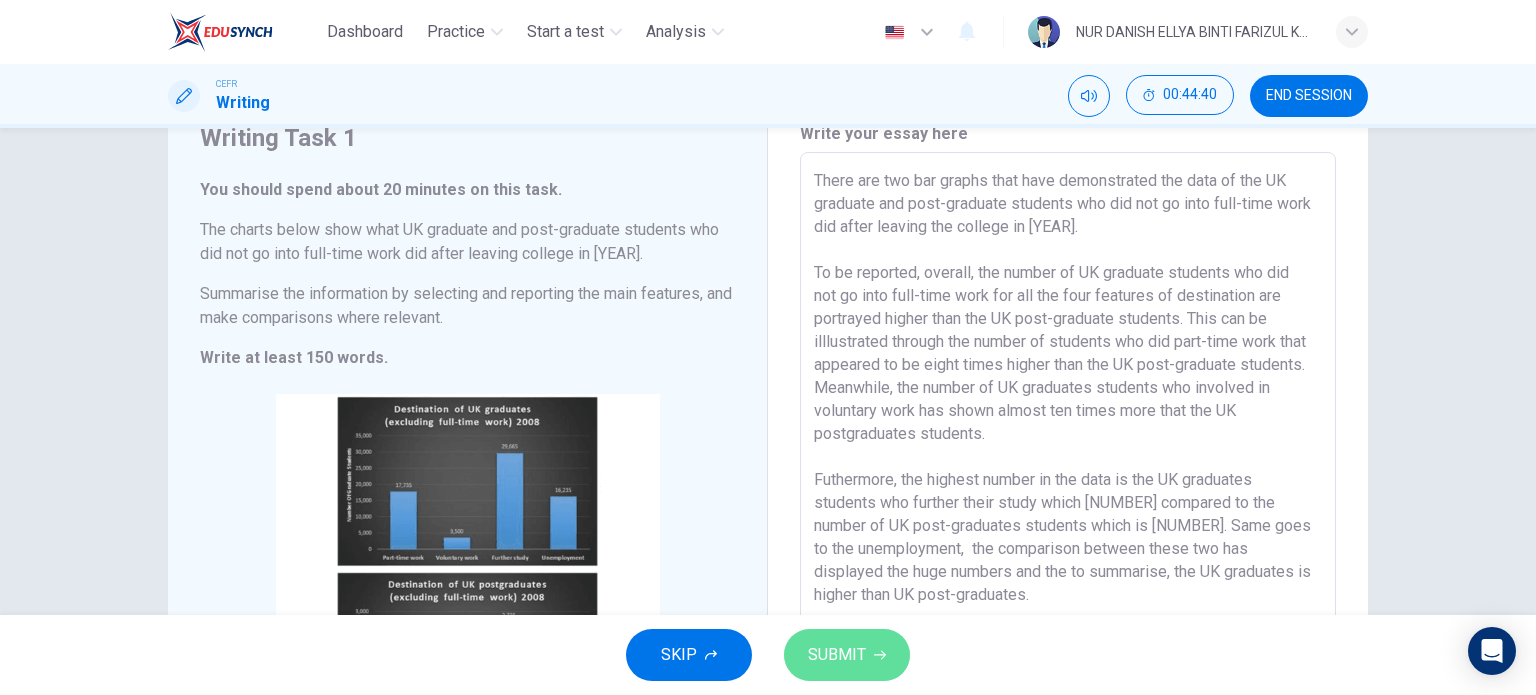 click on "SUBMIT" at bounding box center (847, 655) 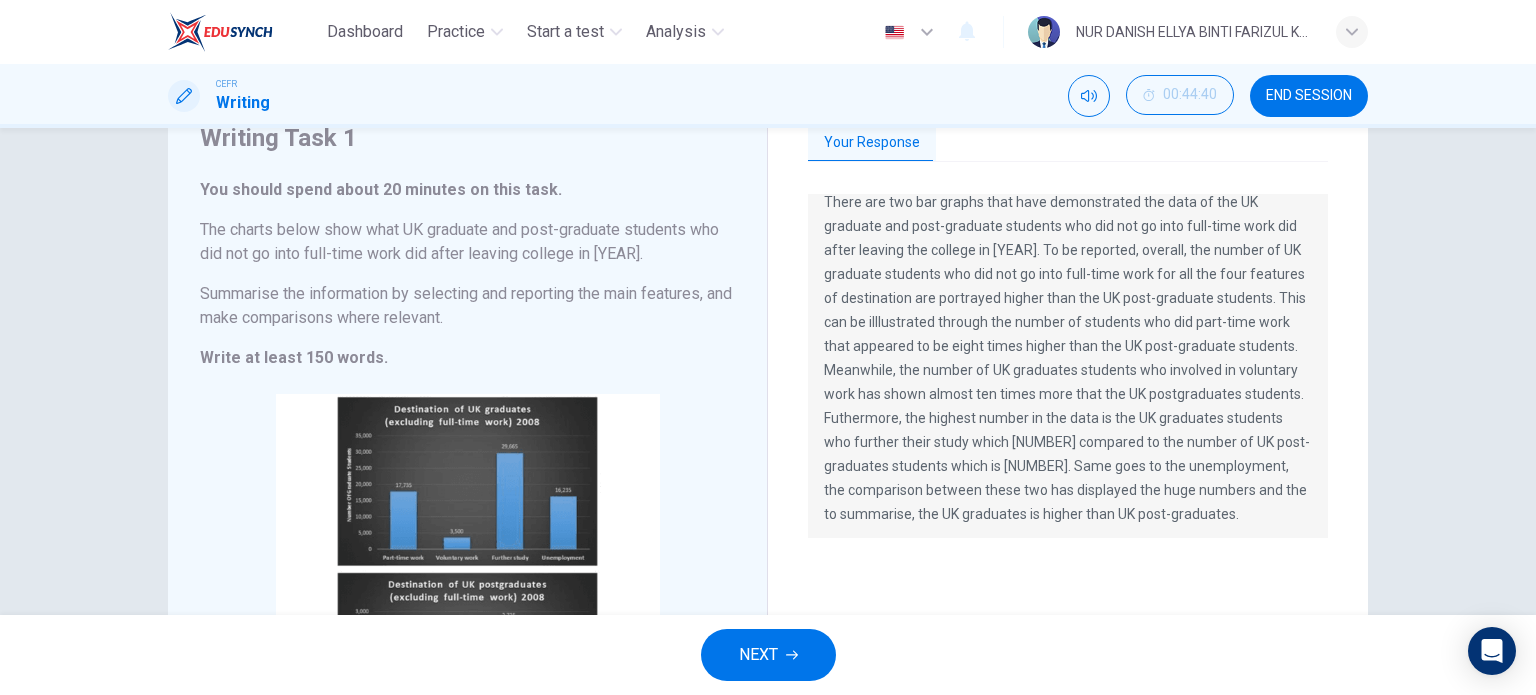 scroll, scrollTop: 24, scrollLeft: 0, axis: vertical 